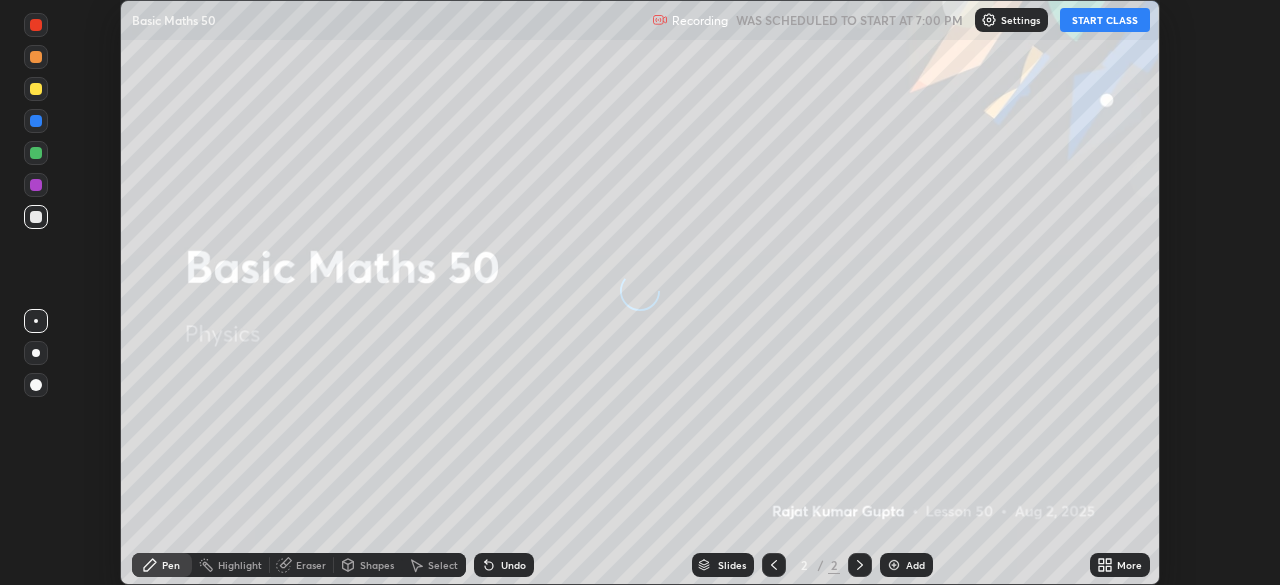 scroll, scrollTop: 0, scrollLeft: 0, axis: both 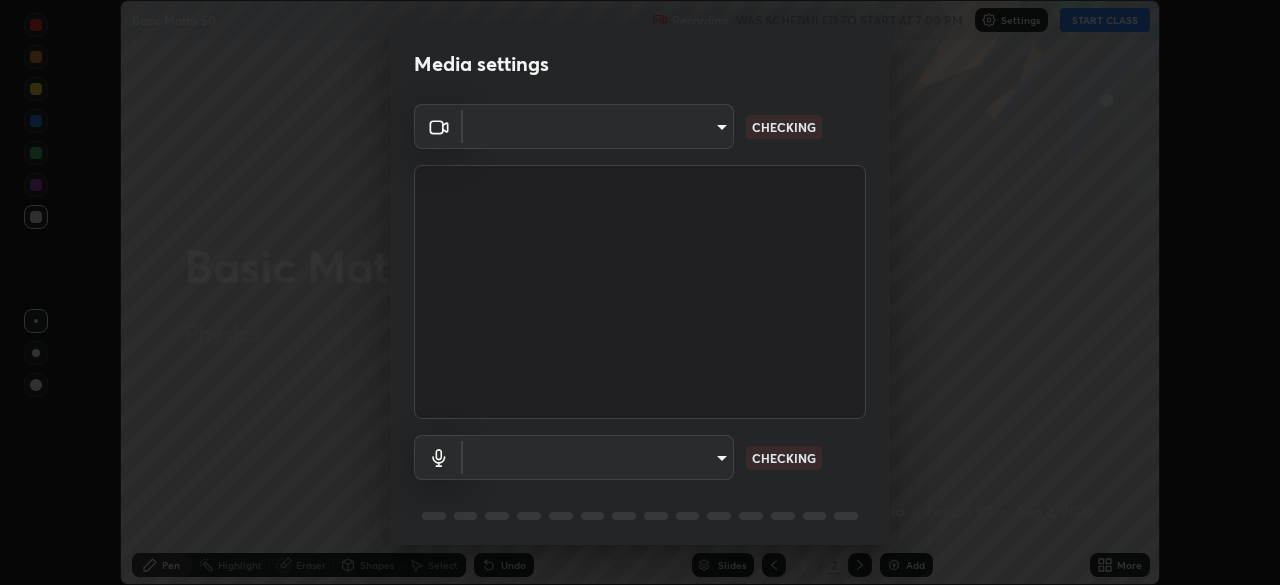 type on "0027d880a7963b517085937af56b29aa5f40e4e38db0b01c1037129a09c40036" 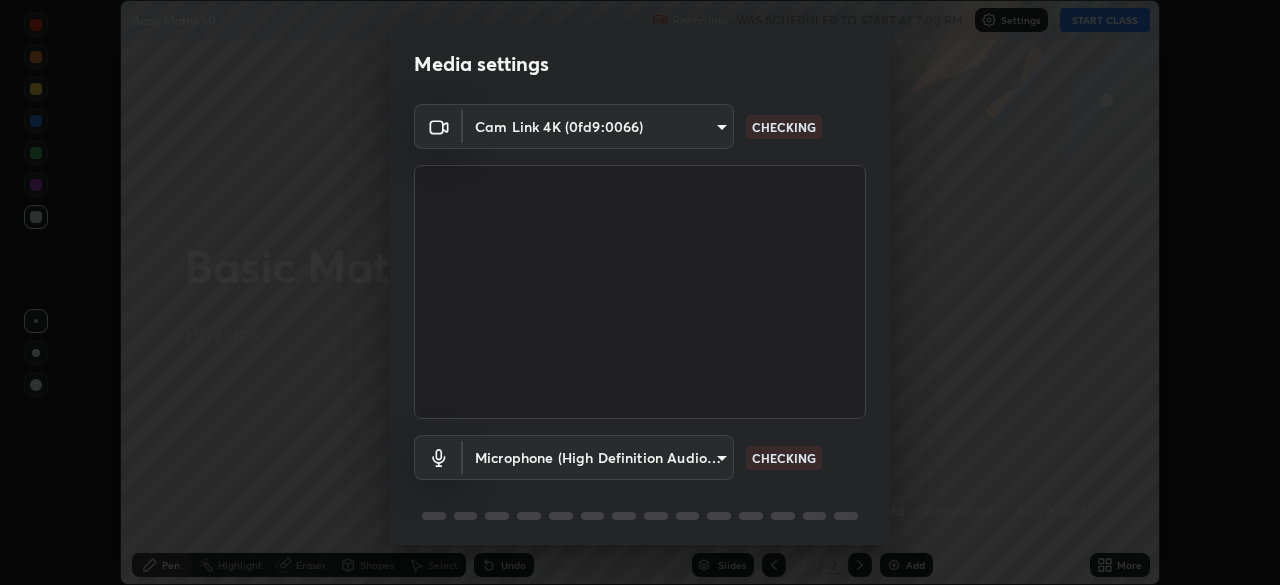 scroll, scrollTop: 71, scrollLeft: 0, axis: vertical 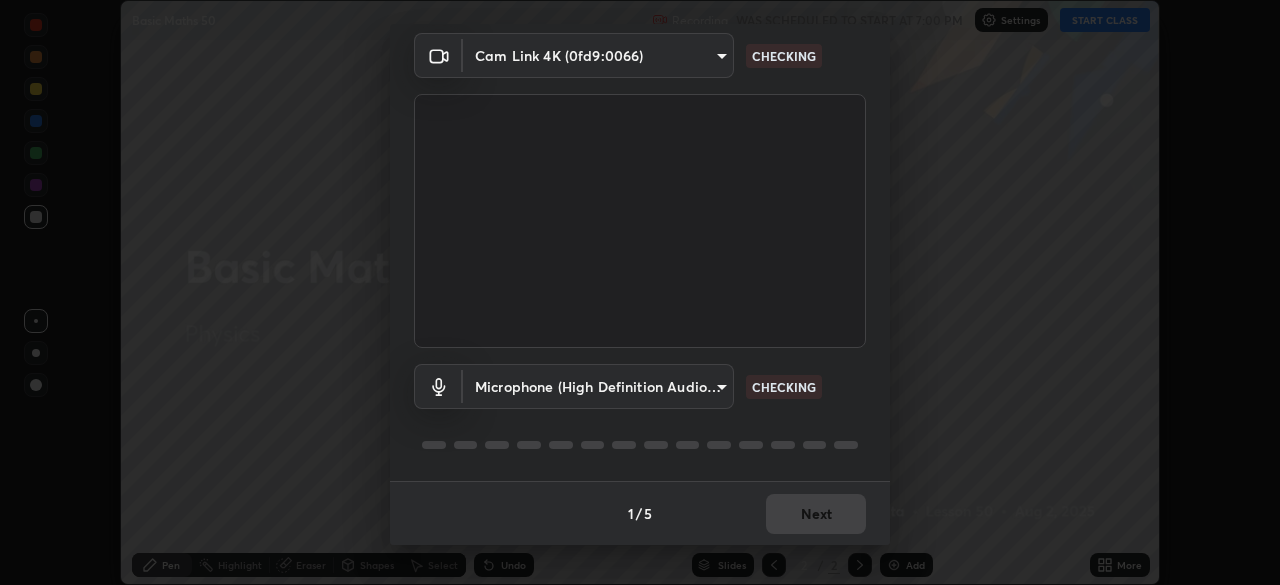 click on "Erase all Basic Maths 50 Recording WAS SCHEDULED TO START AT  7:00 PM Settings START CLASS Setting up your live class Basic Maths 50 • L50 of Physics [FIRST] [LAST] Pen Highlight Eraser Shapes Select Undo Slides 2 / 2 Add More No doubts shared Encourage your learners to ask a doubt for better clarity Report an issue Reason for reporting Buffering Chat not working Audio - Video sync issue Educator video quality low ​ Attach an image Report Media settings Cam Link 4K (0fd9:0066) 0027d880a7963b517085937af56b29aa5f40e4e38db0b01c1037129a09c40036 CHECKING Microphone (High Definition Audio Device) f6097a301f645a17e9d84f76dd5c4a02c8c431571a5883ed985684940c961cd1 CHECKING 1 / 5 Next" at bounding box center (640, 292) 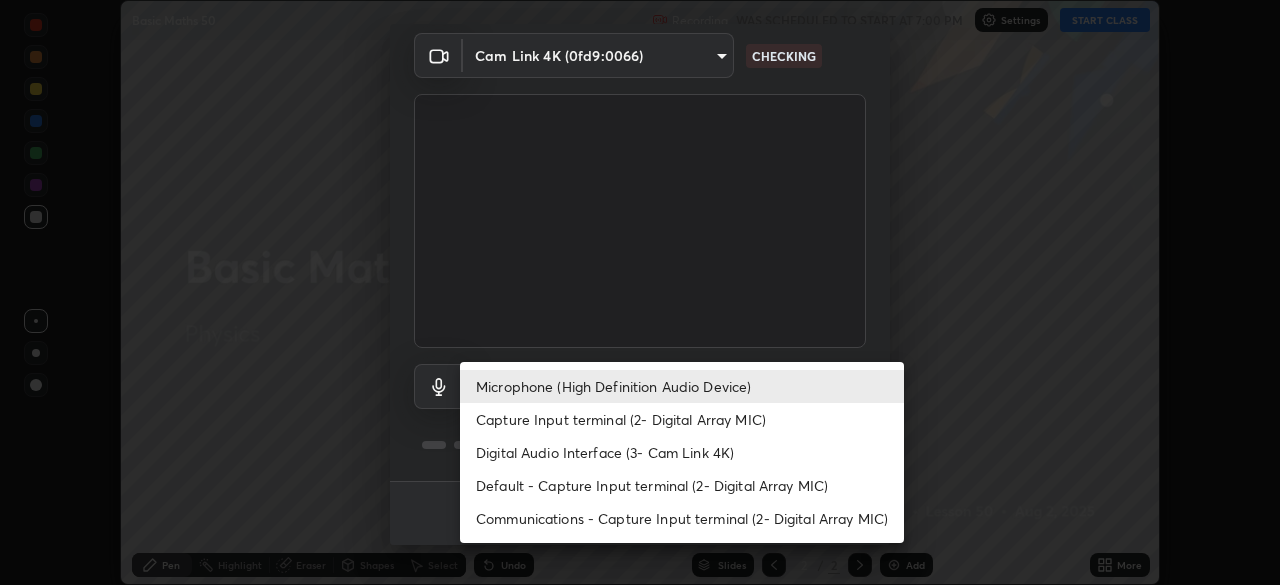 click on "Capture Input terminal (2- Digital Array MIC)" at bounding box center [682, 419] 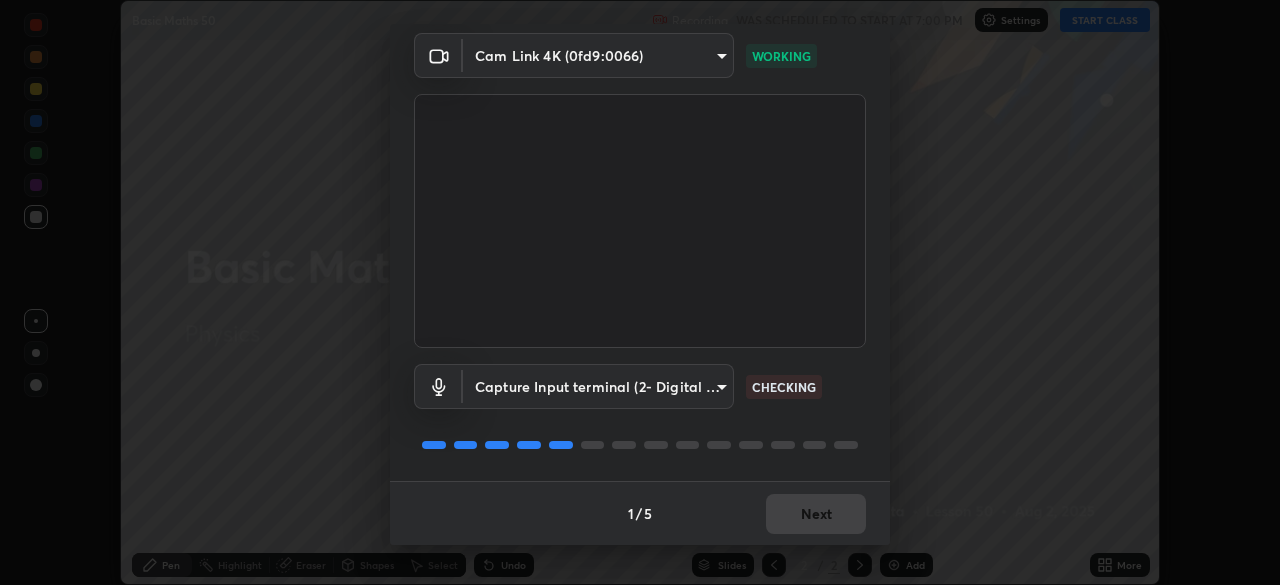 click on "Erase all Basic Maths 50 Recording WAS SCHEDULED TO START AT  7:00 PM Settings START CLASS Setting up your live class Basic Maths 50 • L50 of Physics [FIRST] [LAST] Pen Highlight Eraser Shapes Select Undo Slides 2 / 2 Add More No doubts shared Encourage your learners to ask a doubt for better clarity Report an issue Reason for reporting Buffering Chat not working Audio - Video sync issue Educator video quality low ​ Attach an image Report Media settings Cam Link 4K (0fd9:0066) 0027d880a7963b517085937af56b29aa5f40e4e38db0b01c1037129a09c40036 WORKING Capture Input terminal (2- Digital Array MIC) faa9be2b873de5c35e0bdf58f81877dbec8d974e41dbe16060f41c264c840095 CHECKING 1 / 5 Next" at bounding box center [640, 292] 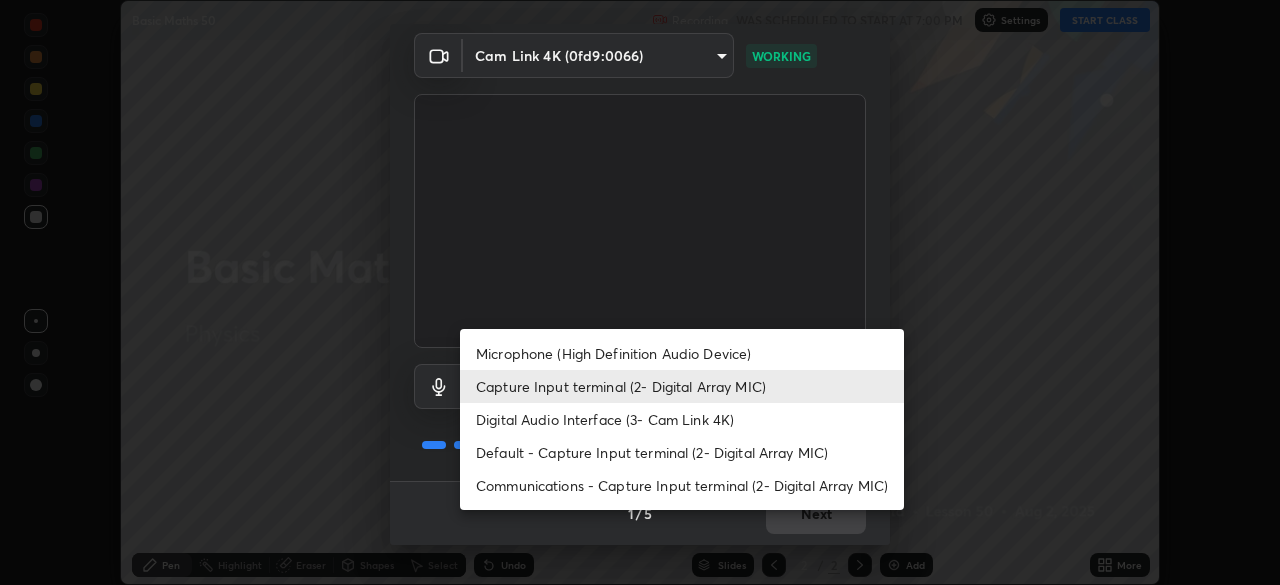click on "Microphone (High Definition Audio Device)" at bounding box center [682, 353] 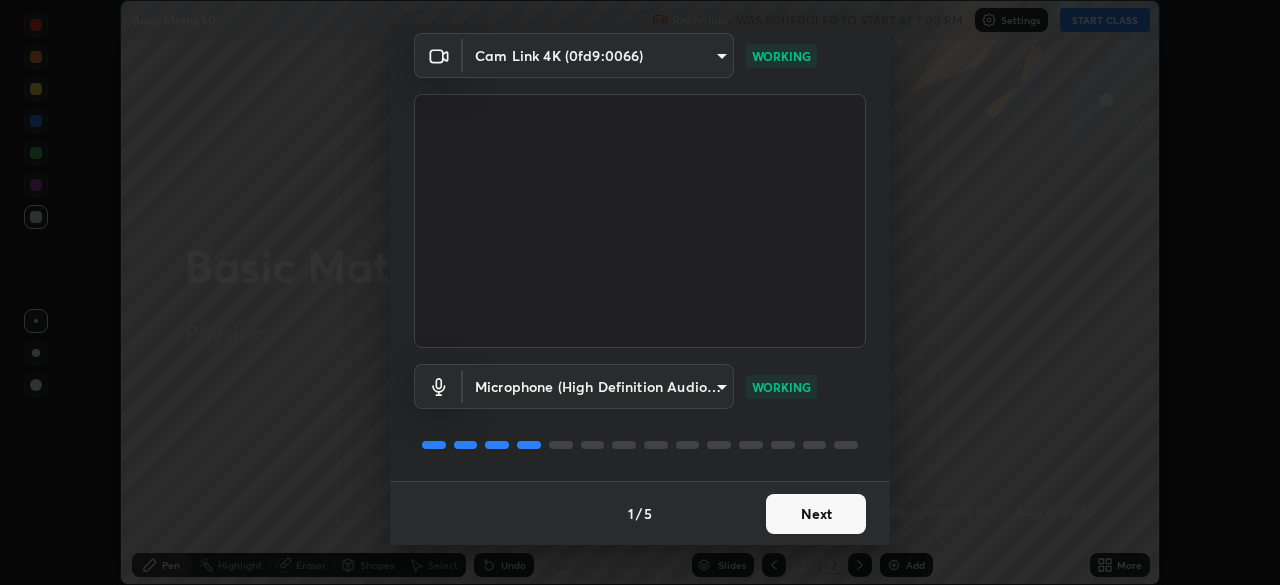 click on "Next" at bounding box center [816, 514] 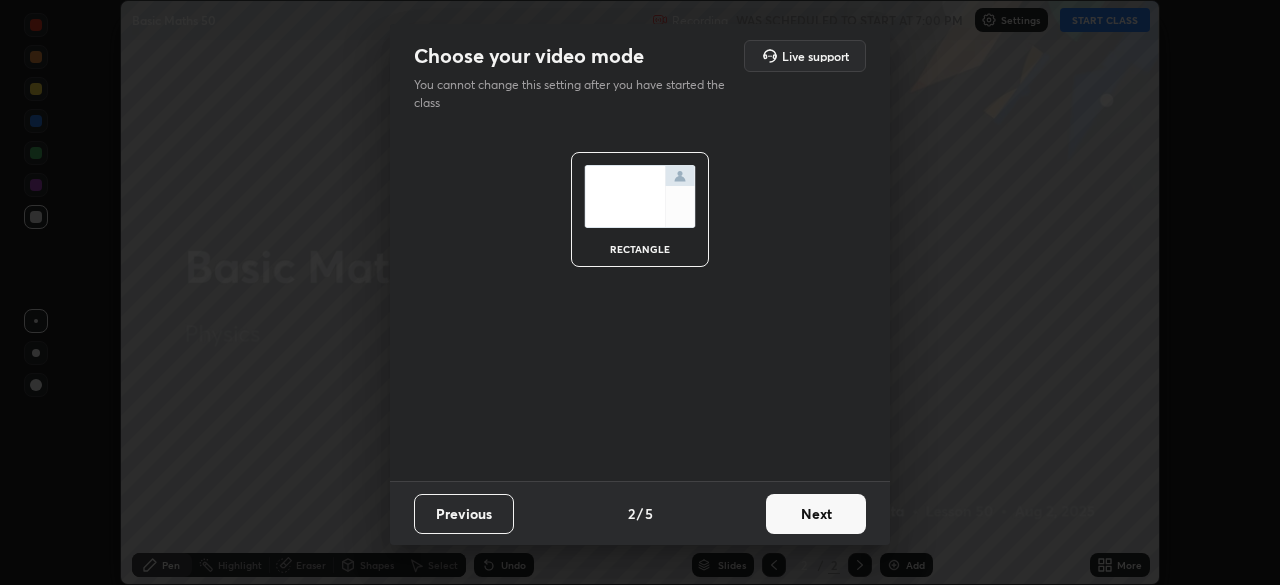 scroll, scrollTop: 0, scrollLeft: 0, axis: both 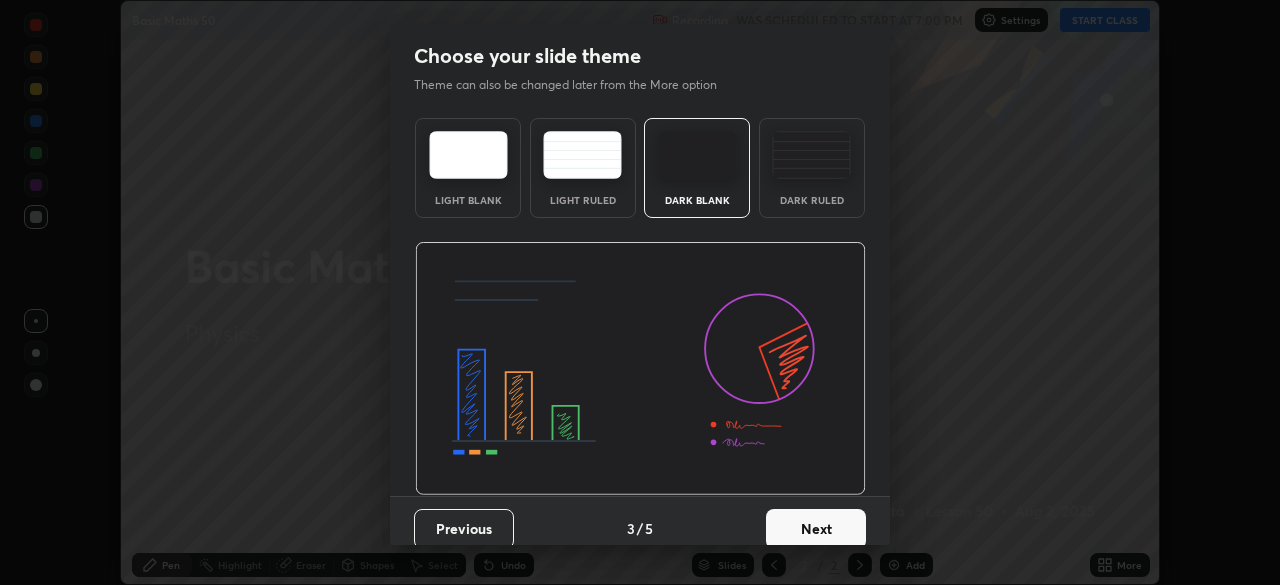 click on "Next" at bounding box center (816, 529) 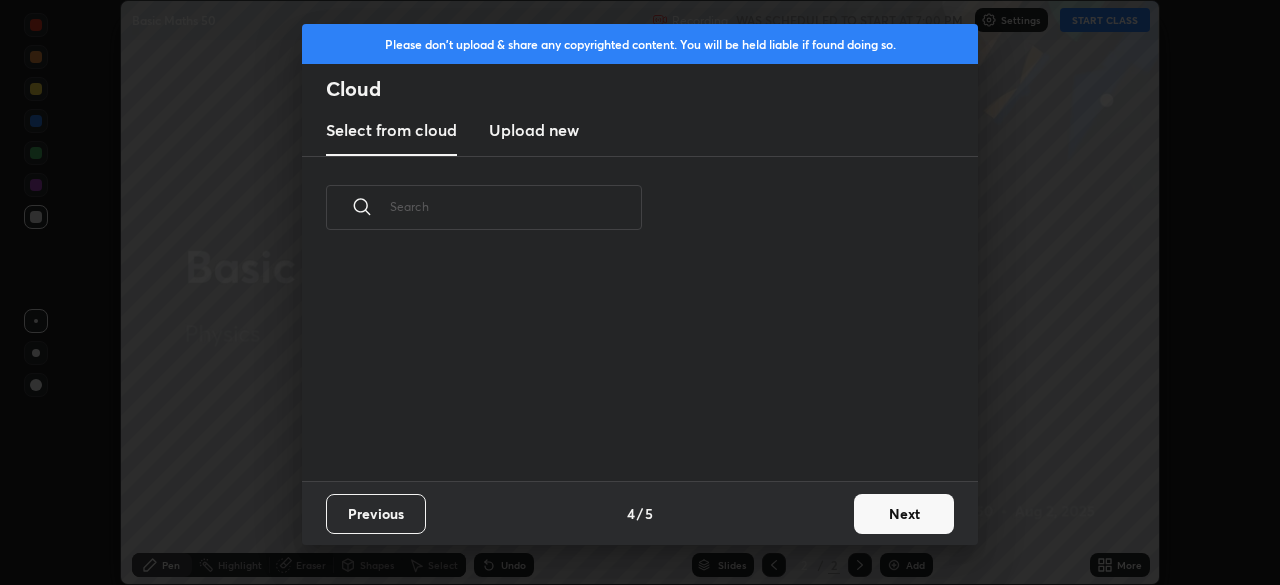 click on "Next" at bounding box center (904, 514) 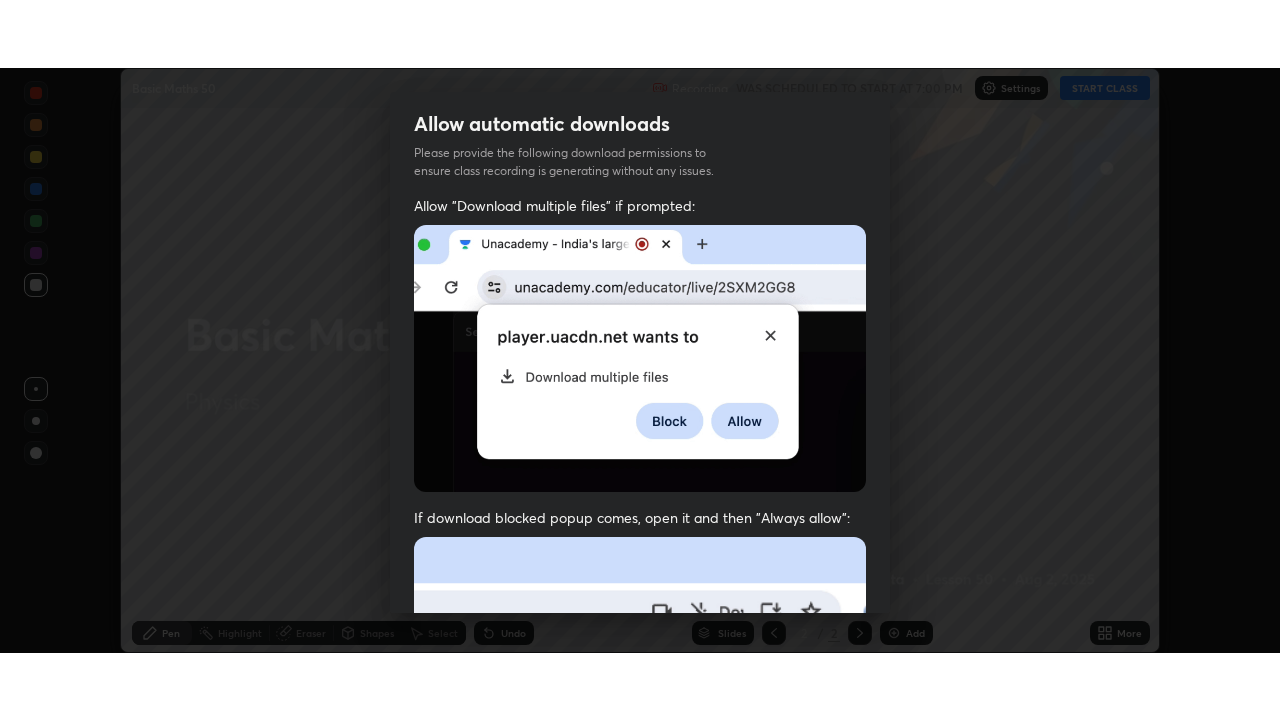 scroll, scrollTop: 479, scrollLeft: 0, axis: vertical 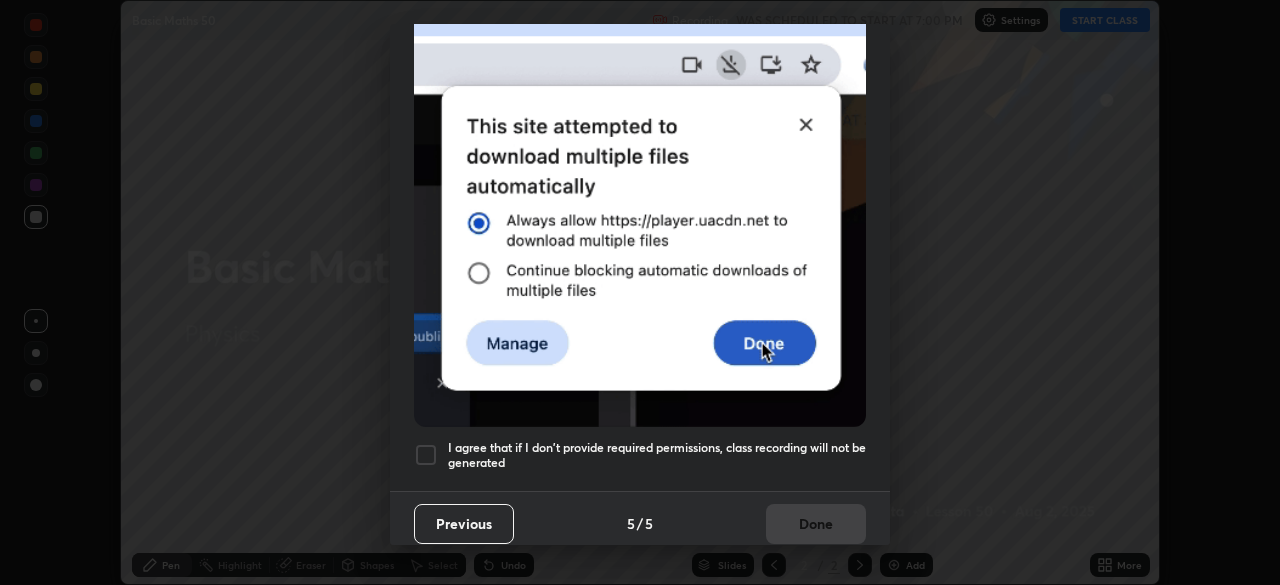 click on "I agree that if I don't provide required permissions, class recording will not be generated" at bounding box center [657, 455] 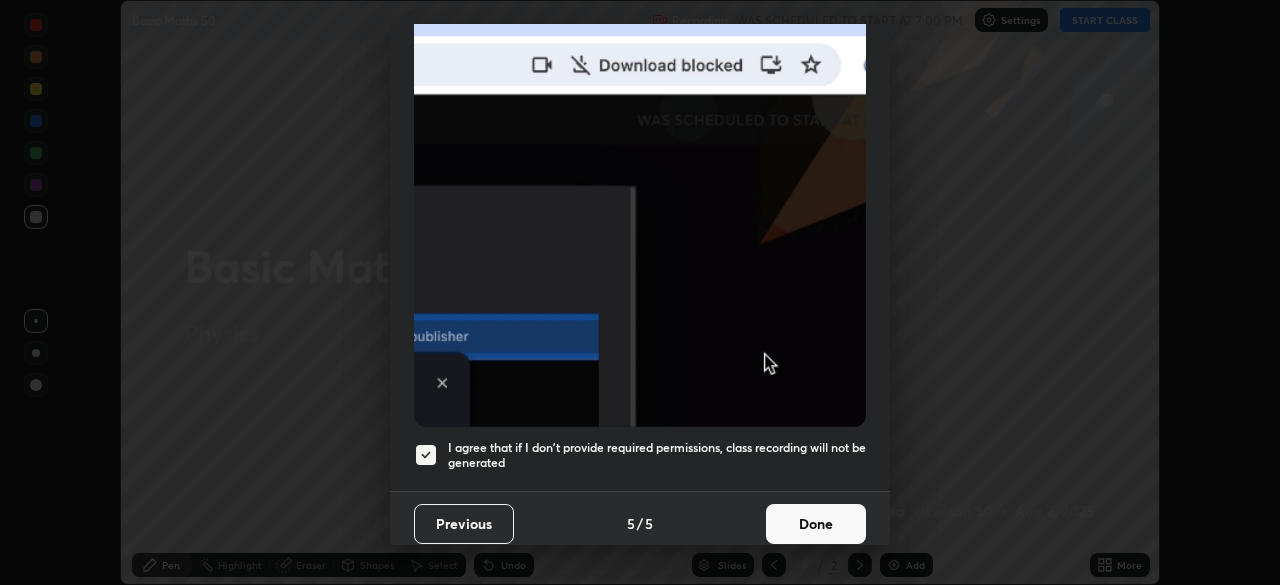 click on "Done" at bounding box center [816, 524] 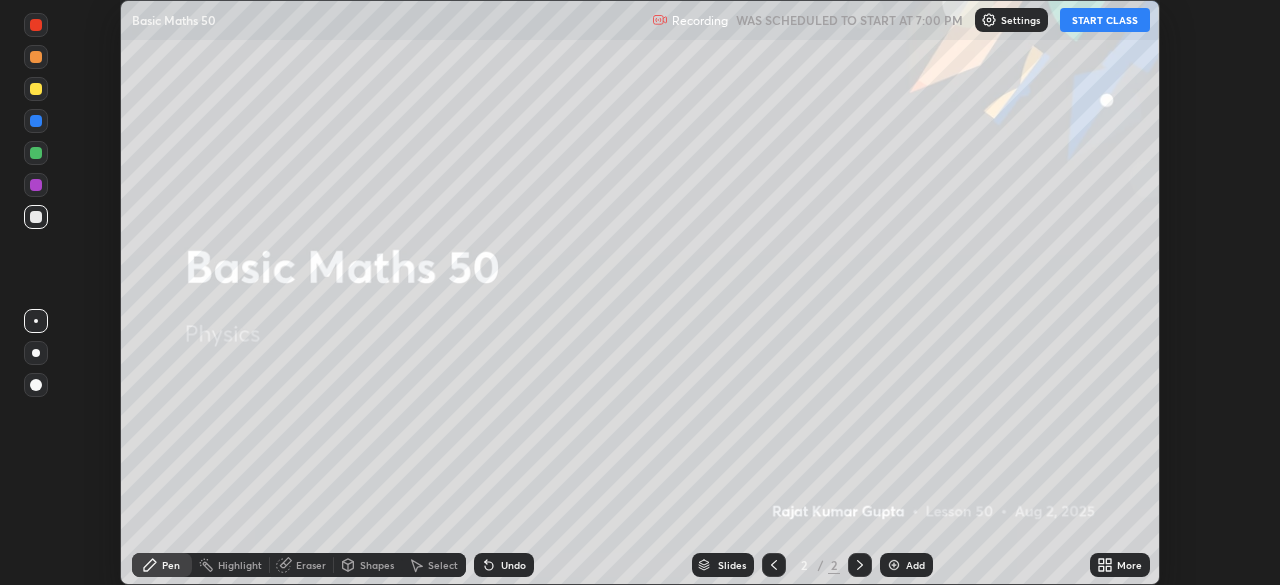 click on "START CLASS" at bounding box center [1105, 20] 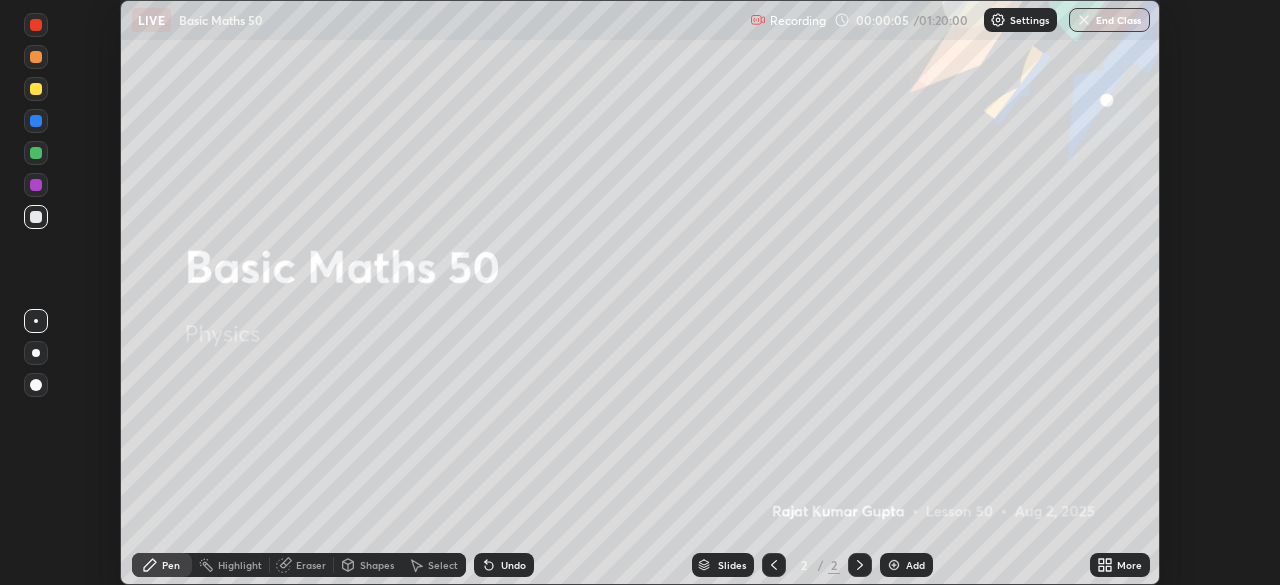 click 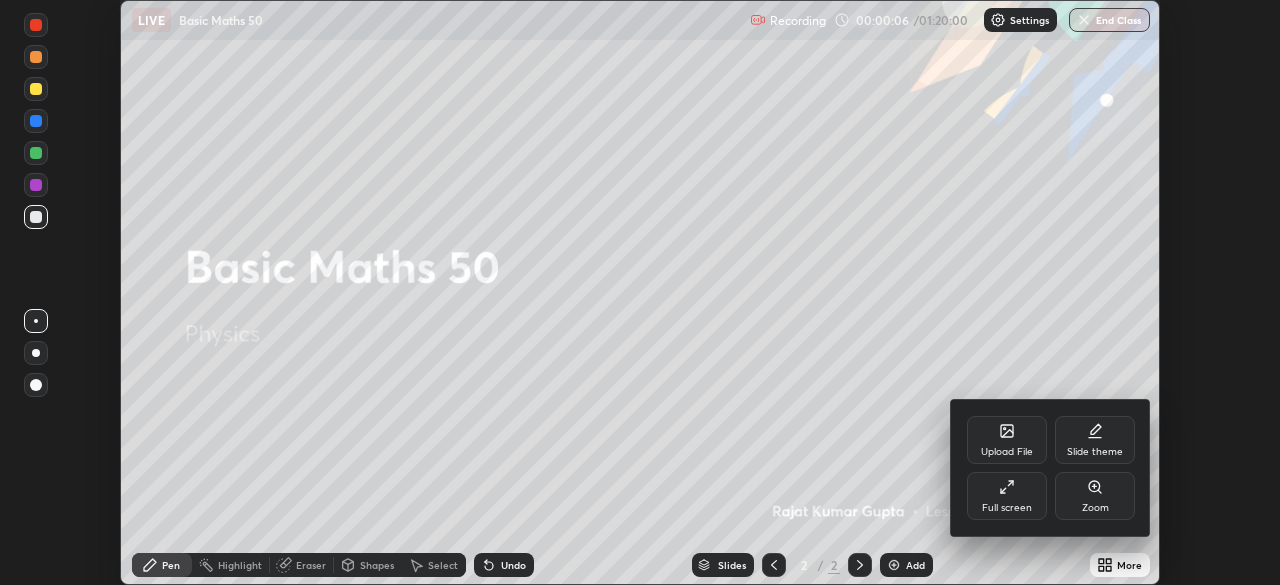 click on "Full screen" at bounding box center (1007, 496) 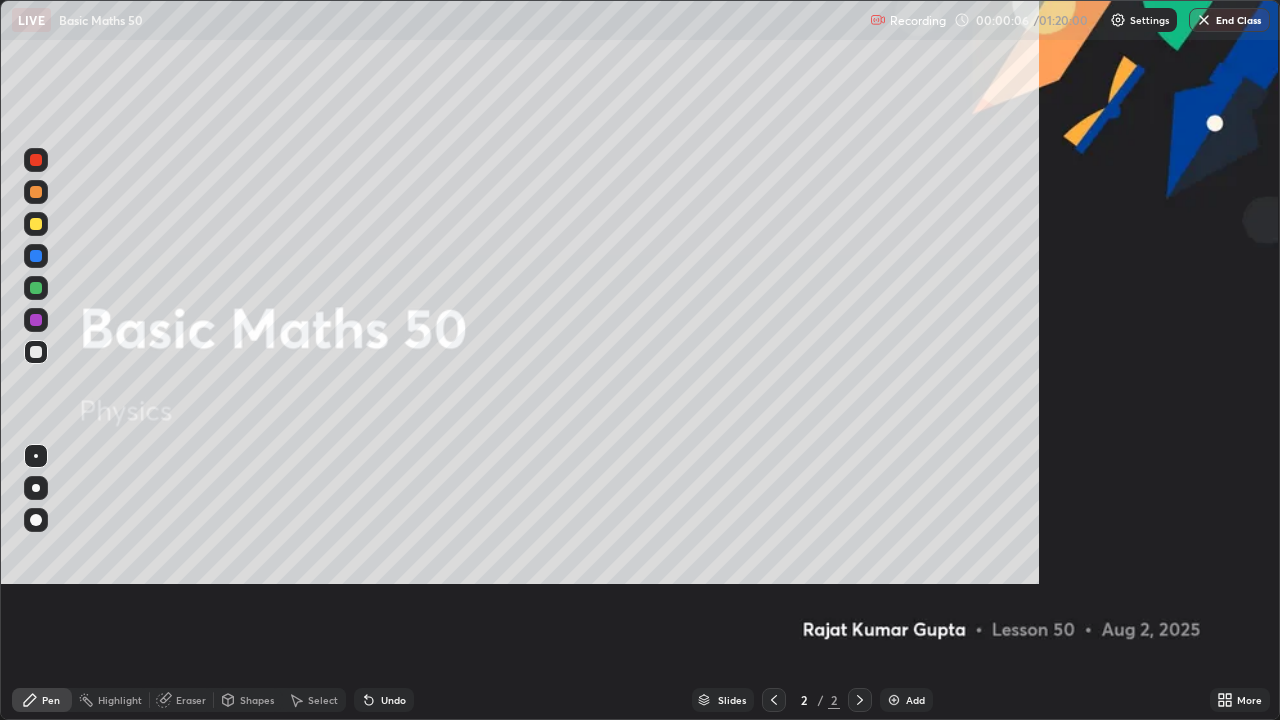 scroll, scrollTop: 99280, scrollLeft: 98720, axis: both 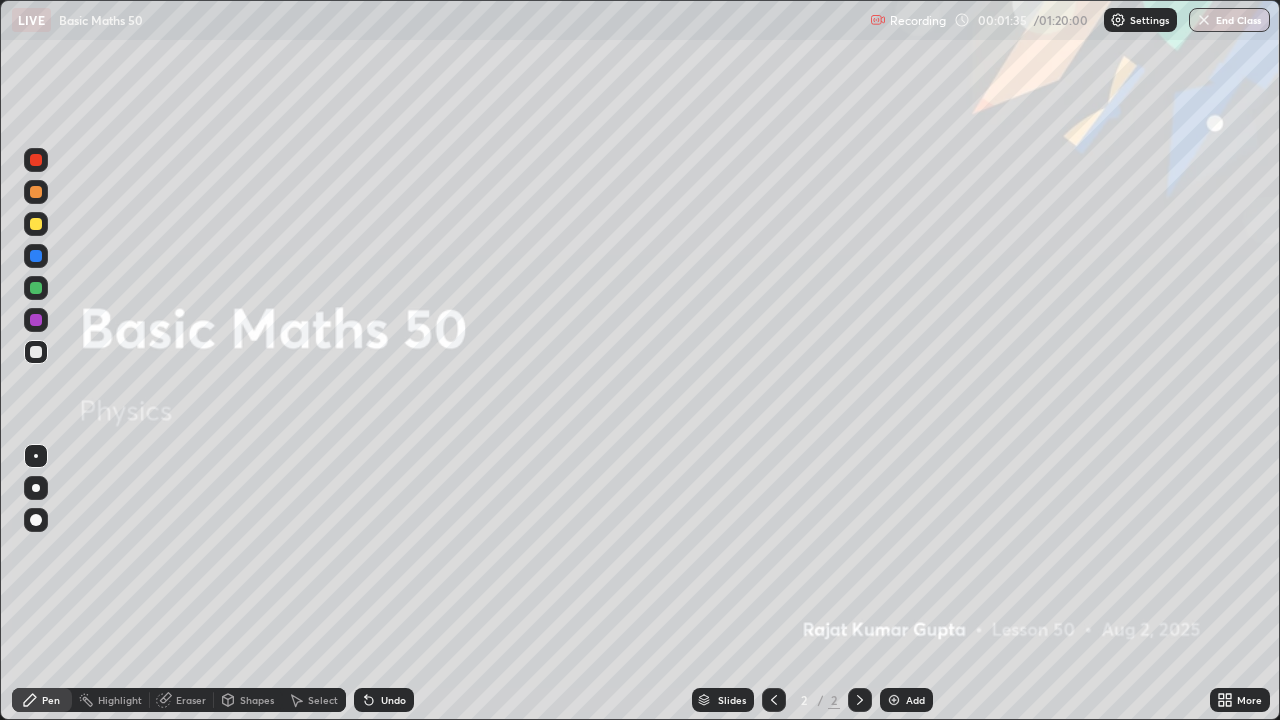 click 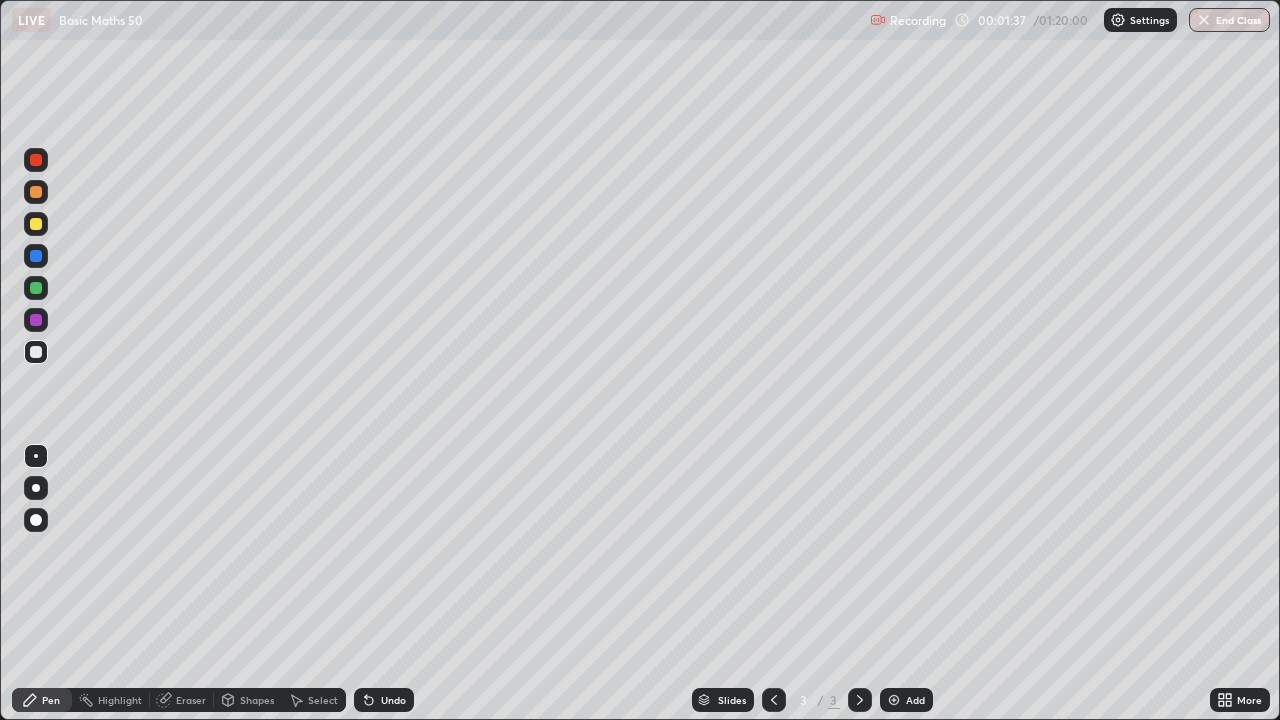 click at bounding box center (36, 352) 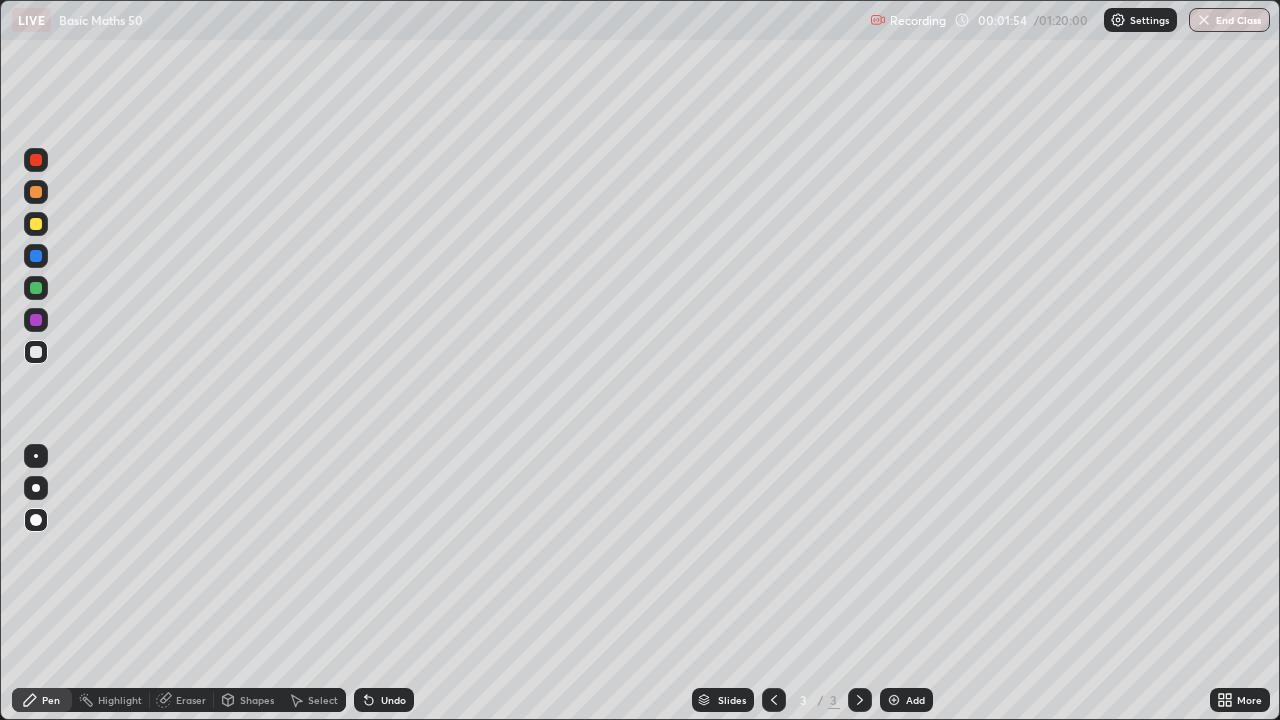 click on "Undo" at bounding box center [393, 700] 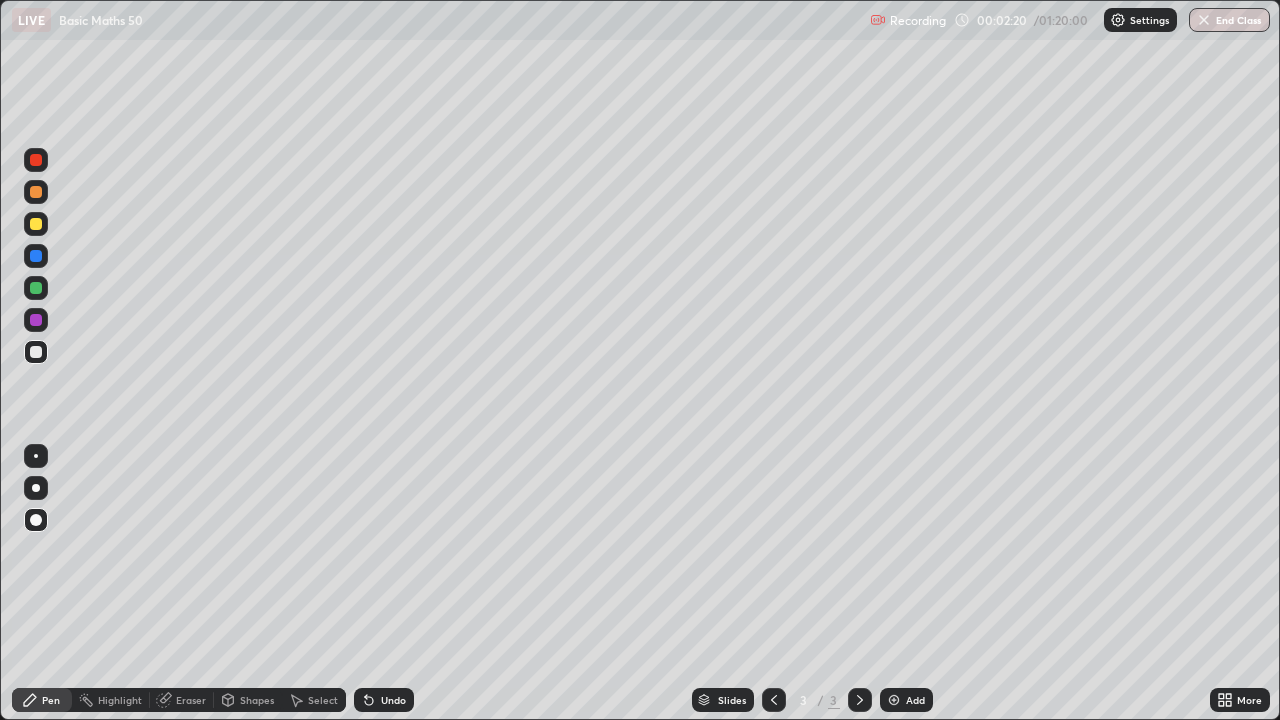click at bounding box center [36, 352] 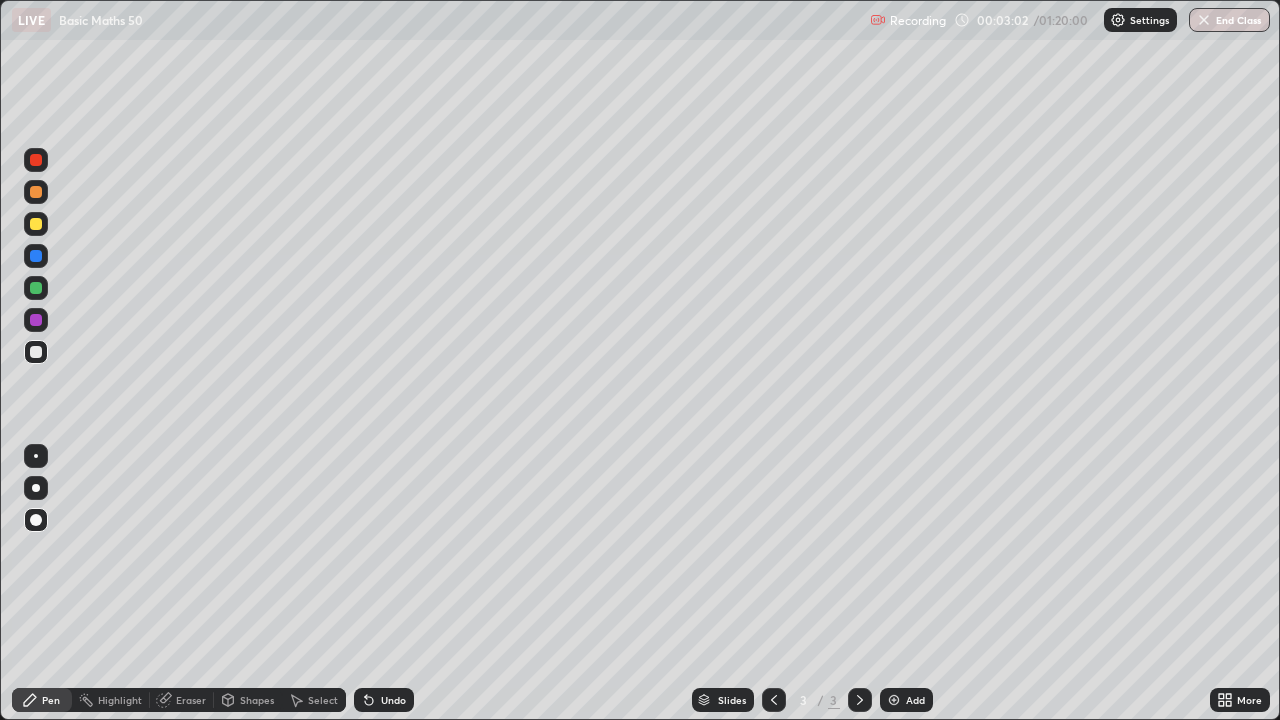 click on "Add" at bounding box center [906, 700] 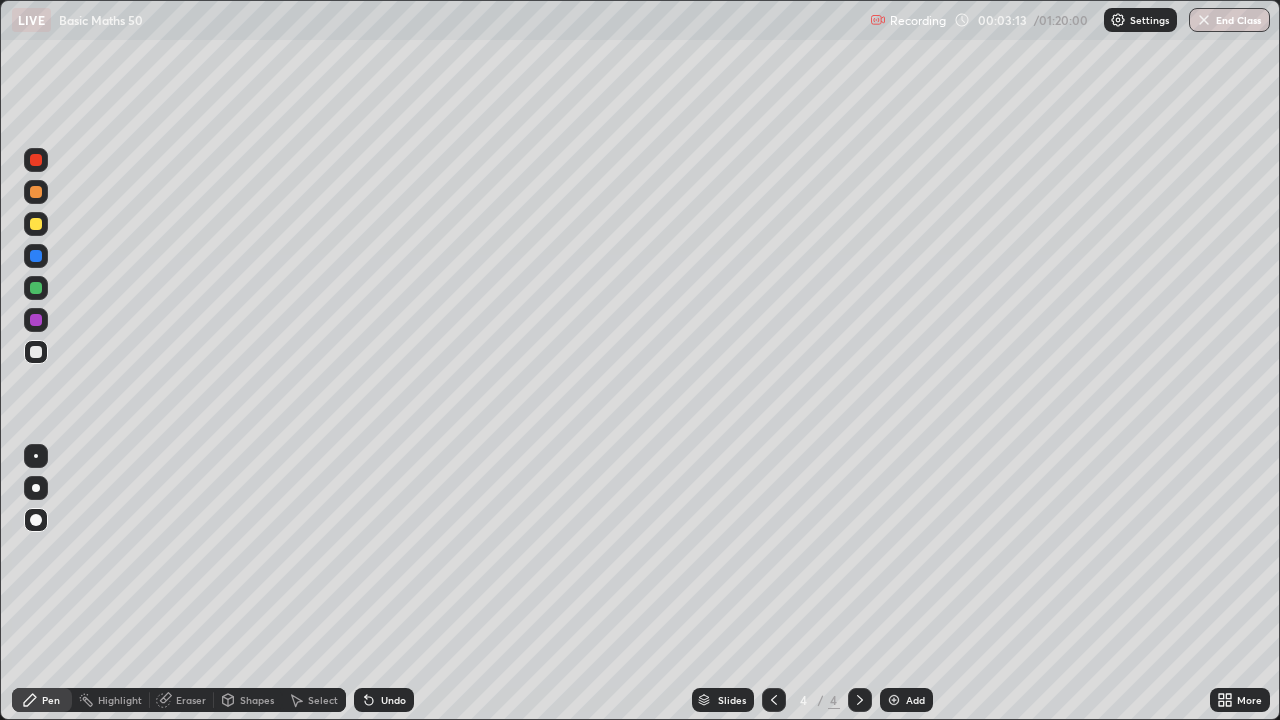 click on "Undo" at bounding box center [384, 700] 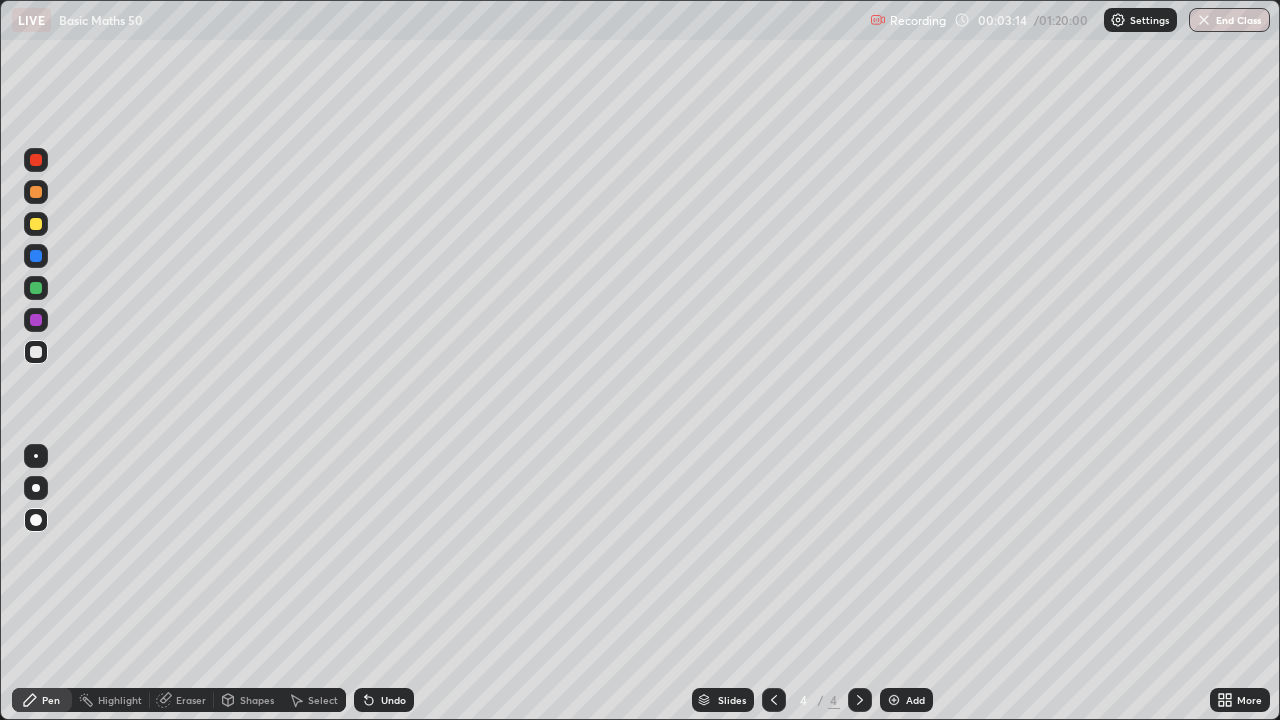 click on "Undo" at bounding box center (384, 700) 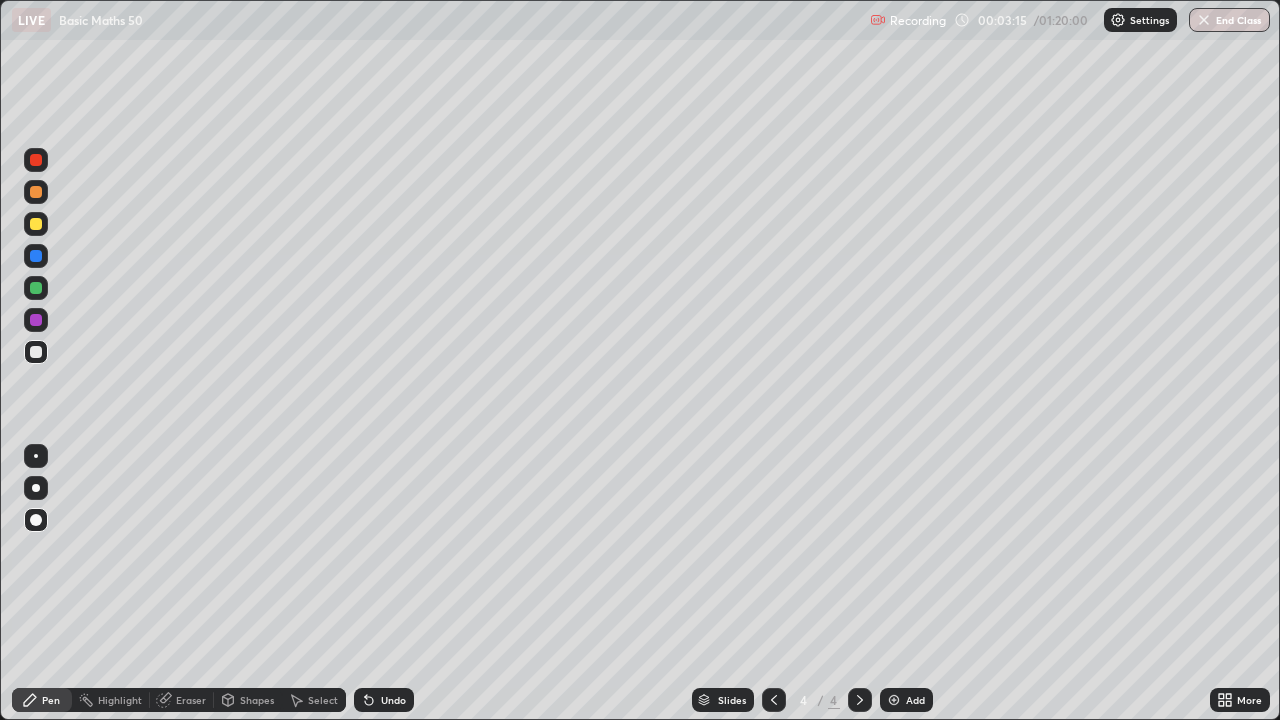 click on "Undo" at bounding box center (384, 700) 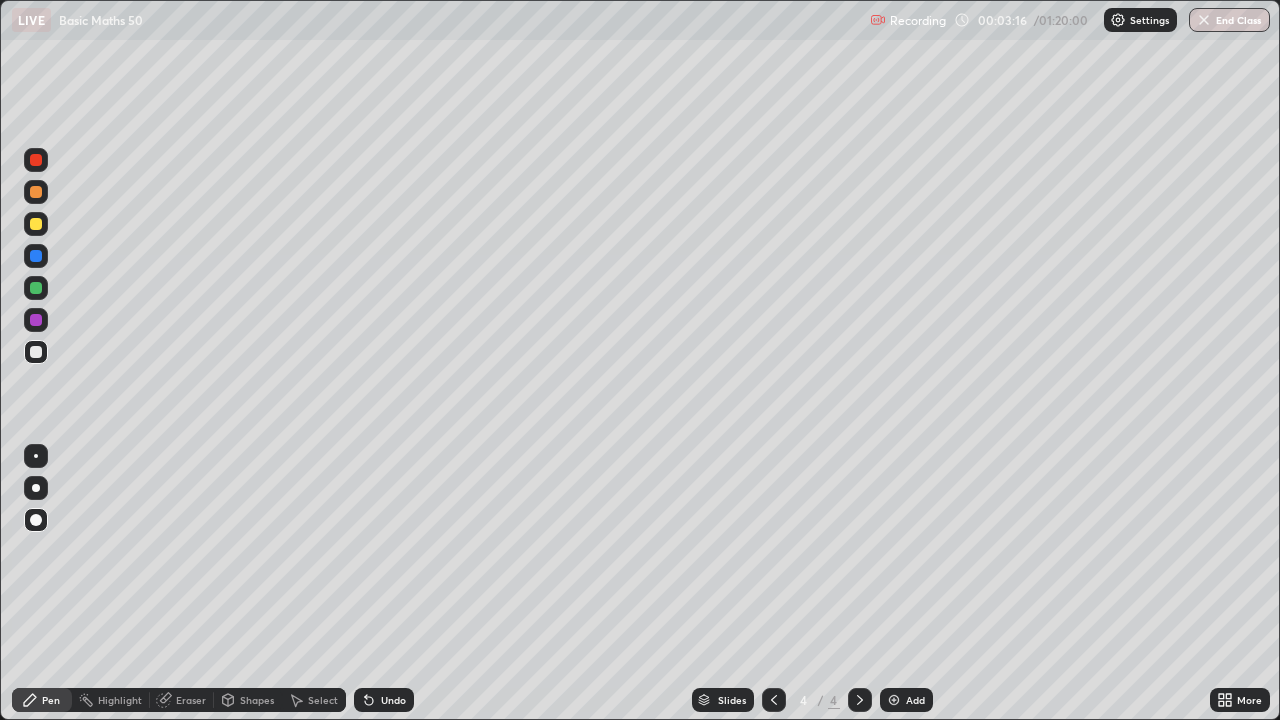 click on "Shapes" at bounding box center (257, 700) 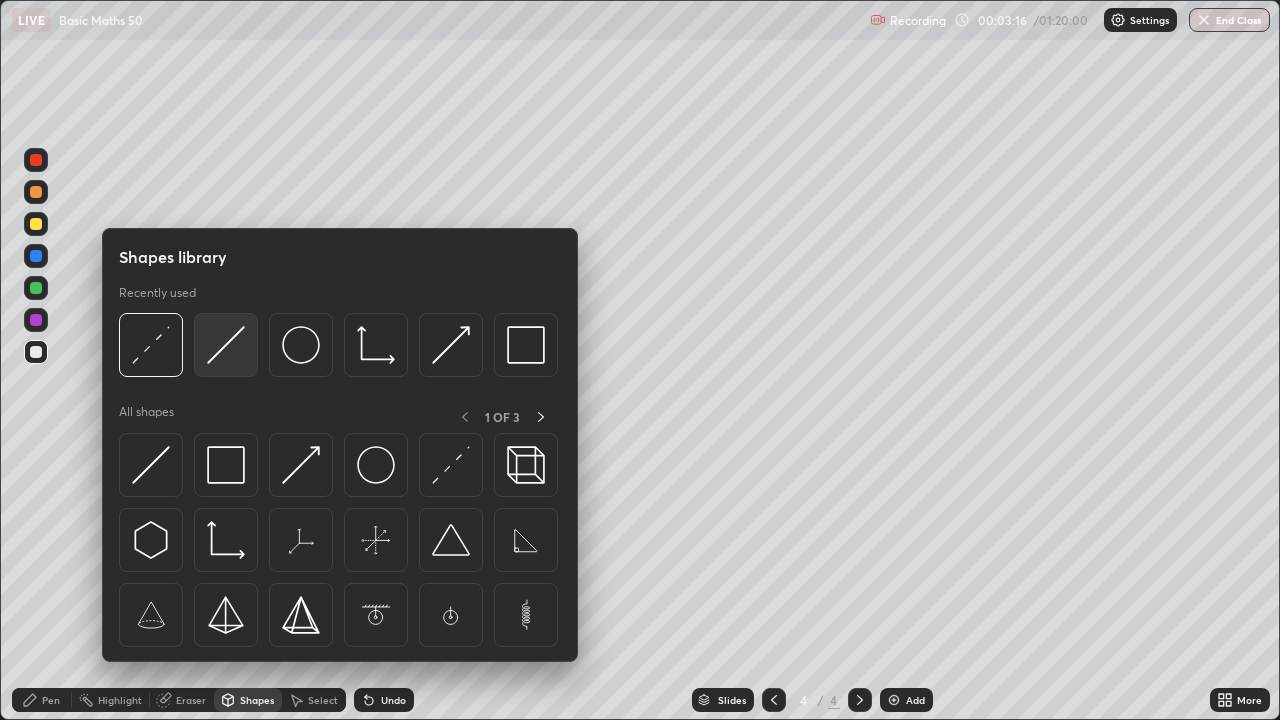 click at bounding box center [226, 345] 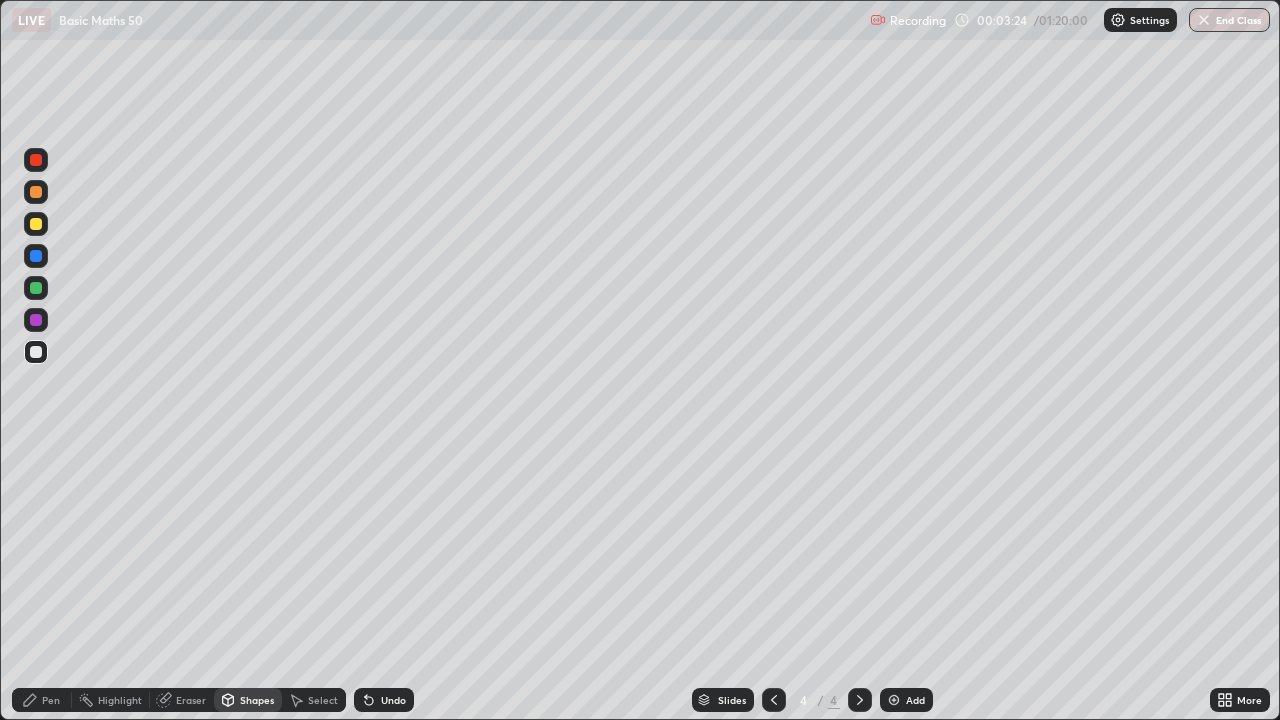 click on "Pen" at bounding box center (42, 700) 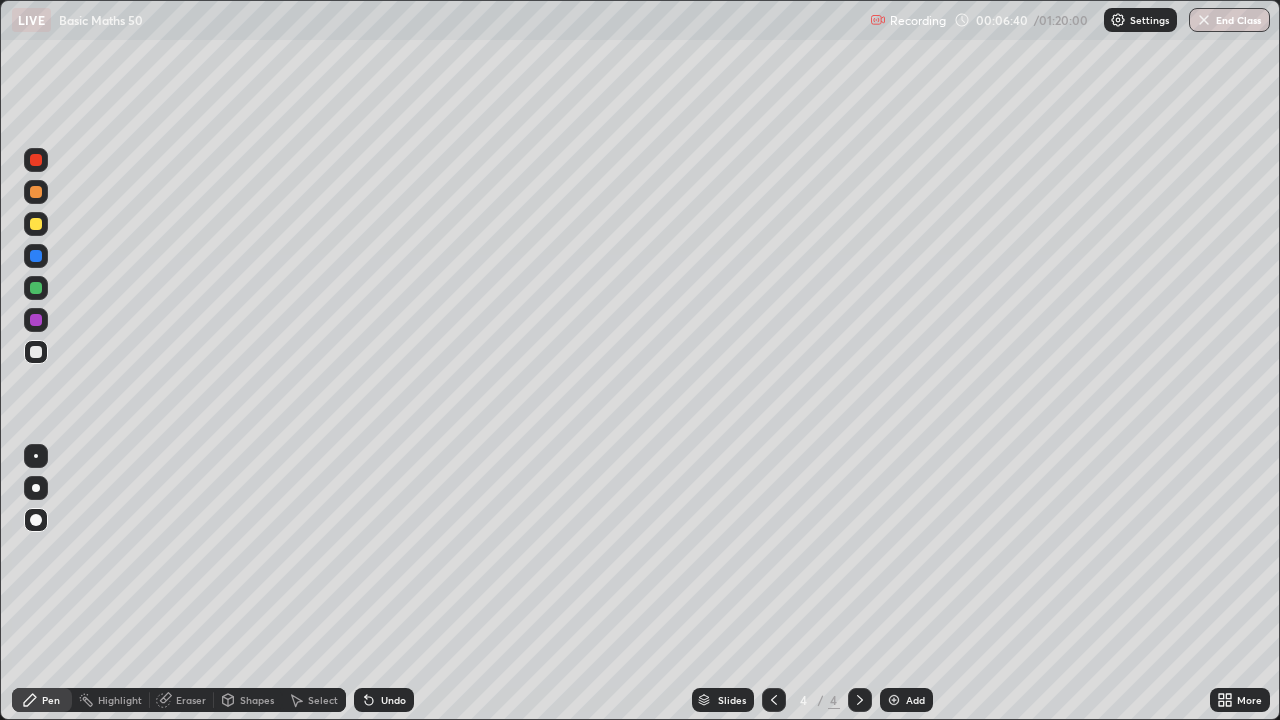 click on "Select" at bounding box center (323, 700) 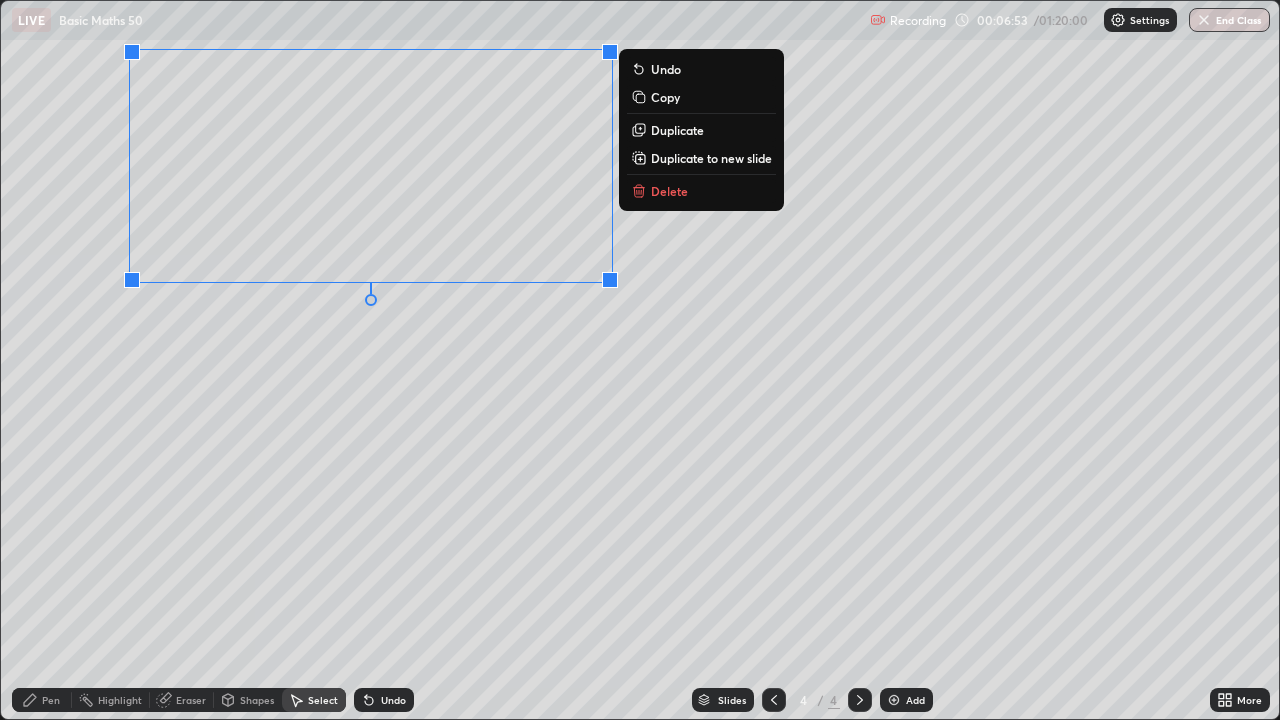 click on "0 ° Undo Copy Duplicate Duplicate to new slide Delete" at bounding box center (640, 360) 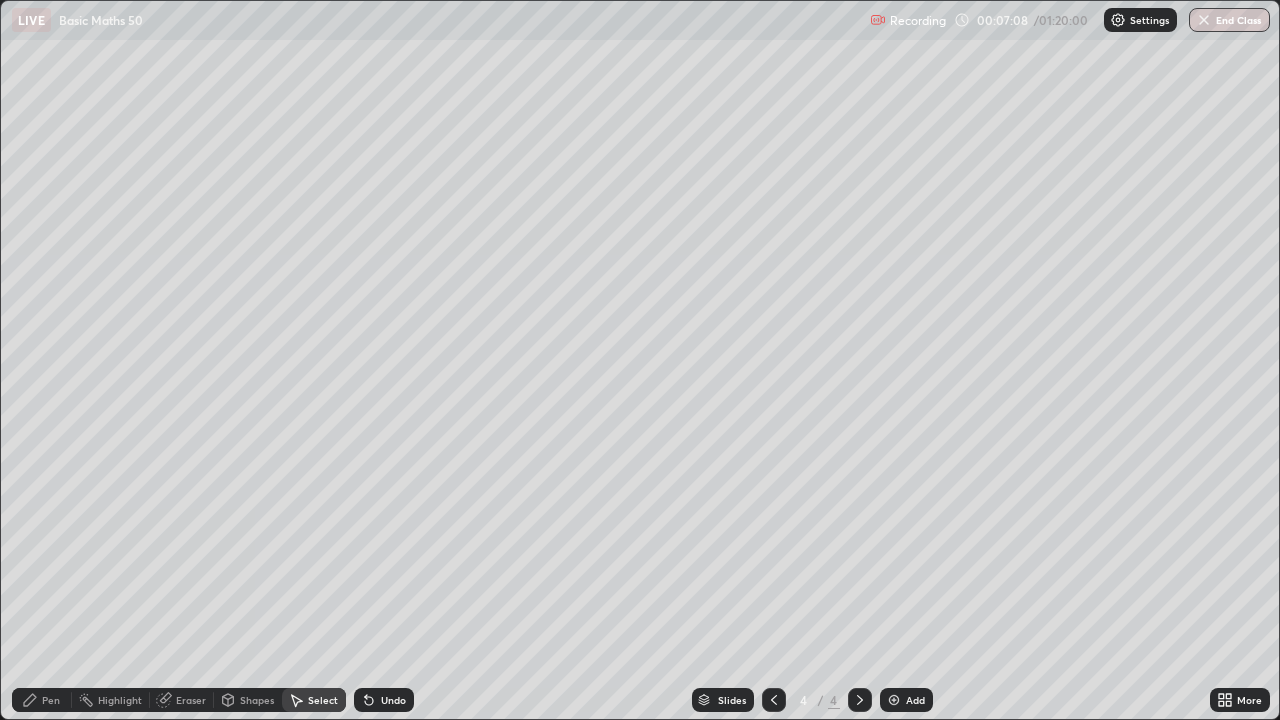 click on "Eraser" at bounding box center [191, 700] 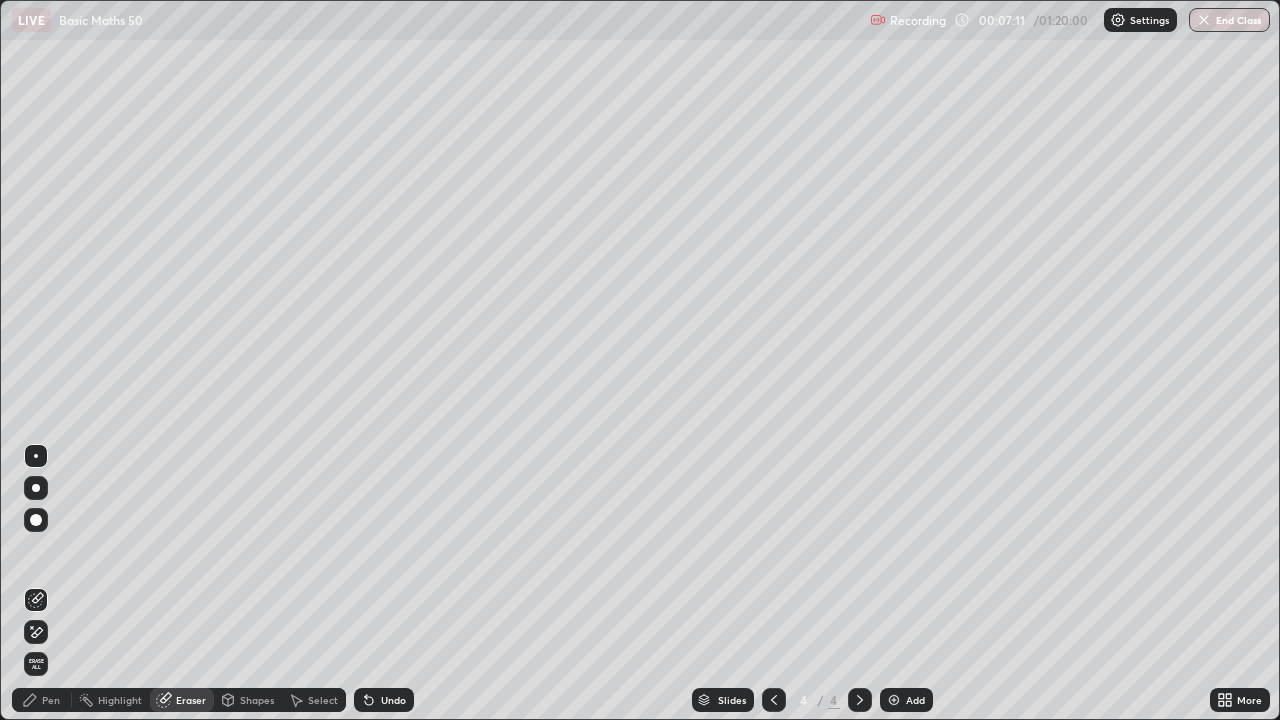click 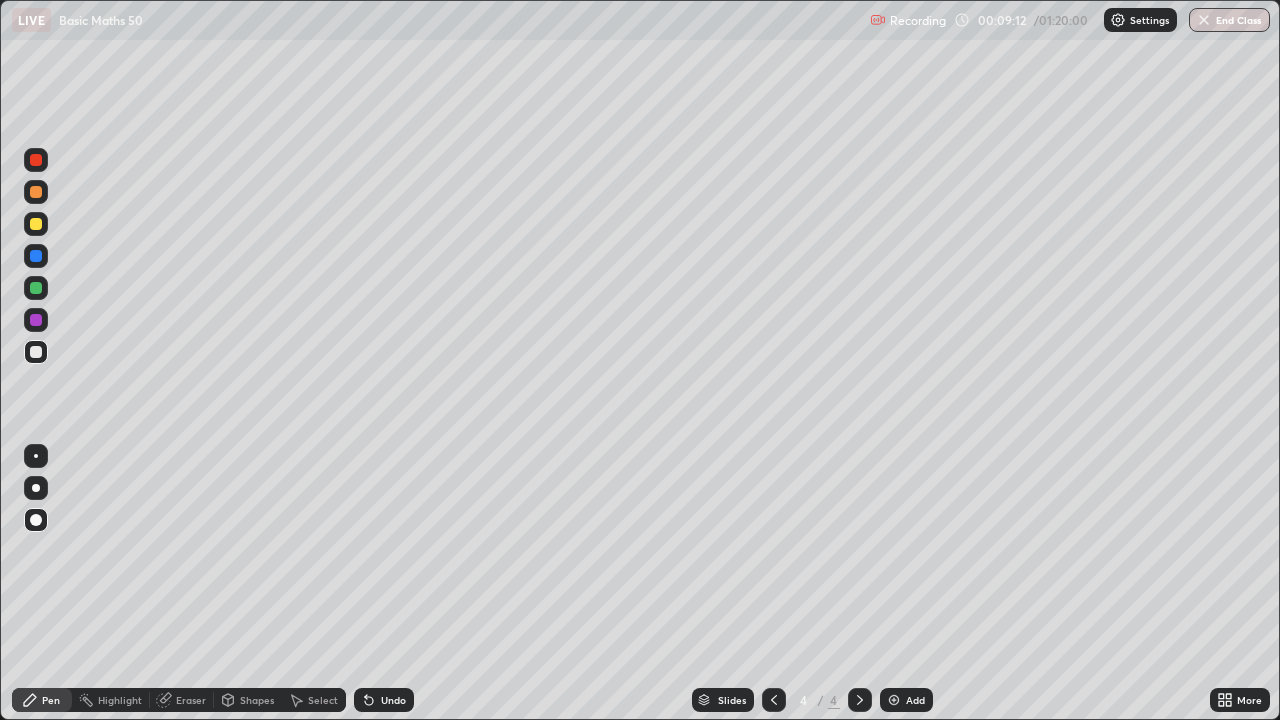 click at bounding box center (36, 256) 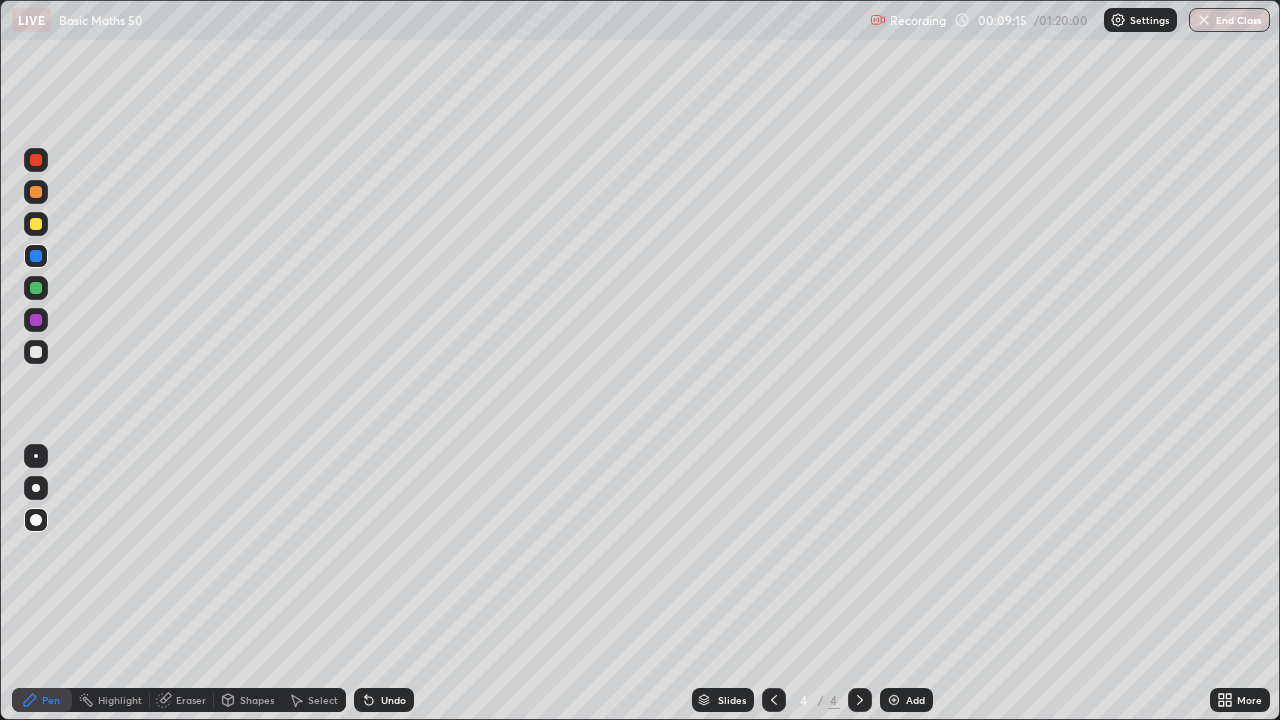 click at bounding box center [36, 352] 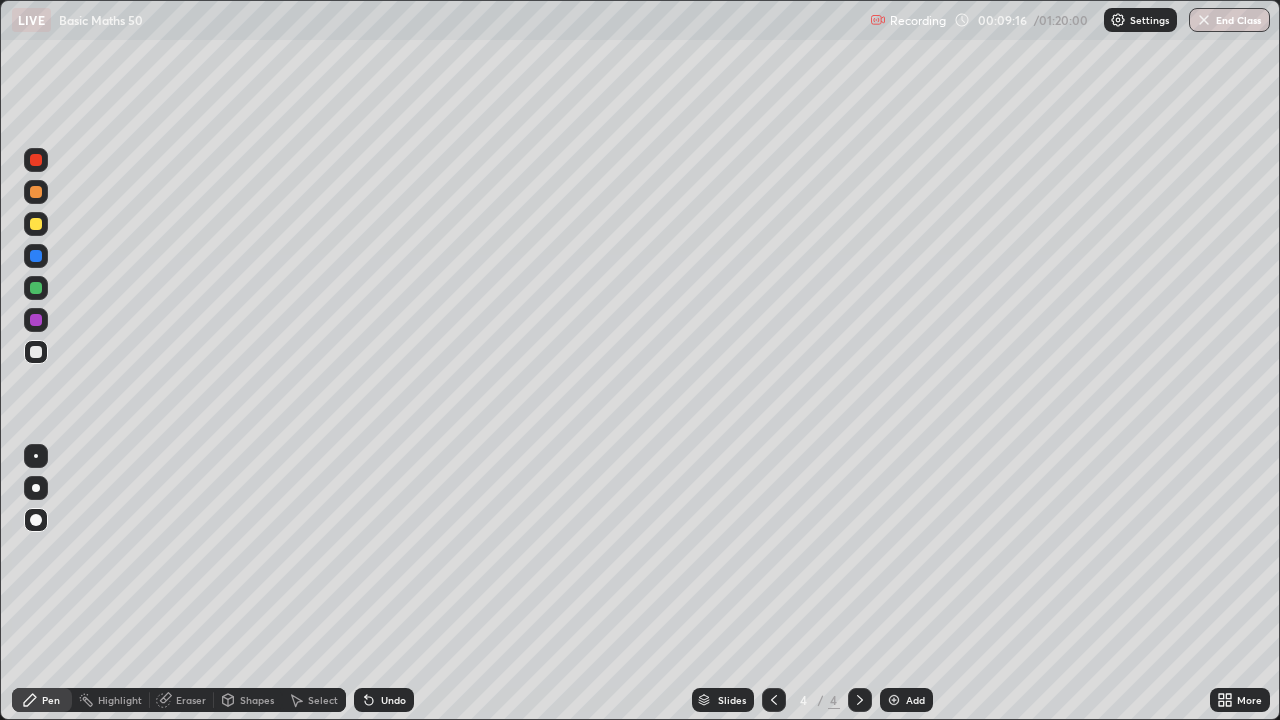 click at bounding box center [36, 320] 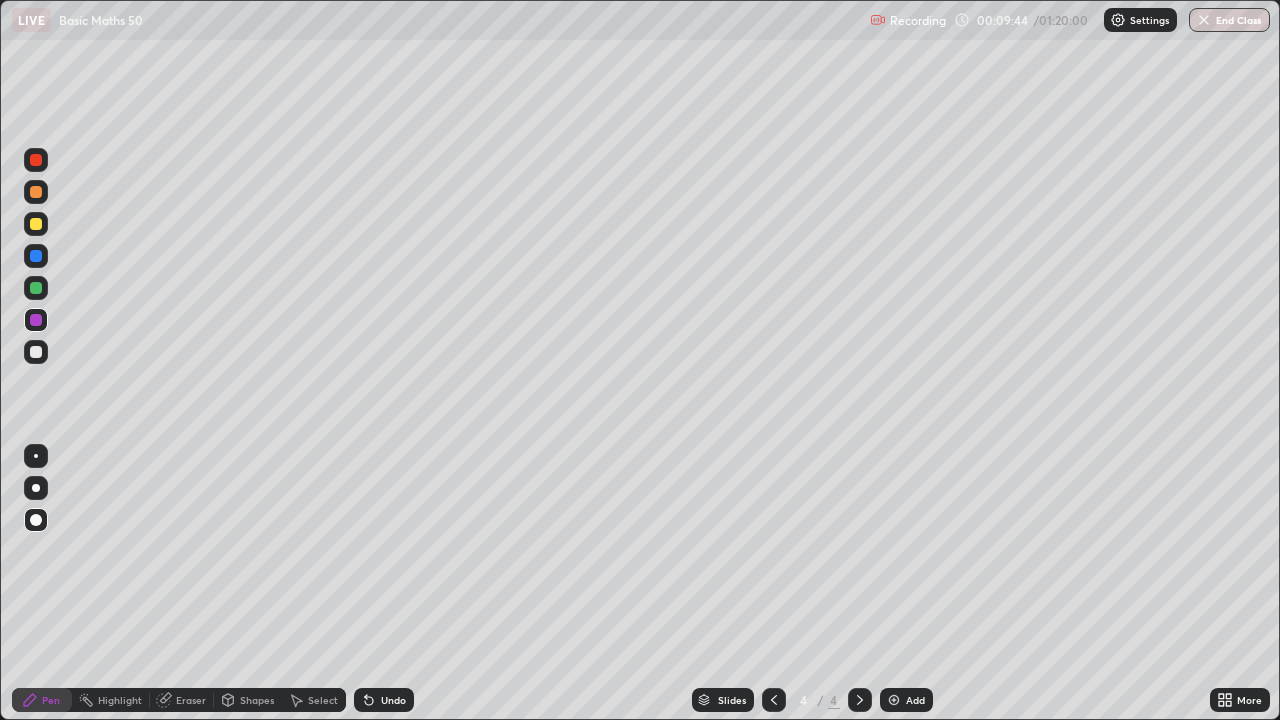 click at bounding box center [36, 224] 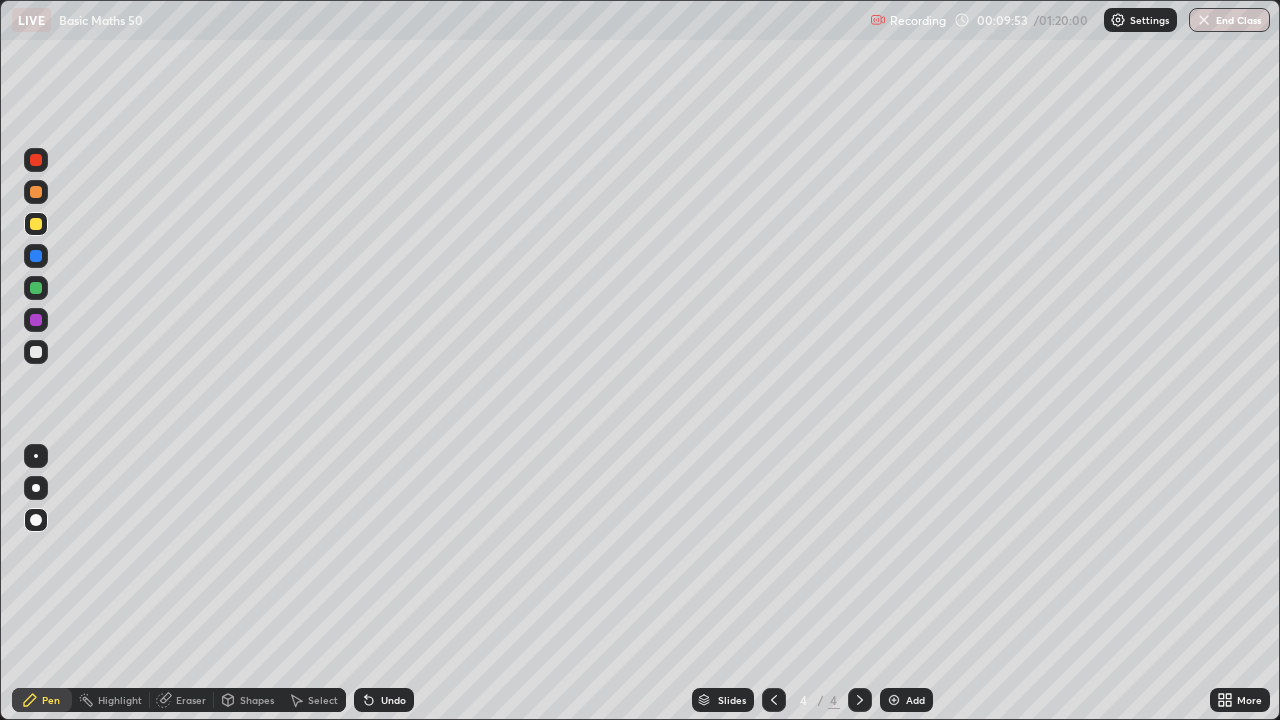 click at bounding box center [36, 256] 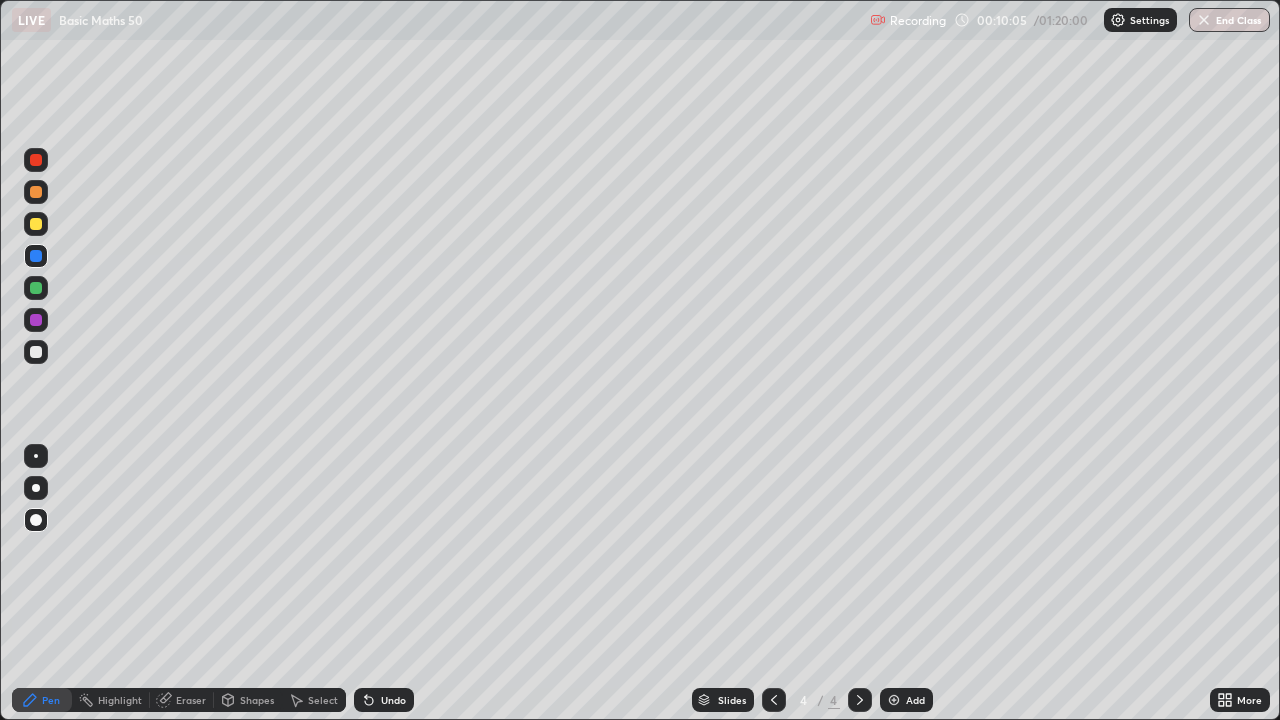 click at bounding box center [36, 352] 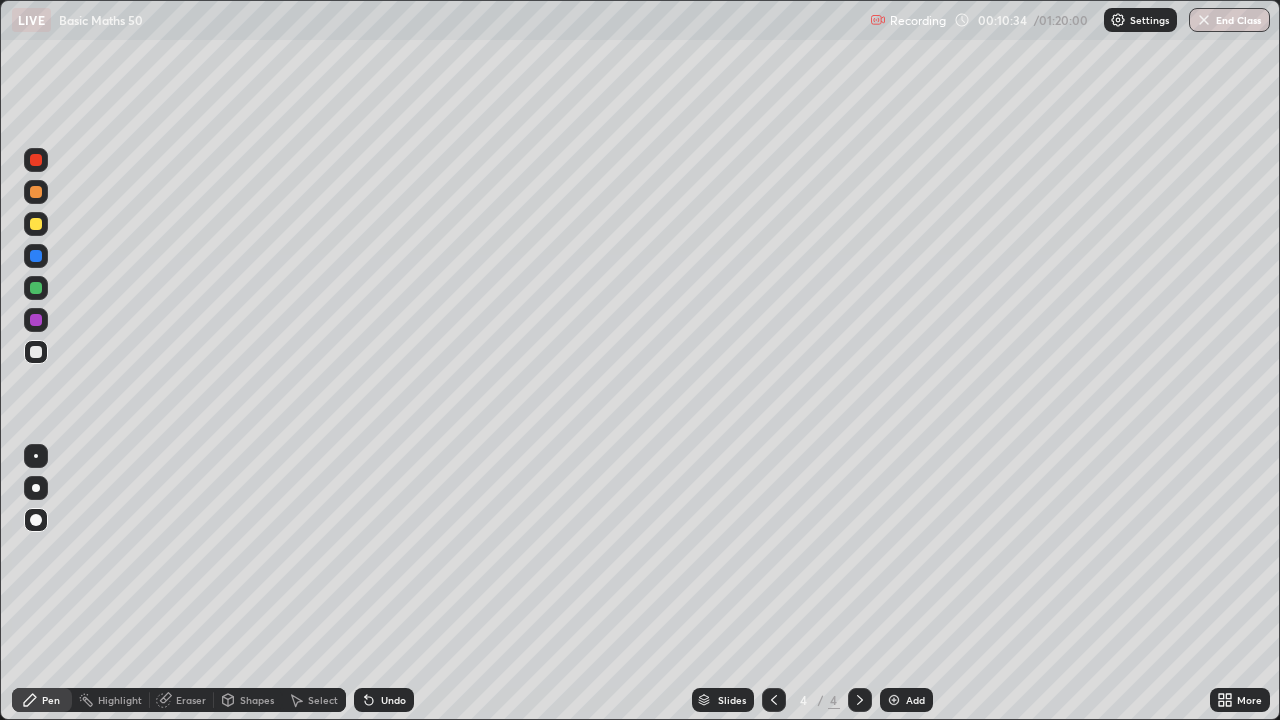 click on "Undo" at bounding box center (393, 700) 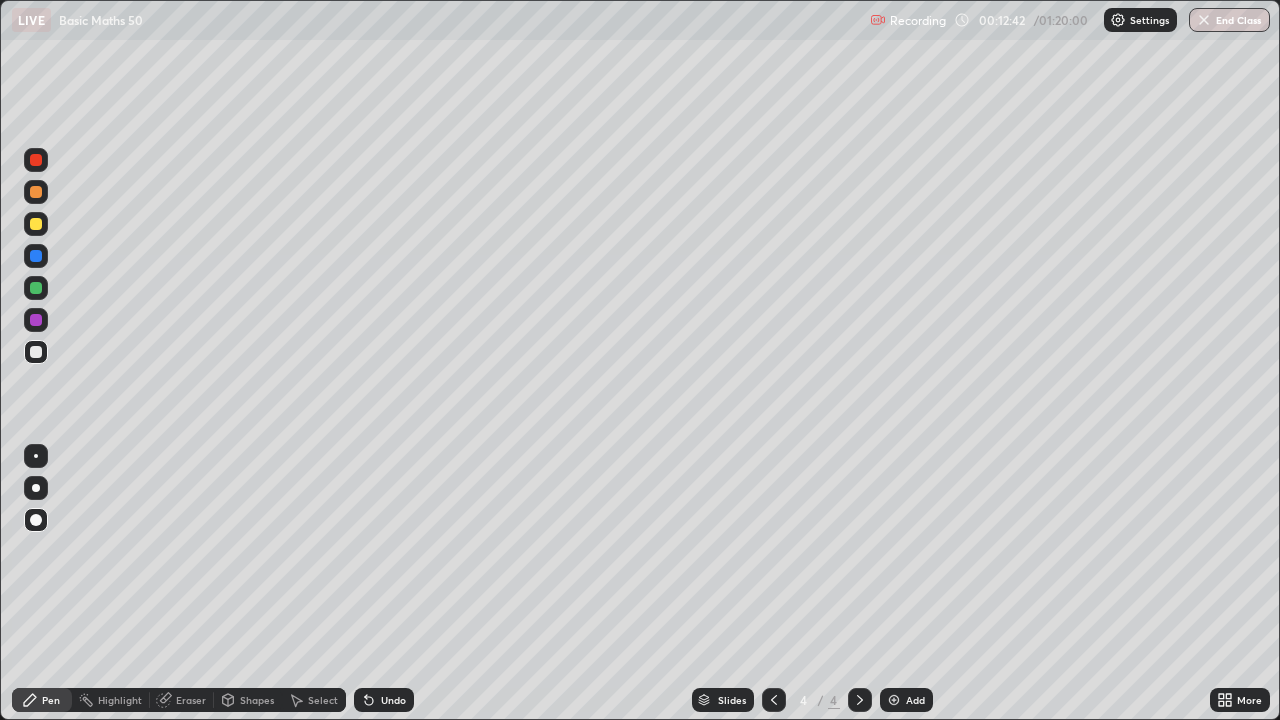 click at bounding box center [36, 320] 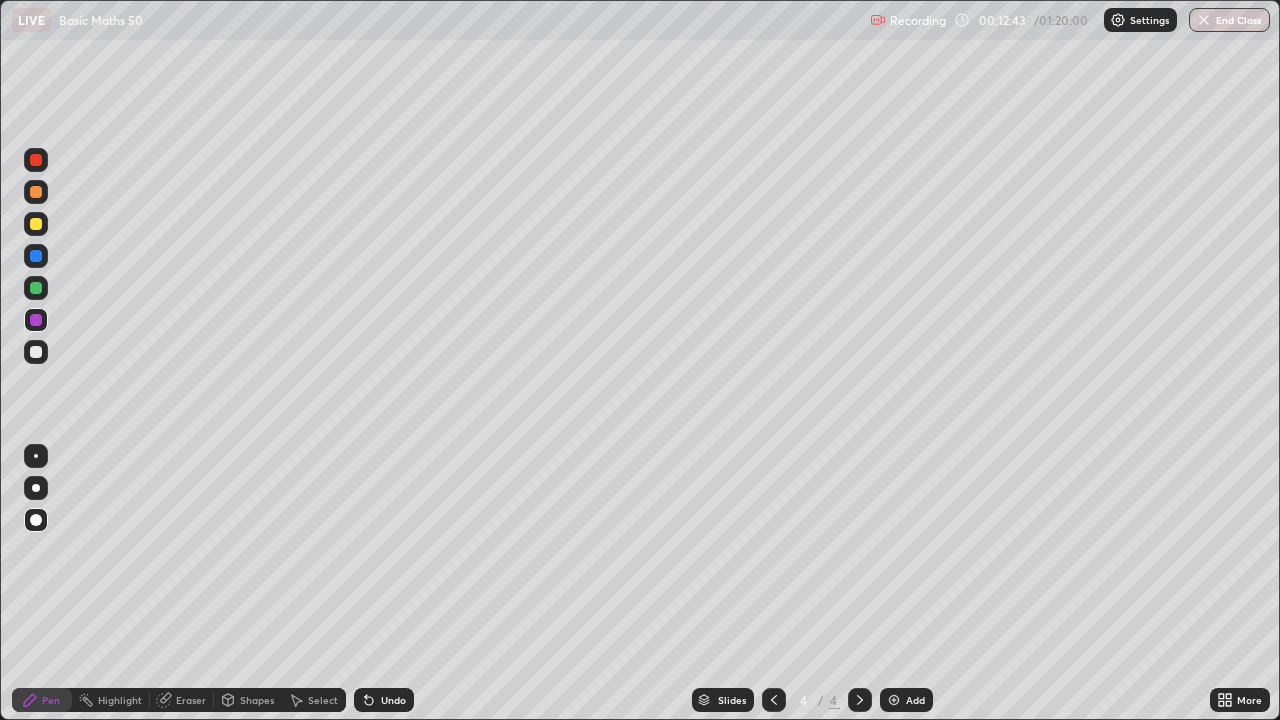 click at bounding box center (36, 288) 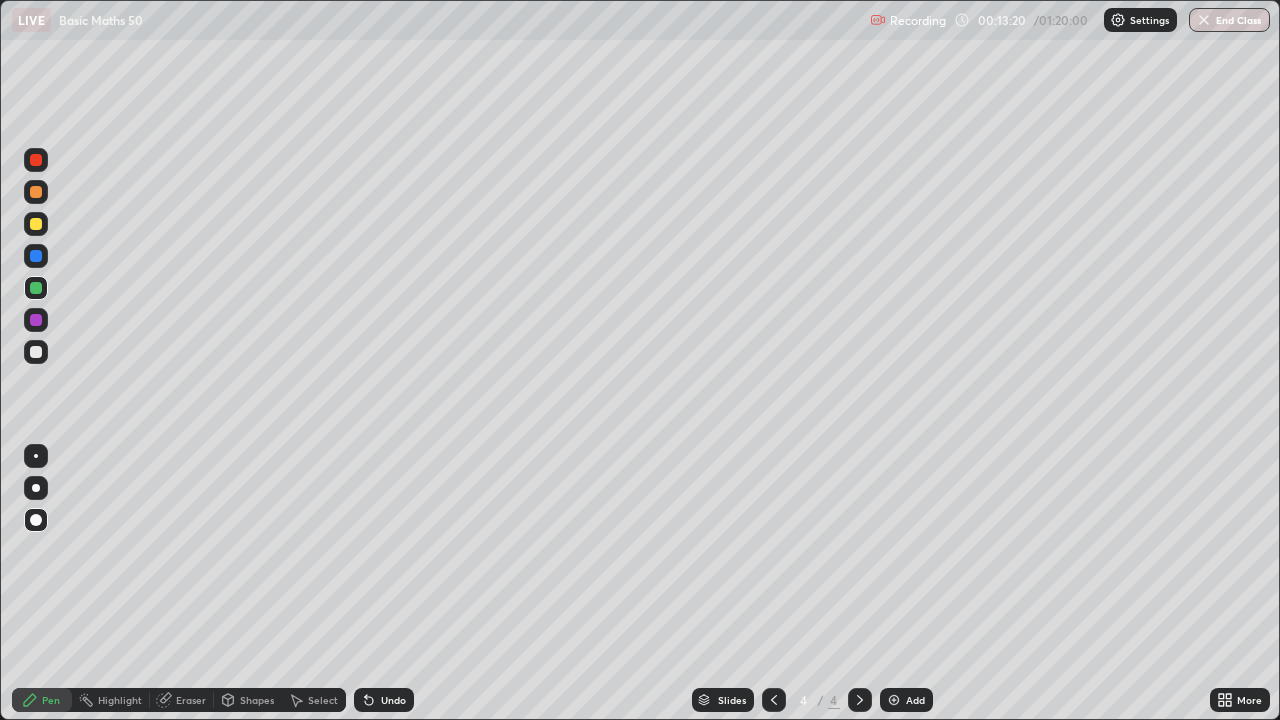 click on "Undo" at bounding box center (393, 700) 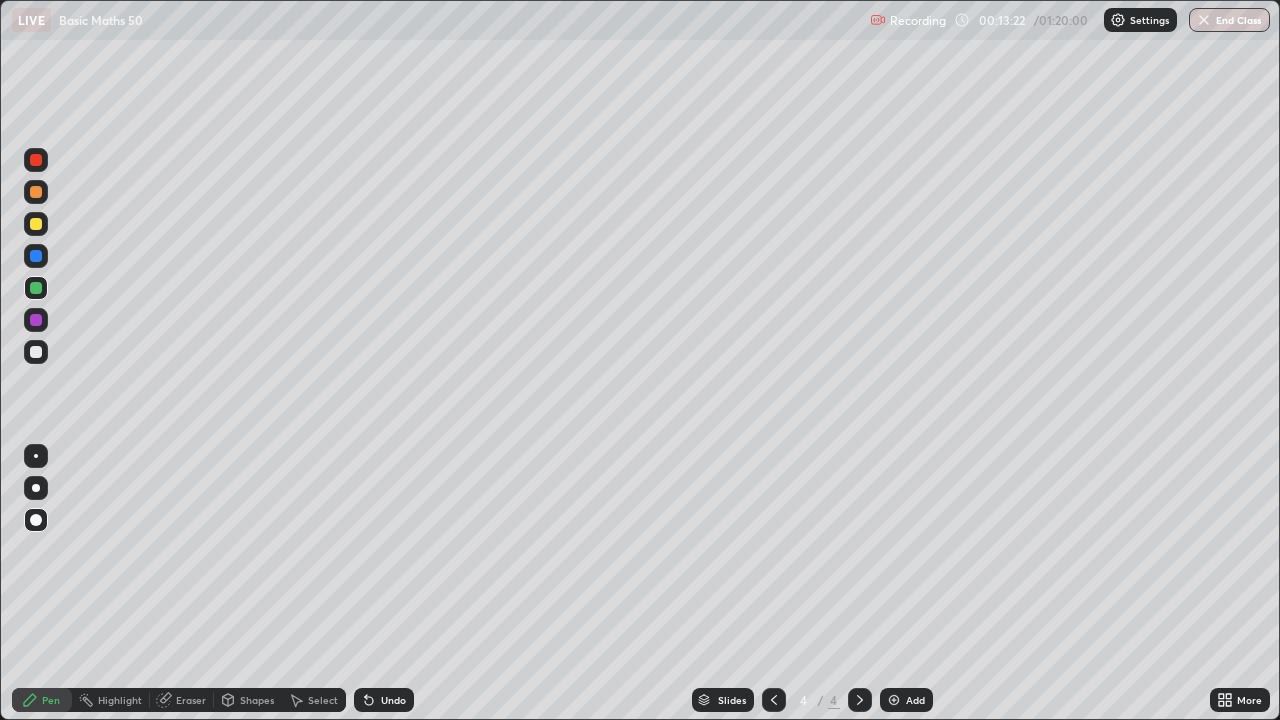 click on "Undo" at bounding box center [393, 700] 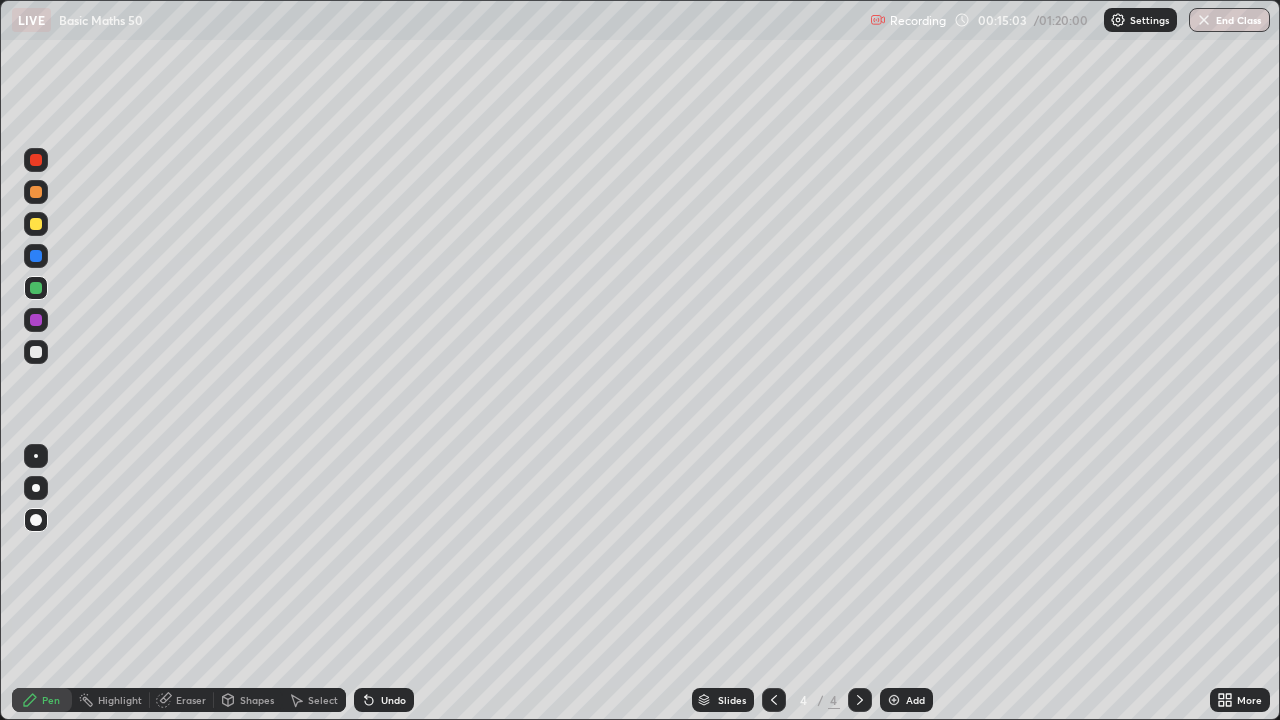 click at bounding box center (36, 224) 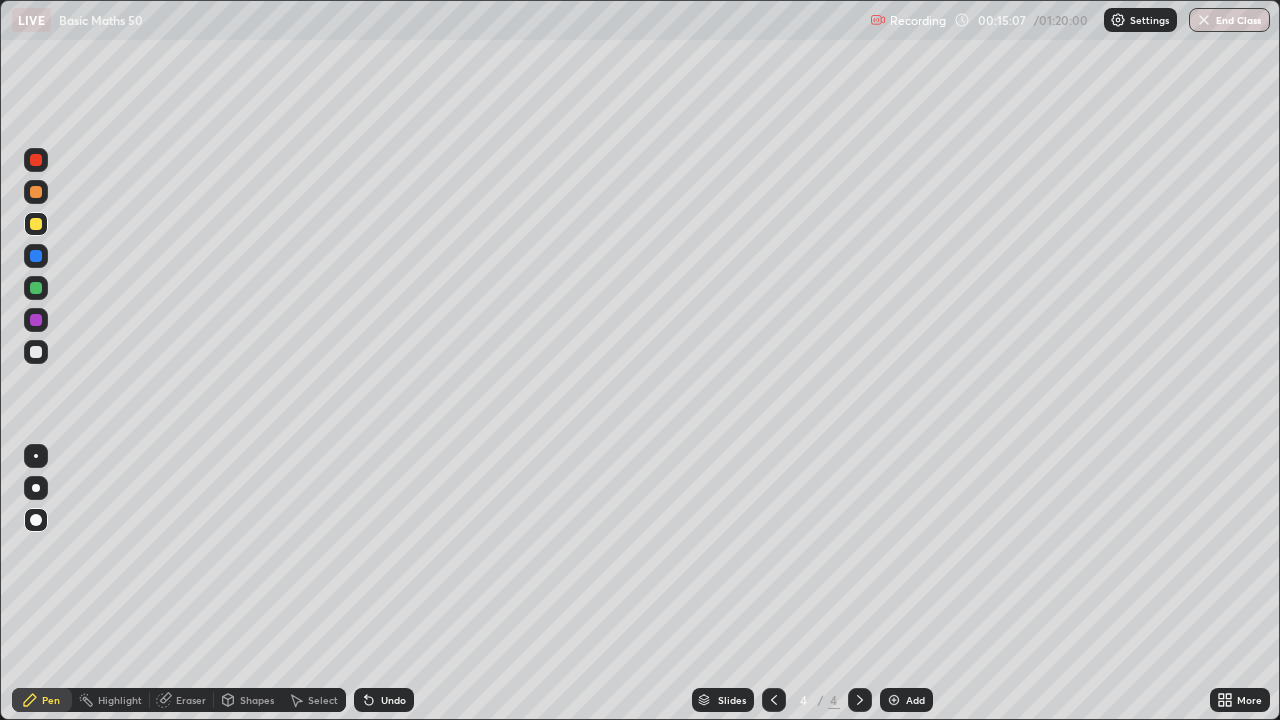 click at bounding box center (36, 352) 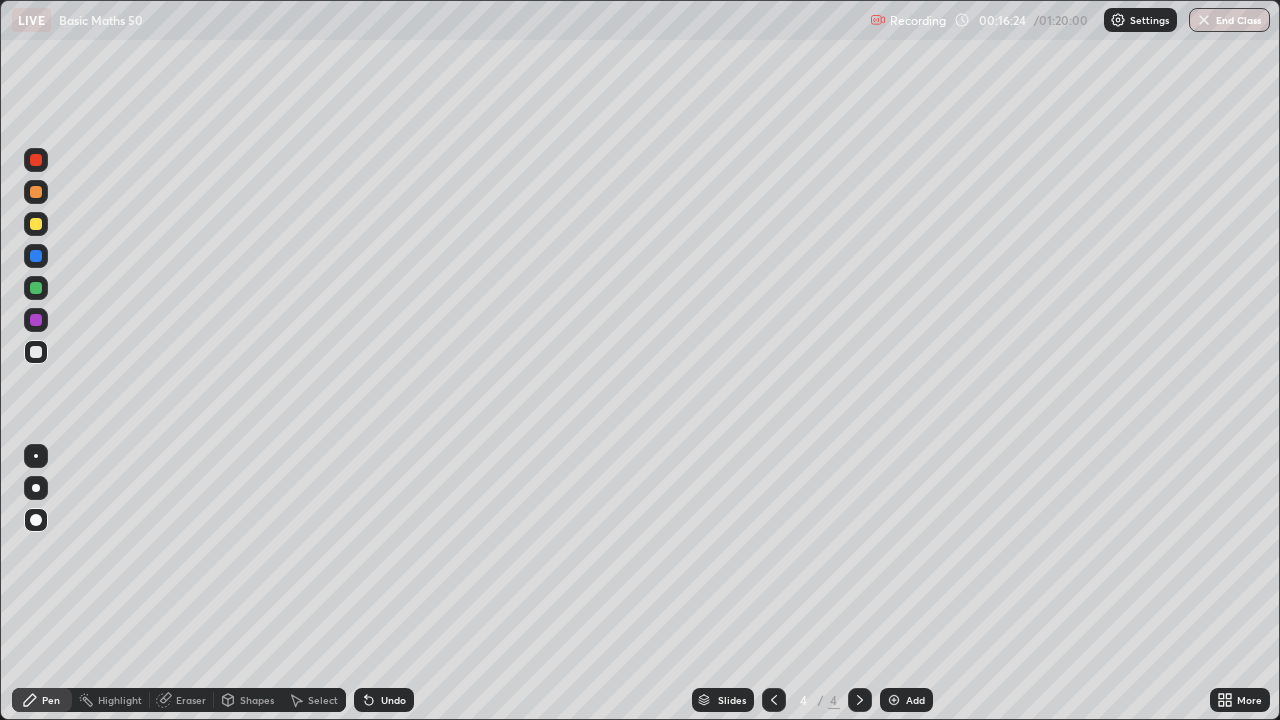click at bounding box center [36, 160] 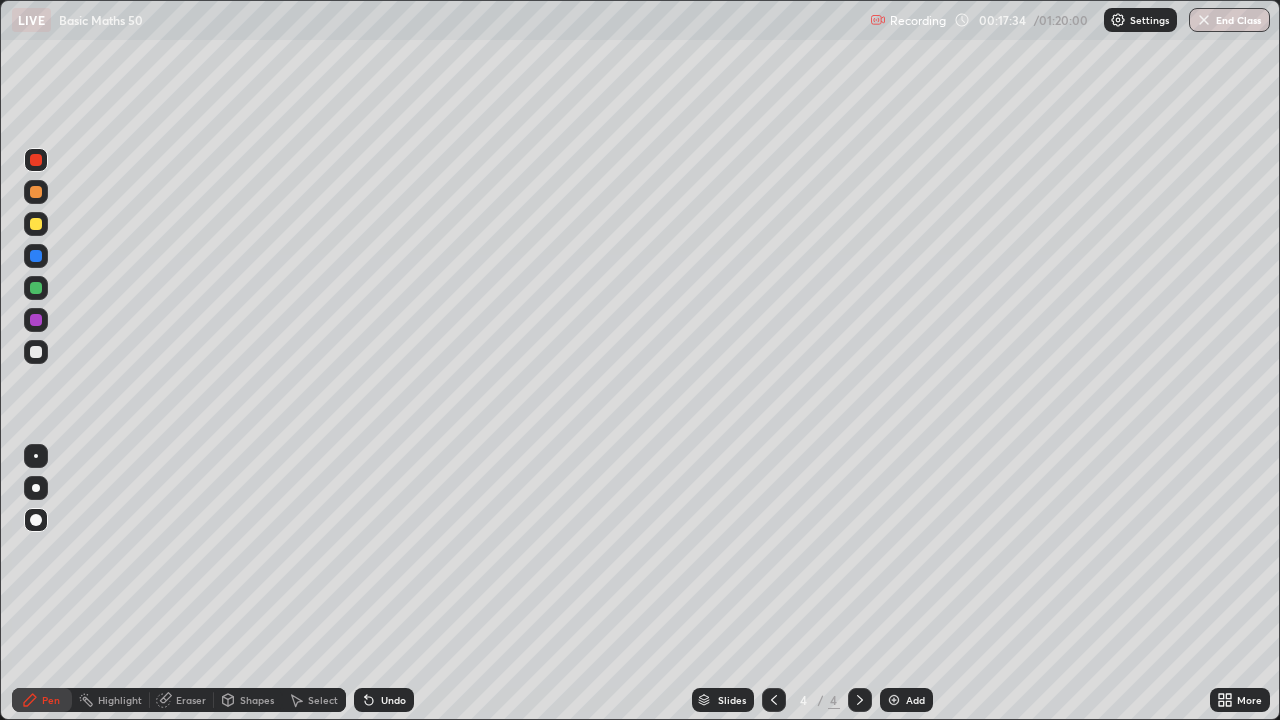 click on "Undo" at bounding box center [384, 700] 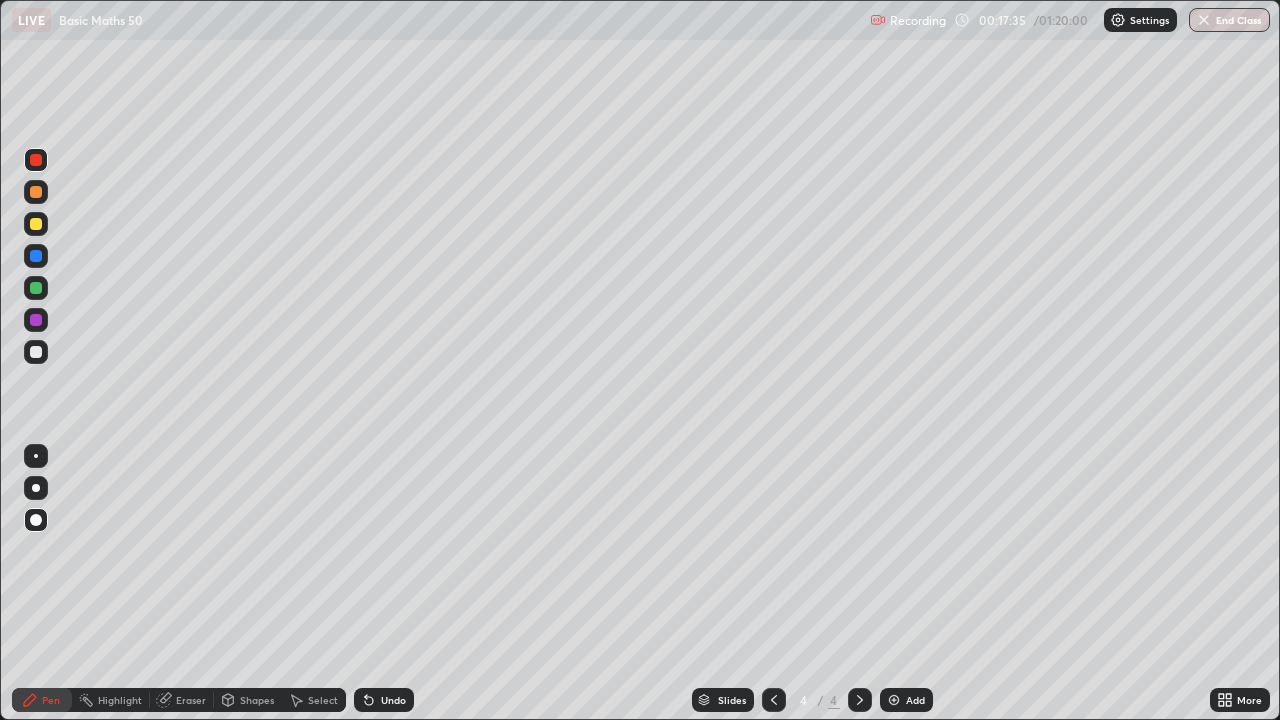 click on "Undo" at bounding box center [384, 700] 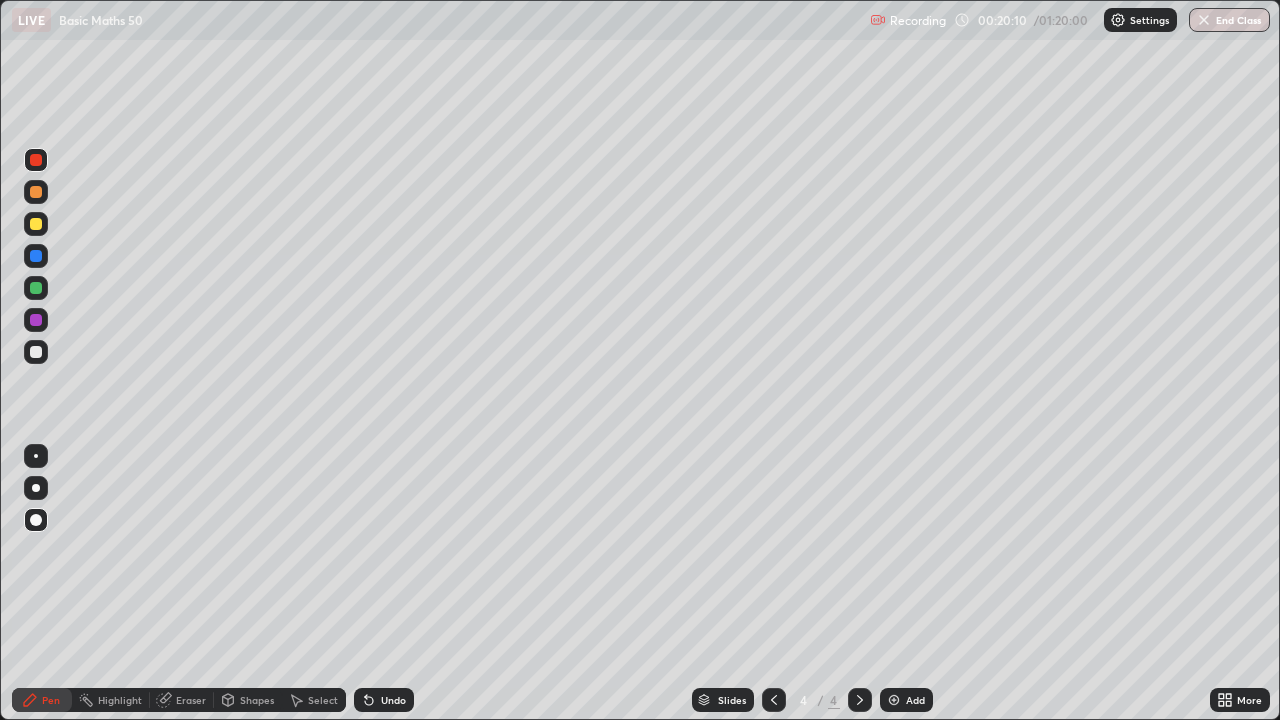click 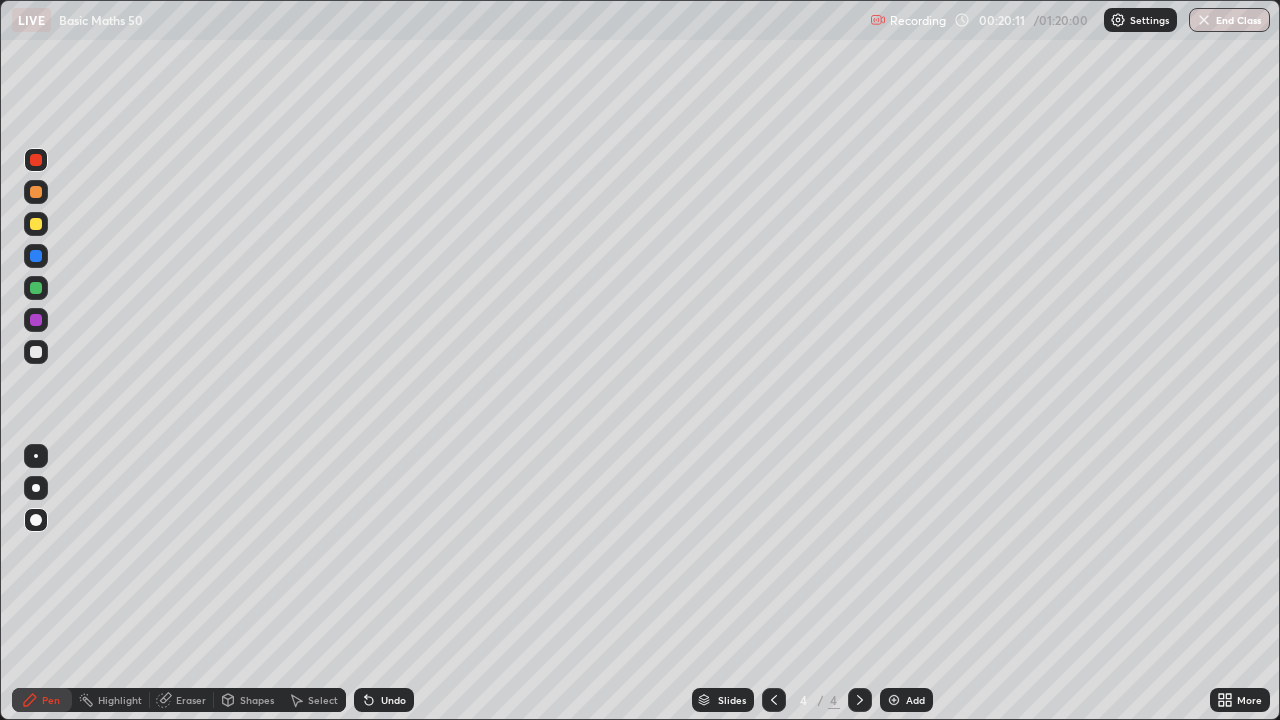 click on "Add" at bounding box center [915, 700] 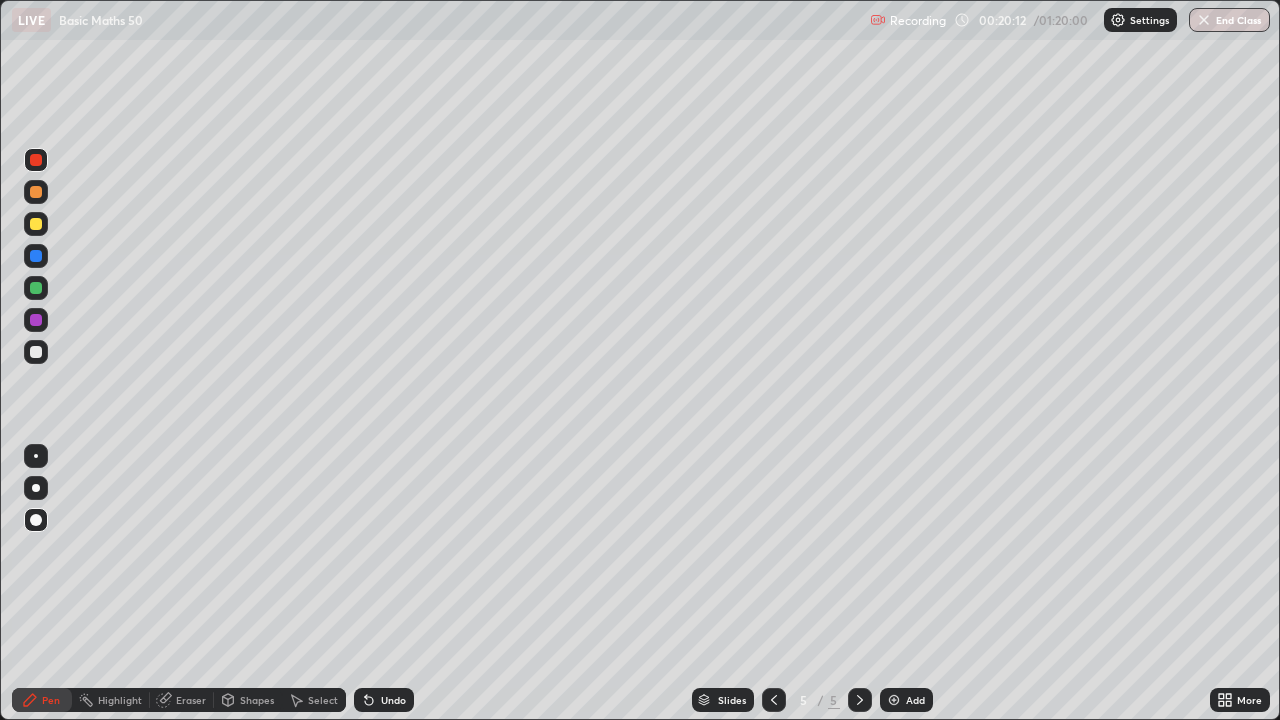 click at bounding box center (36, 352) 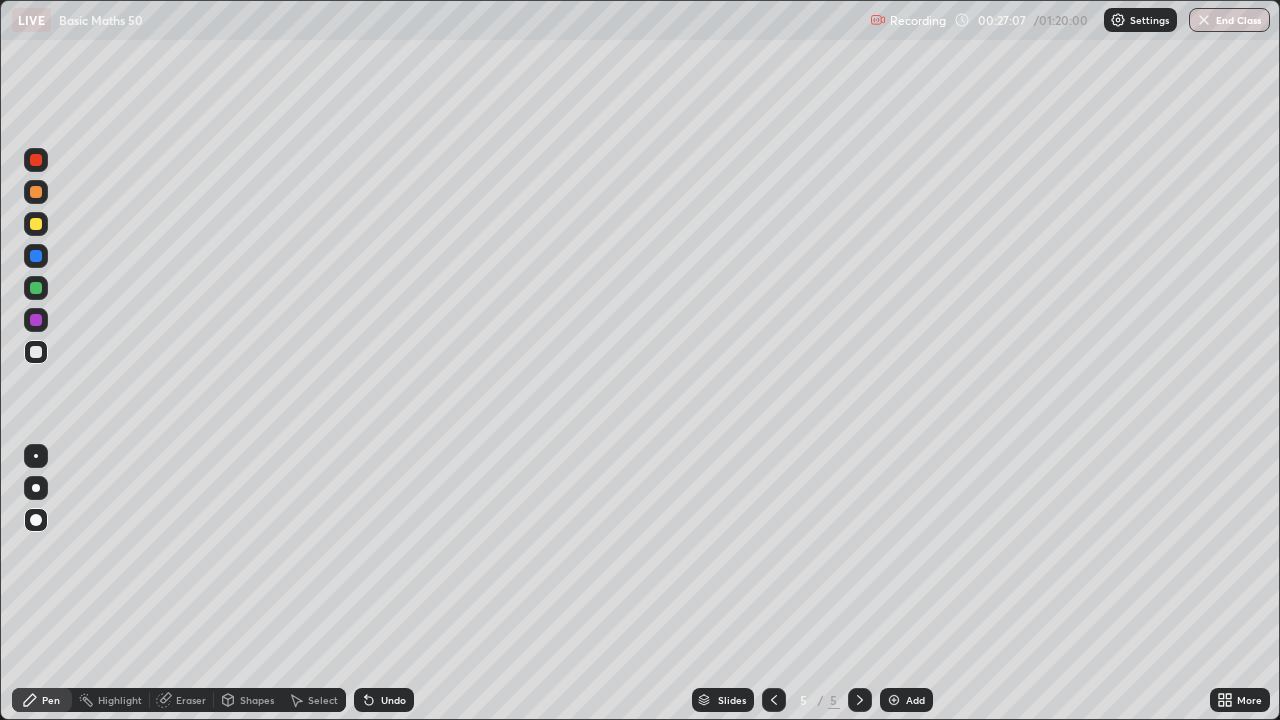 click at bounding box center [36, 288] 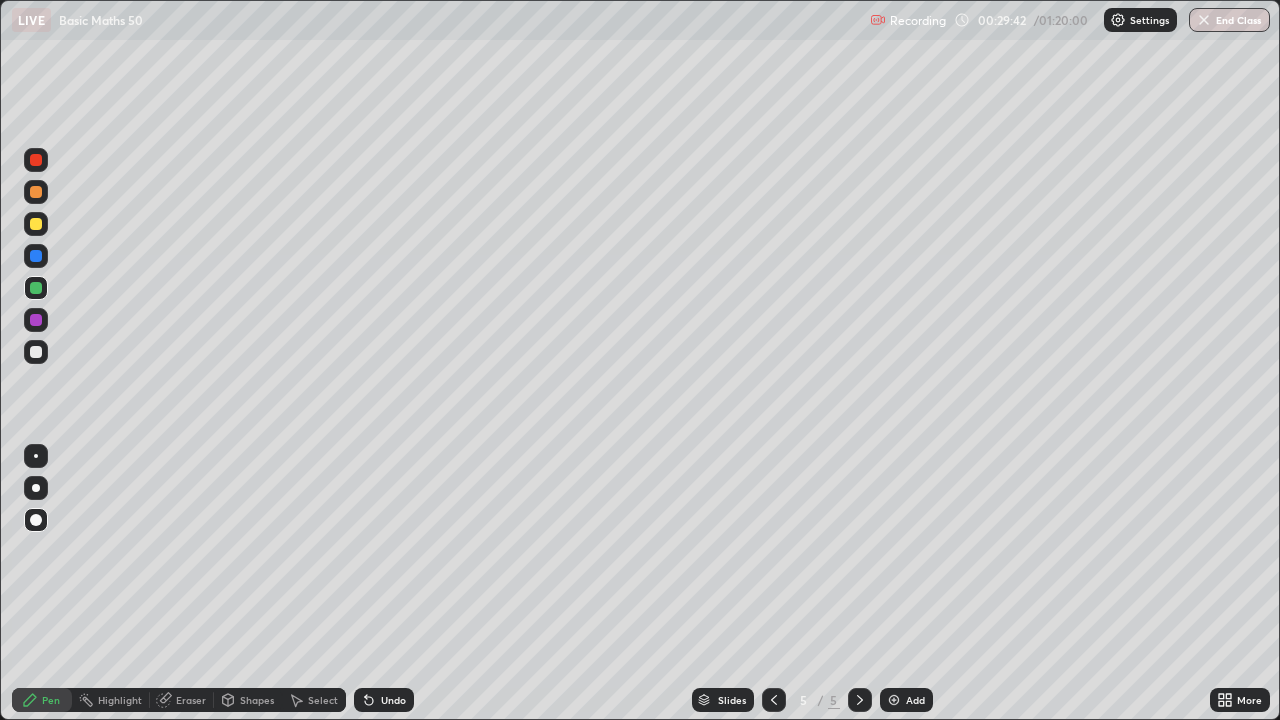 click at bounding box center (36, 224) 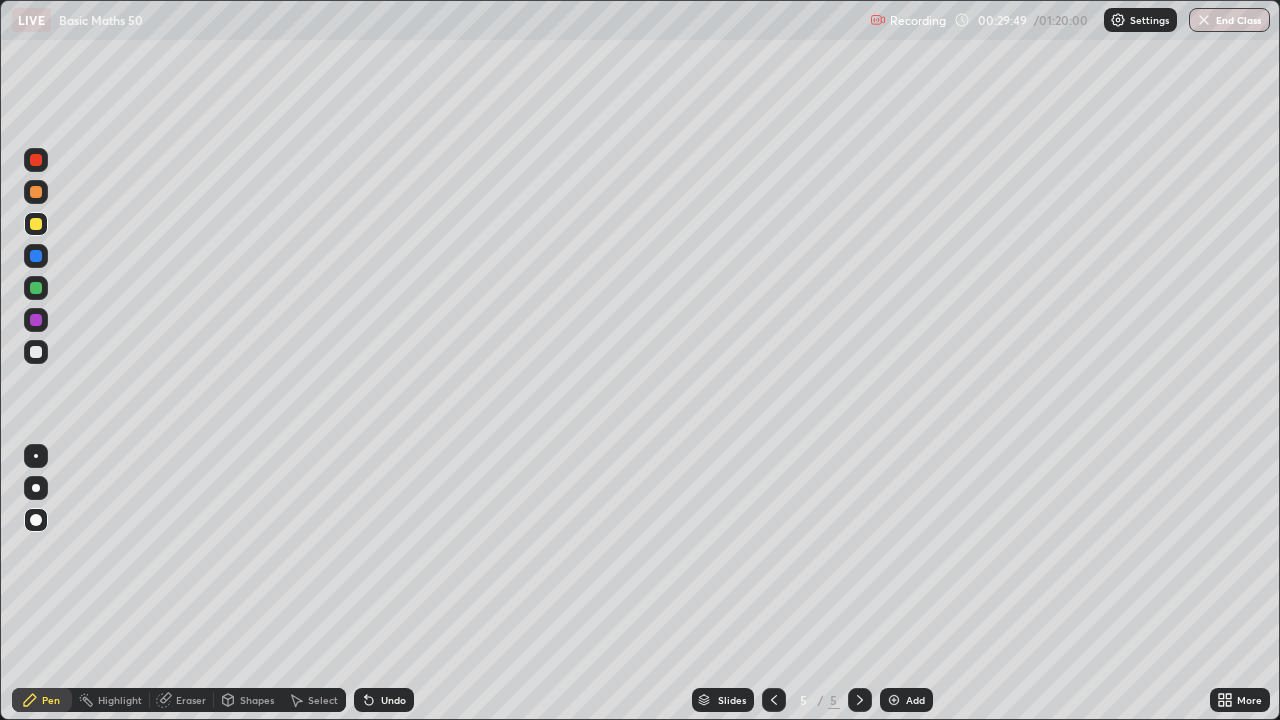 click on "Undo" at bounding box center [393, 700] 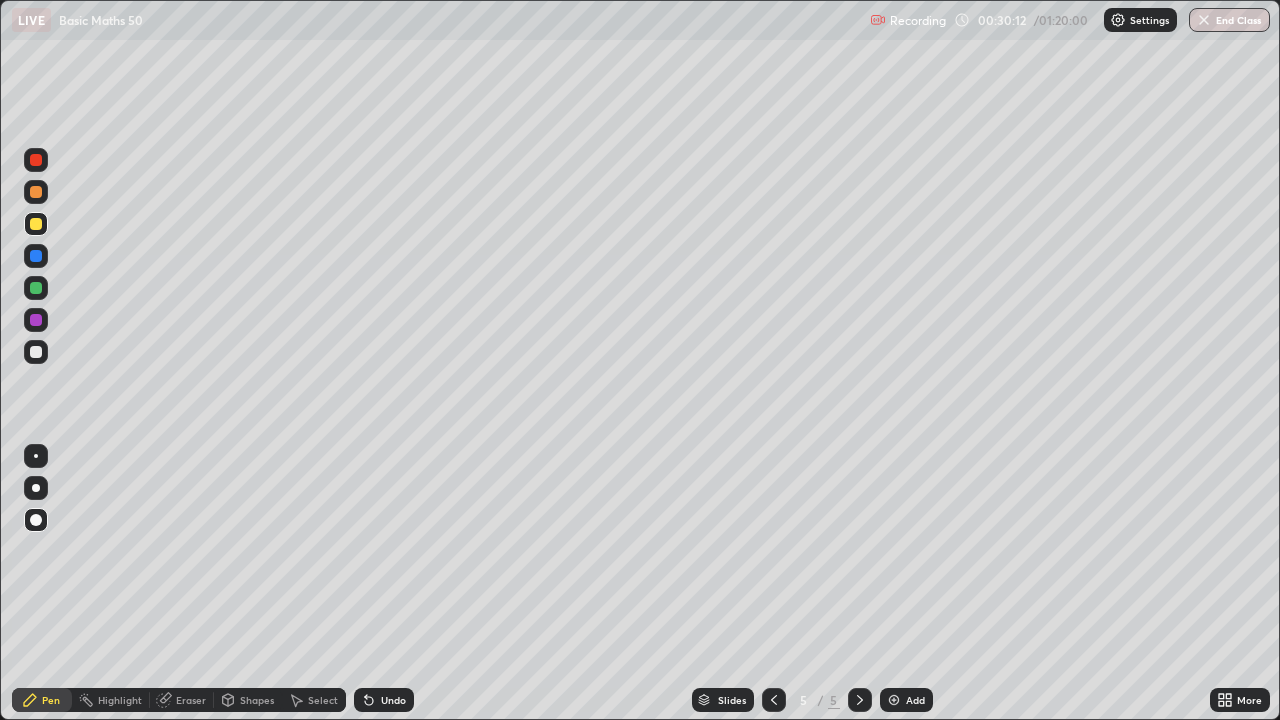 click at bounding box center [36, 352] 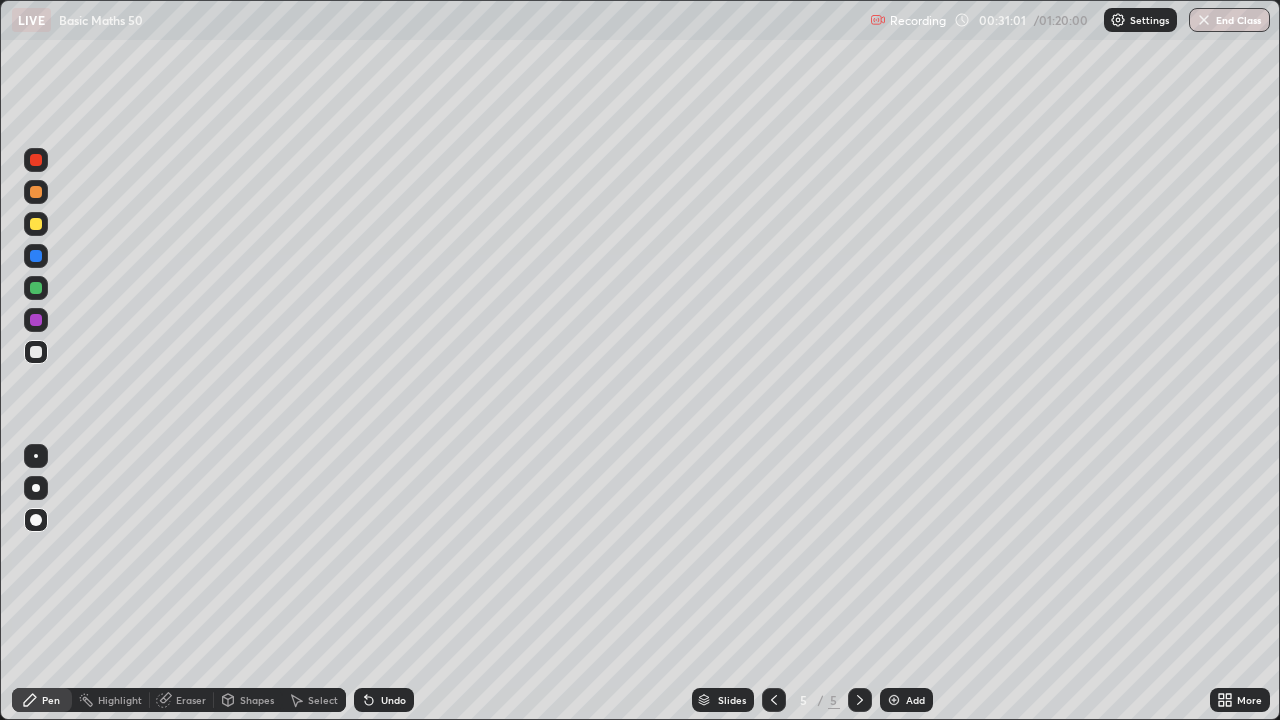 click at bounding box center [36, 192] 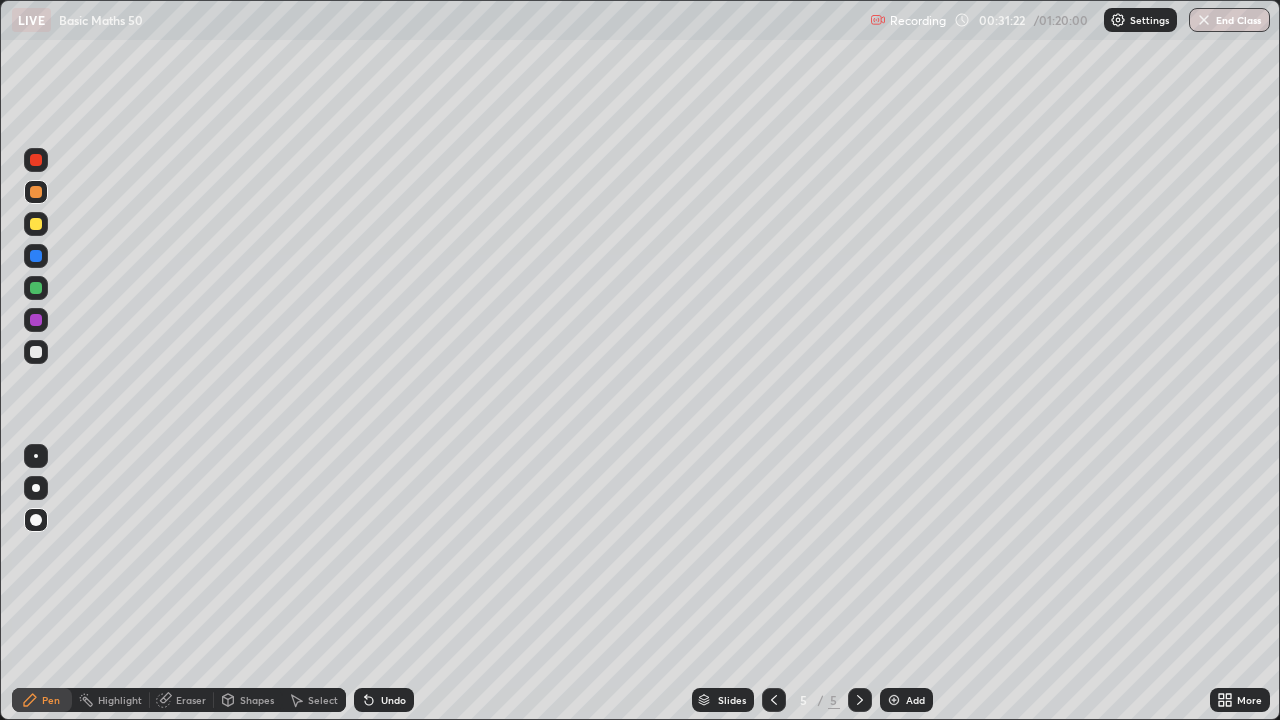 click on "Eraser" at bounding box center (191, 700) 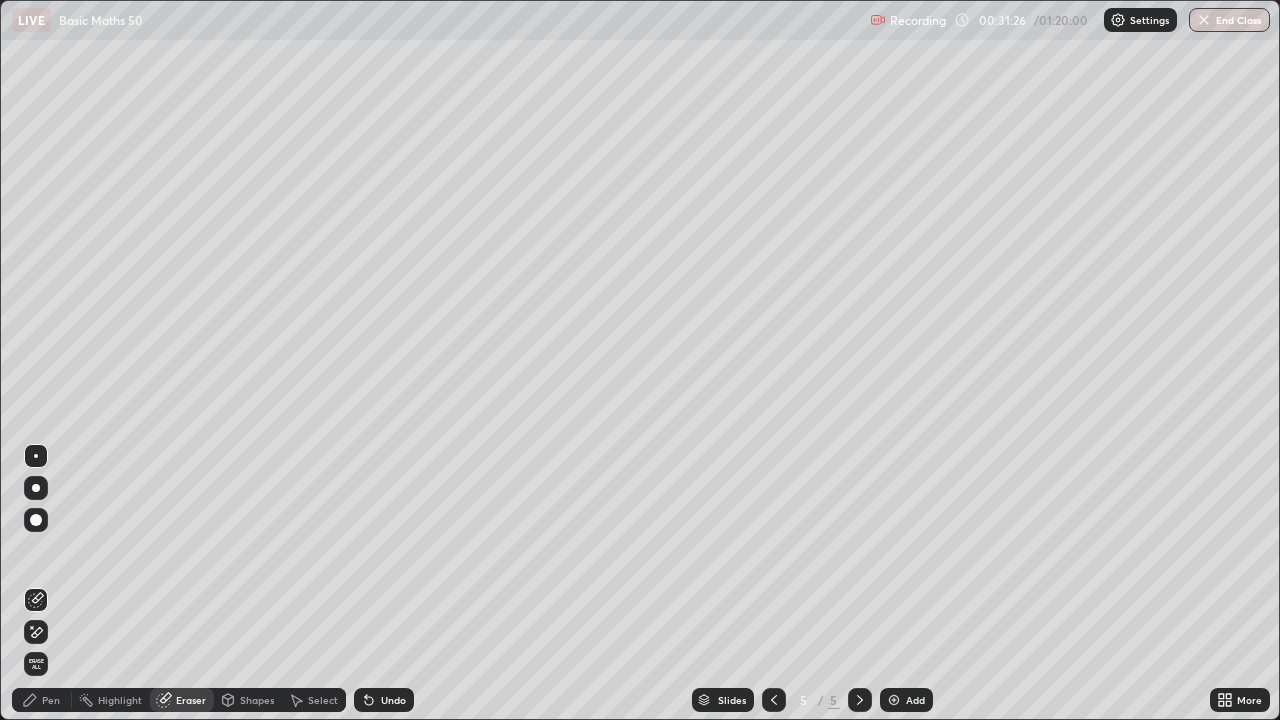 click on "Pen" at bounding box center (42, 700) 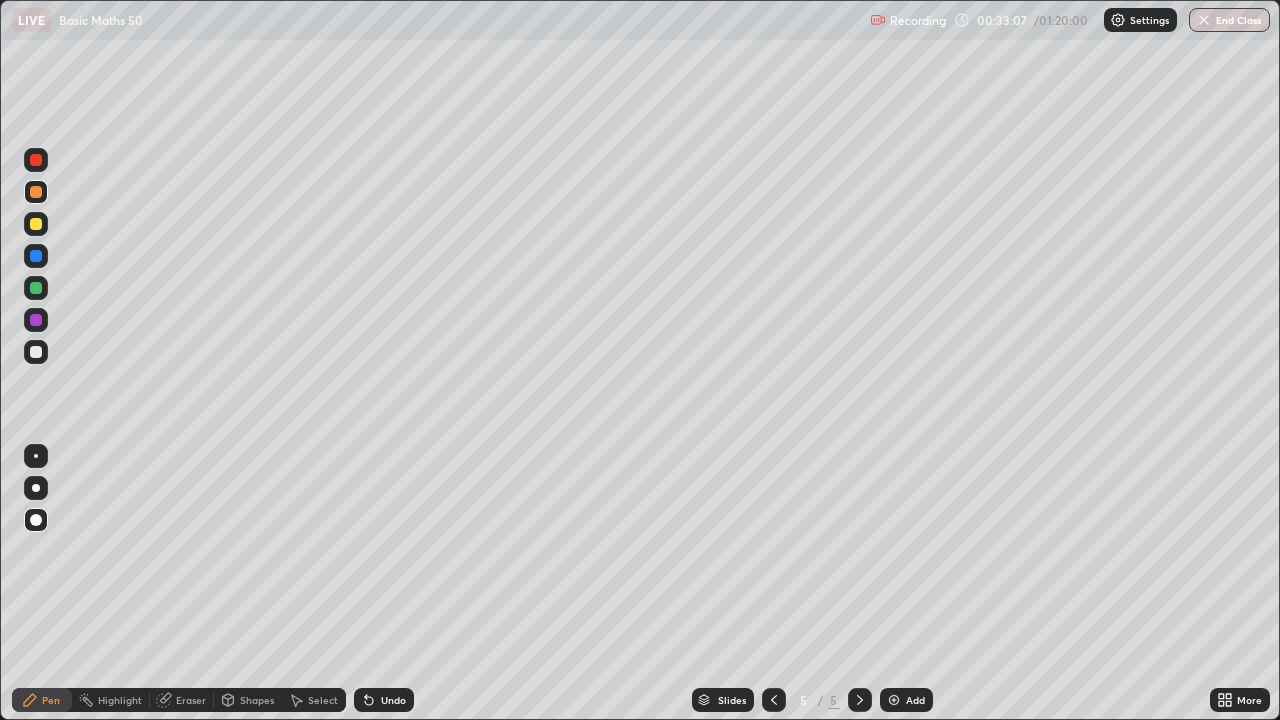 click on "Eraser" at bounding box center (191, 700) 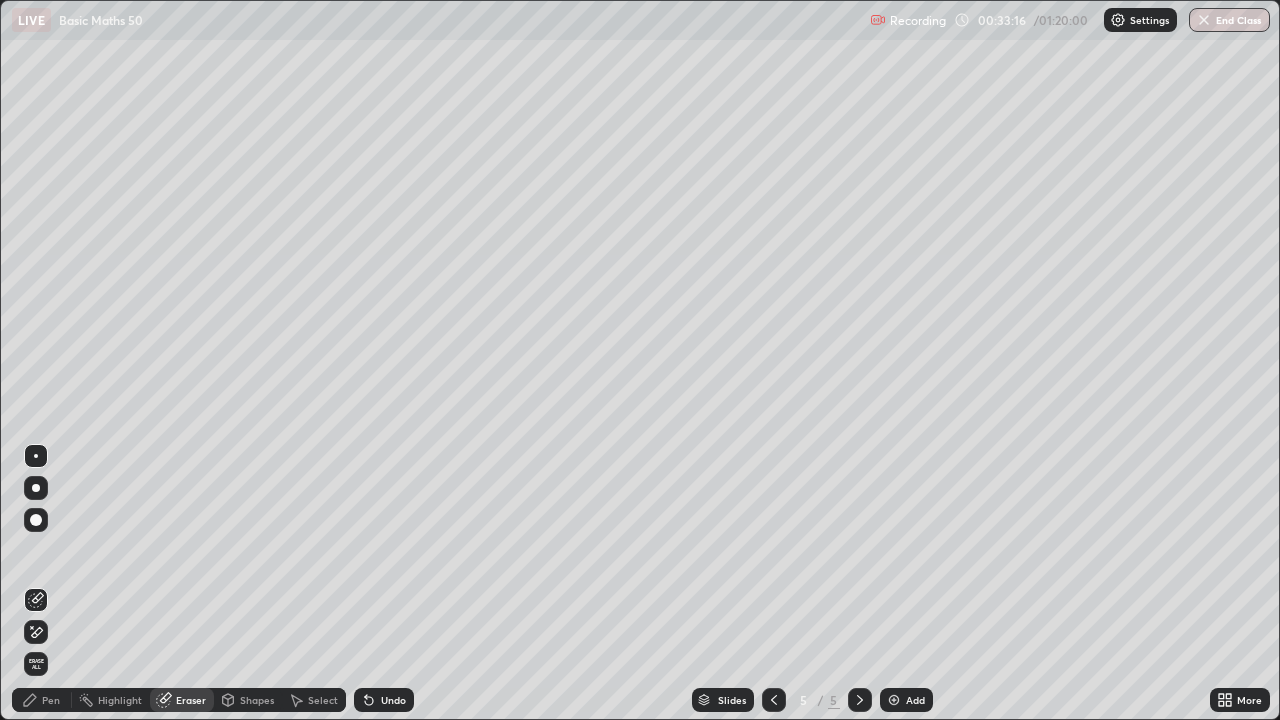 click 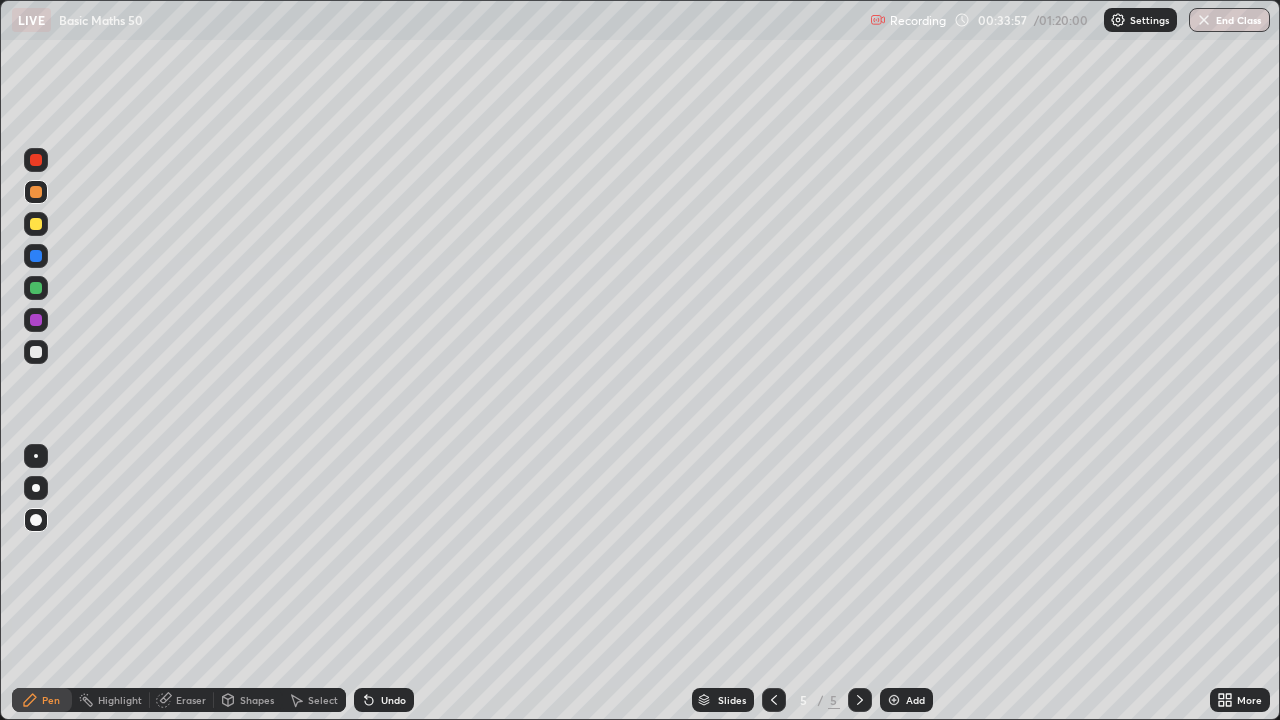 click on "Undo" at bounding box center (393, 700) 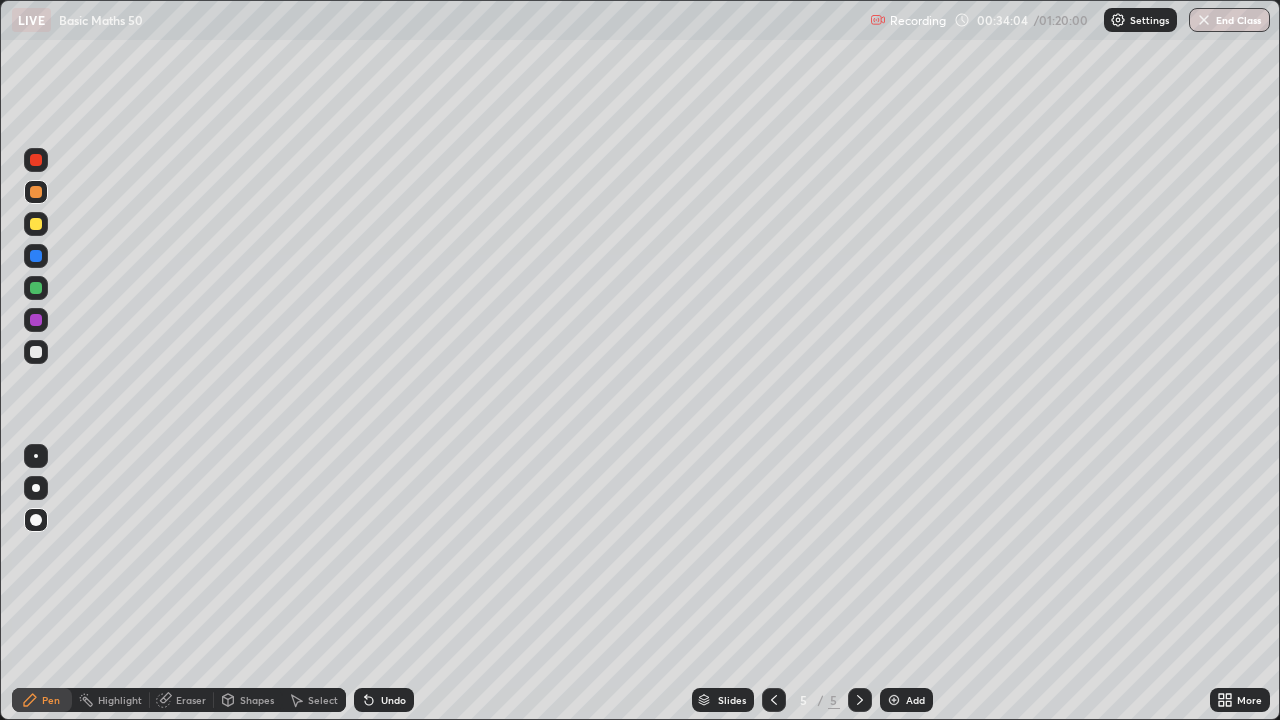 click on "Undo" at bounding box center (393, 700) 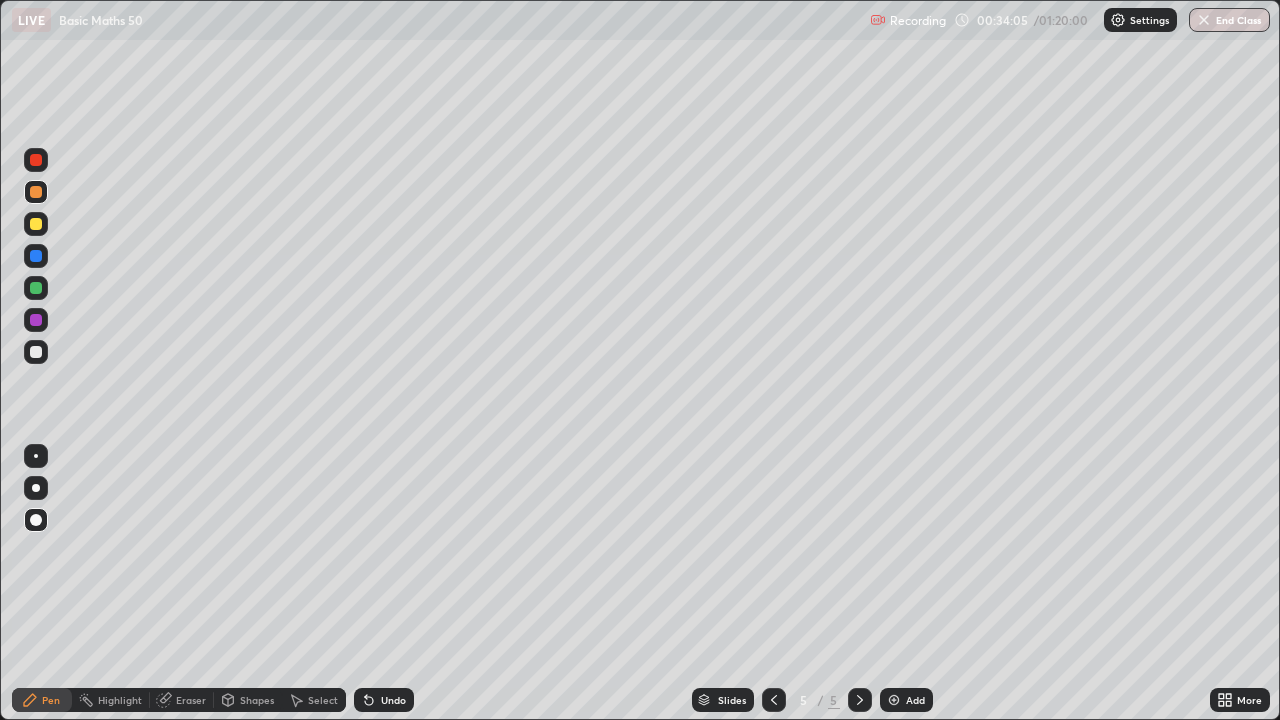 click on "Undo" at bounding box center (384, 700) 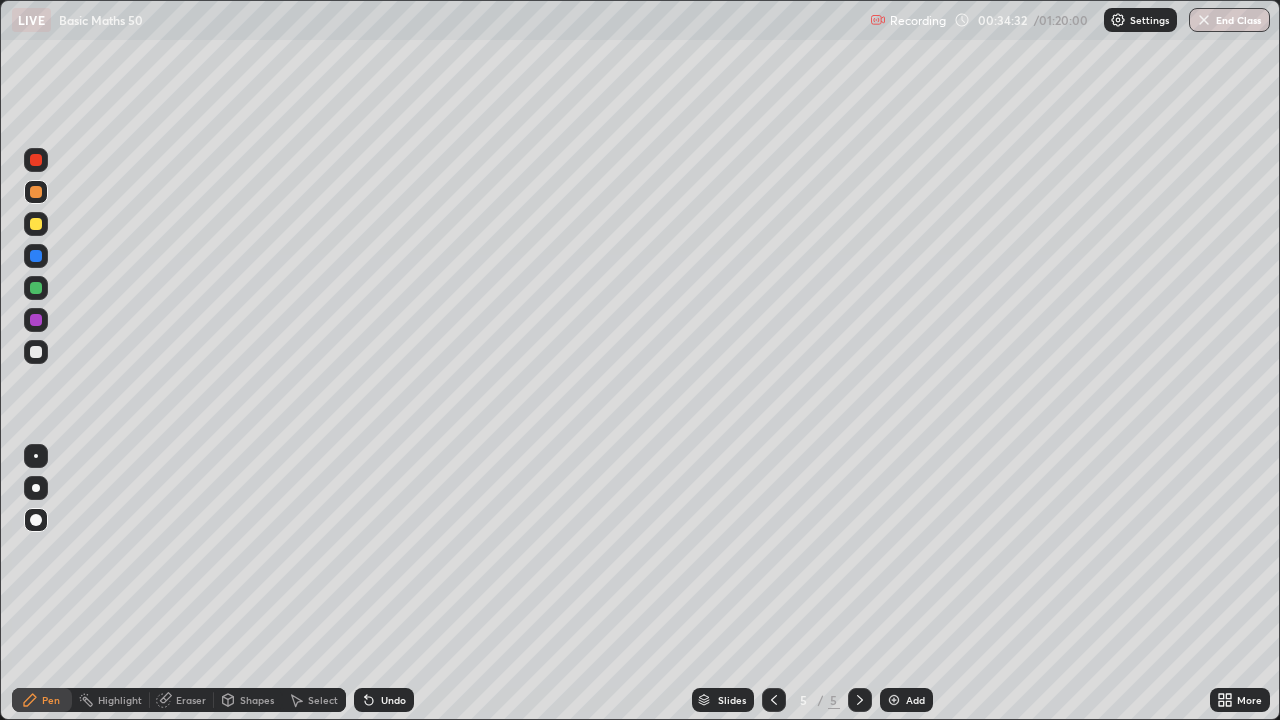 click at bounding box center (36, 256) 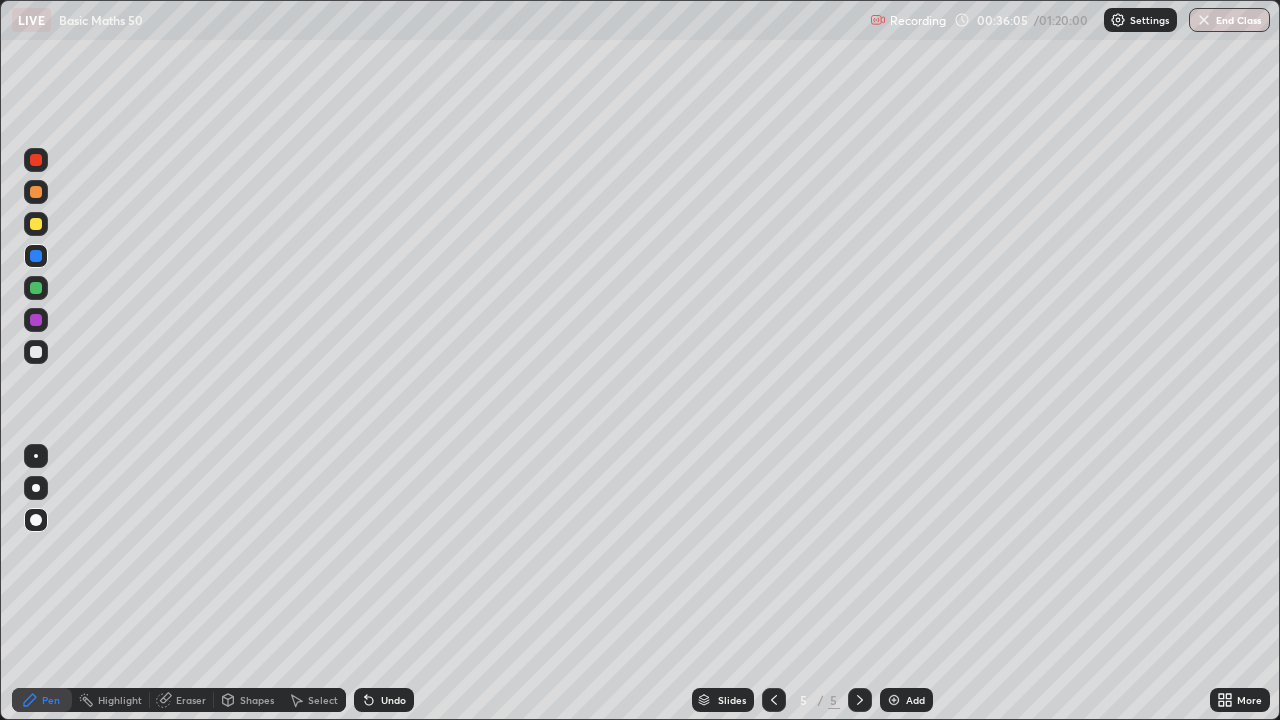 click on "Add" at bounding box center [915, 700] 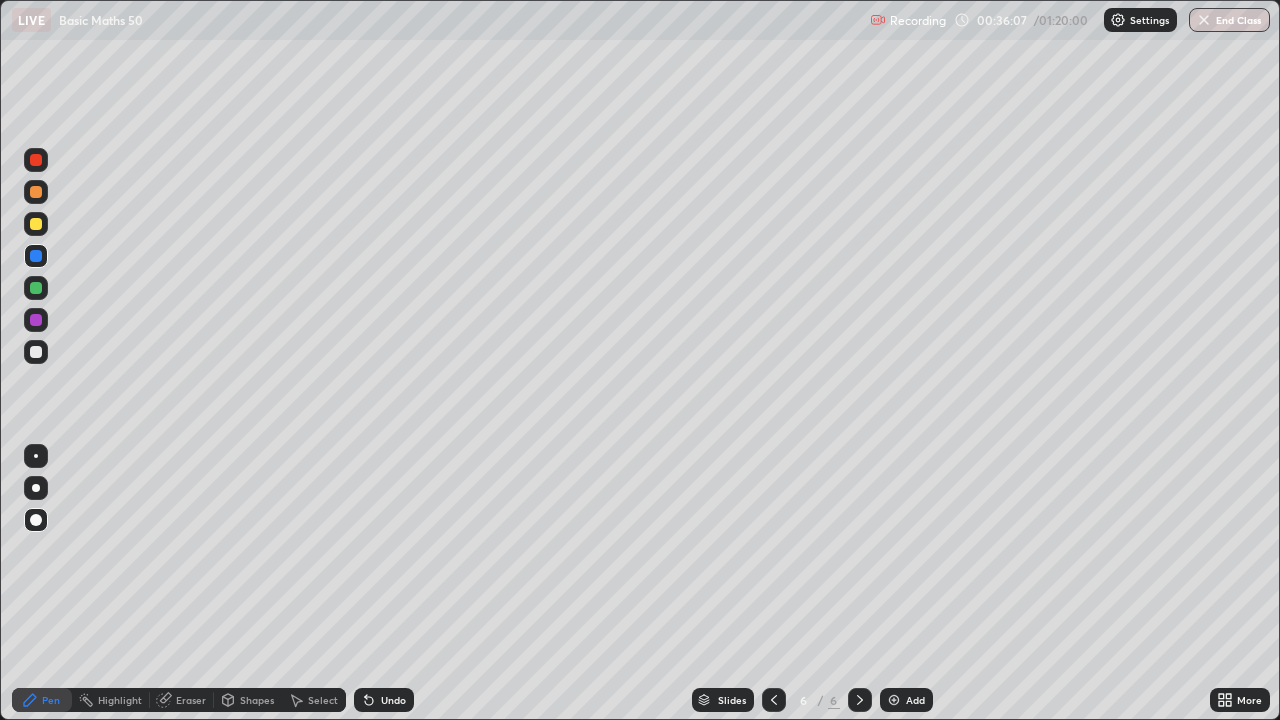 click at bounding box center [36, 352] 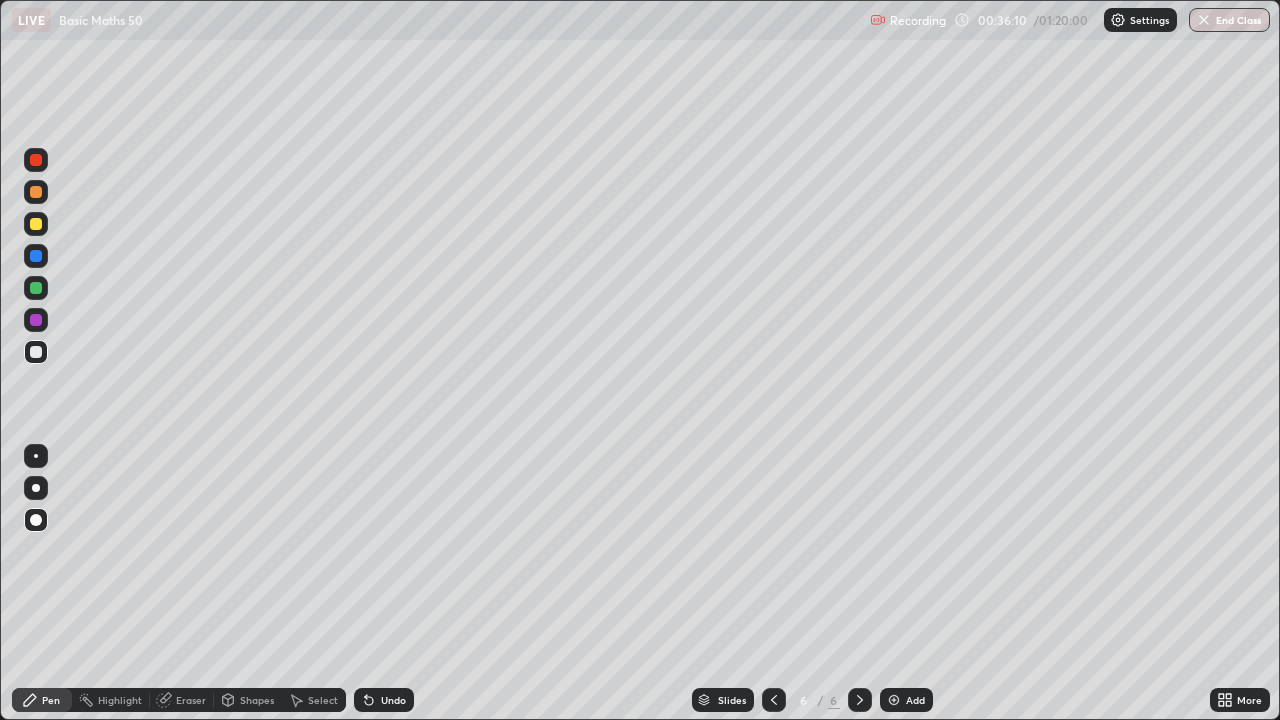 click at bounding box center (36, 288) 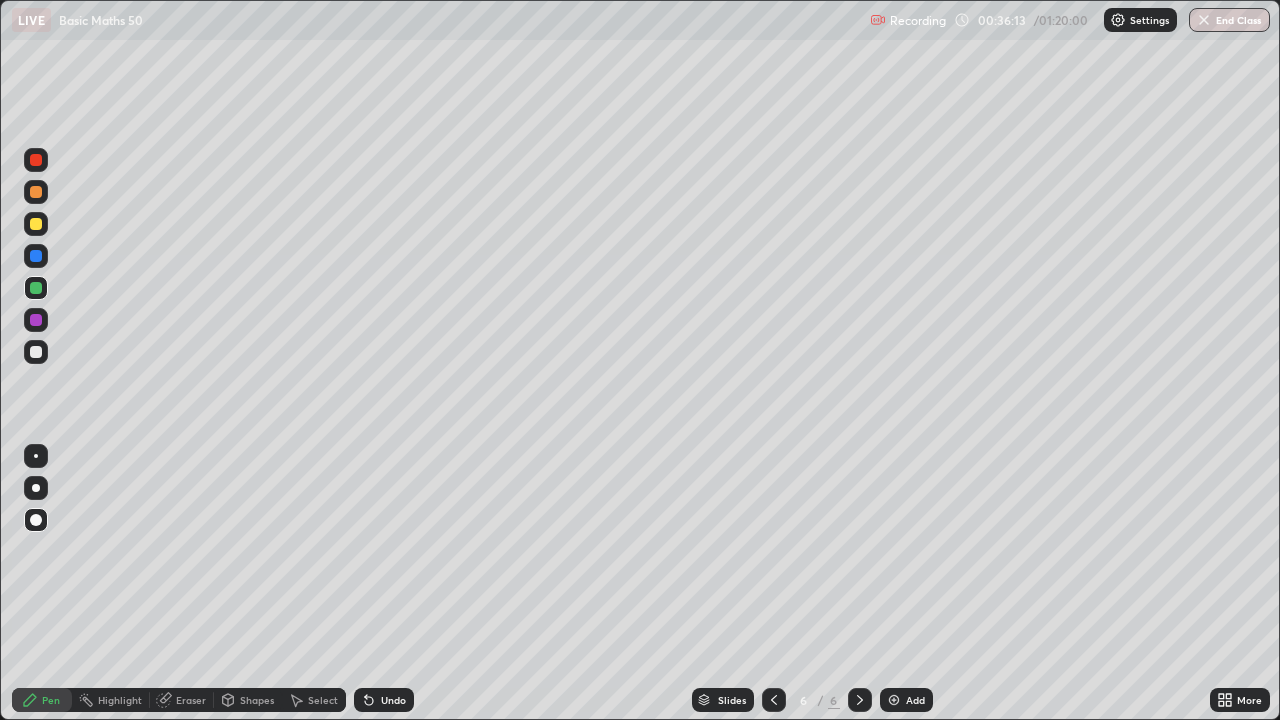 click on "Eraser" at bounding box center (191, 700) 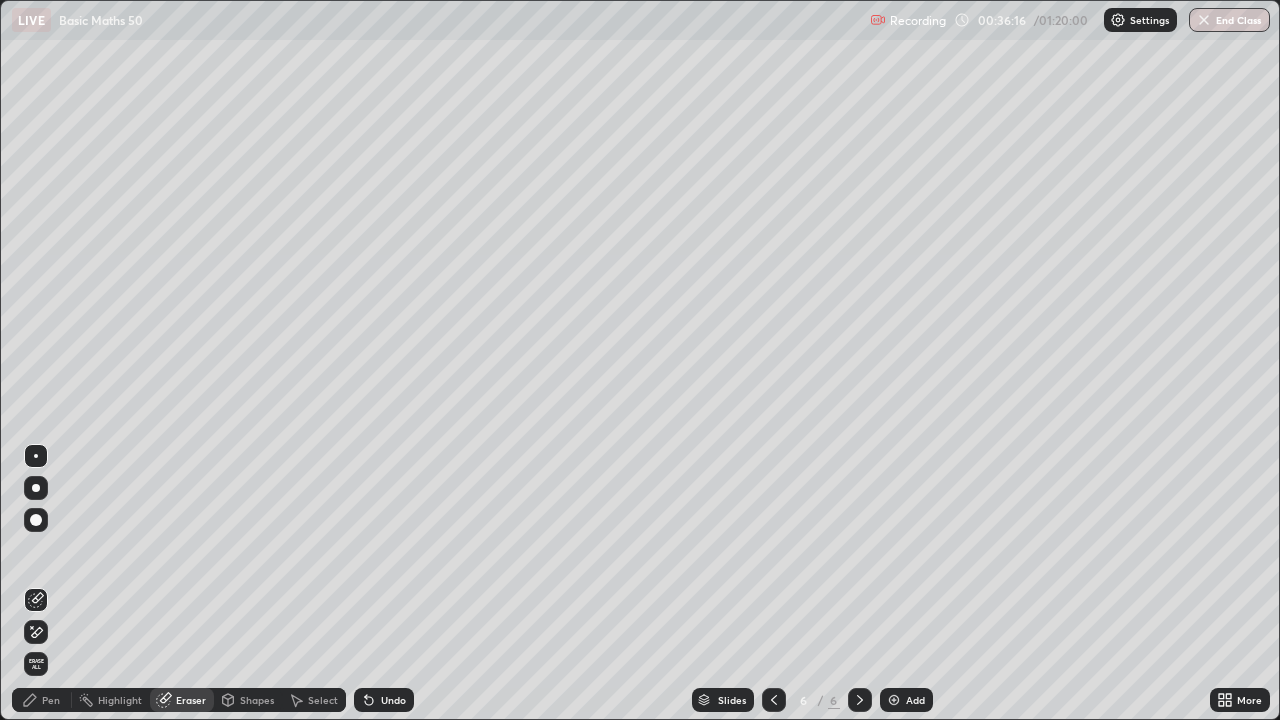click on "Pen" at bounding box center (42, 700) 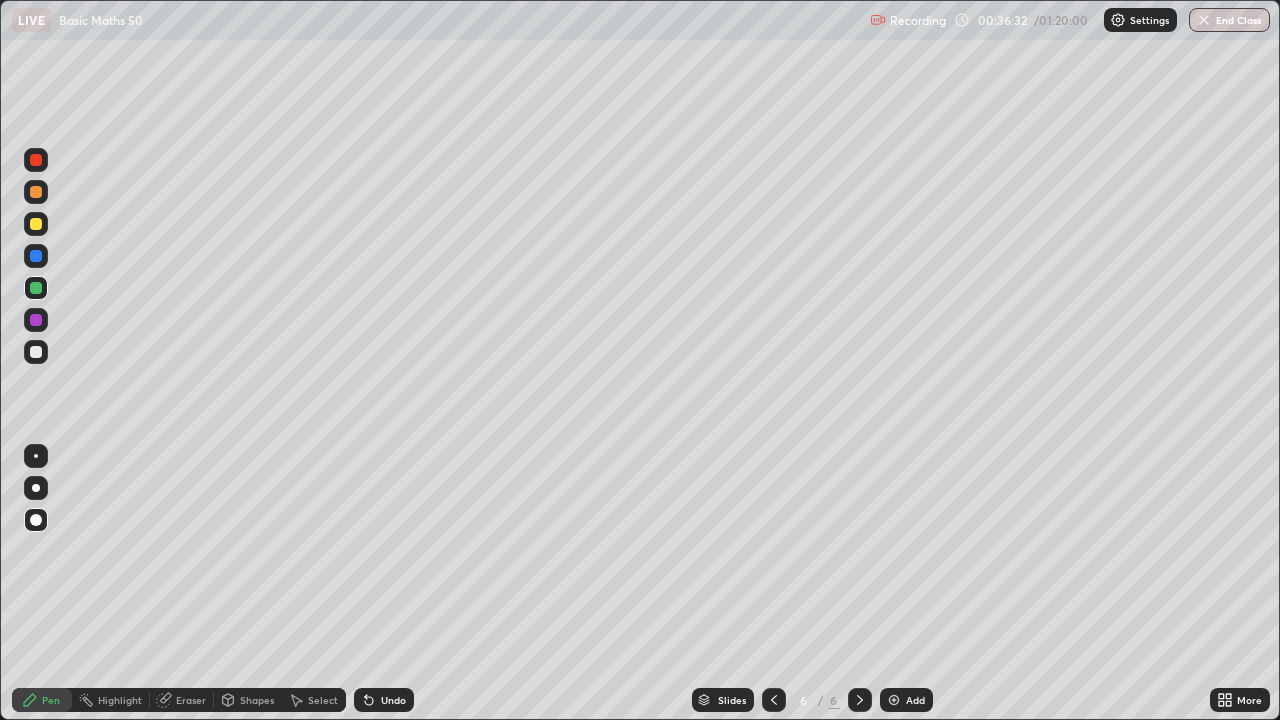 click at bounding box center [36, 352] 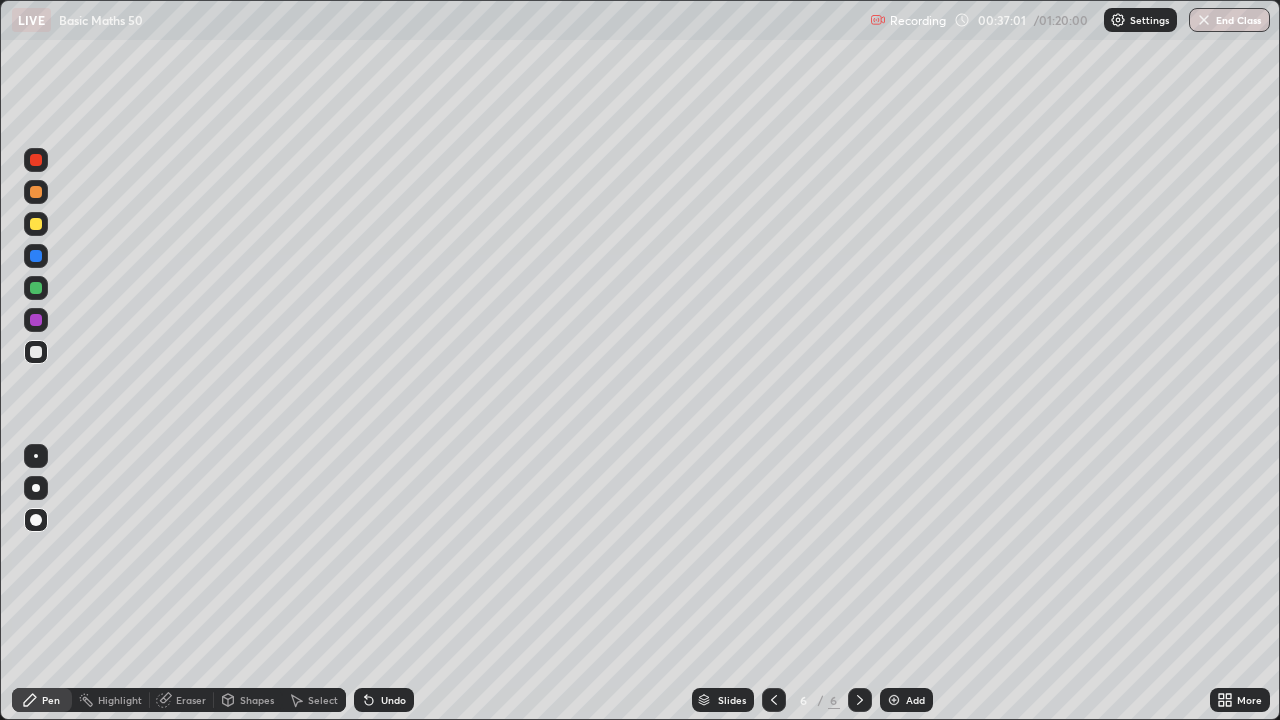 click at bounding box center [36, 352] 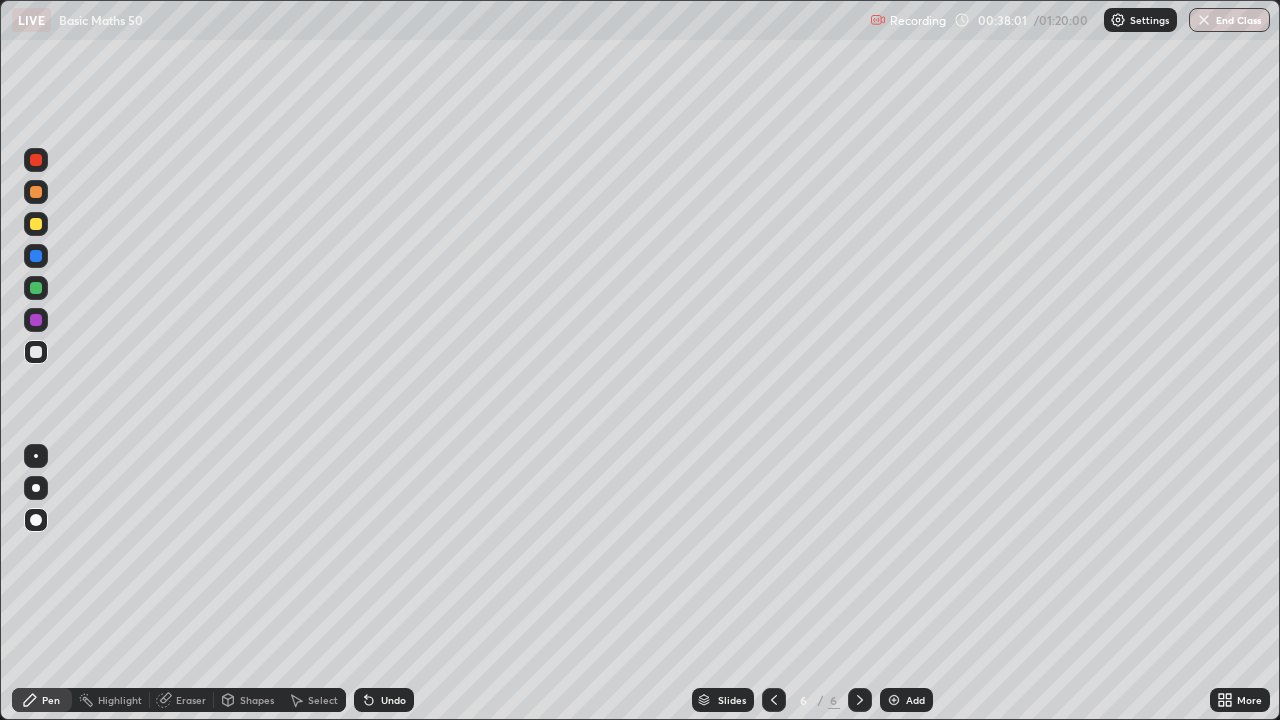 click at bounding box center (36, 288) 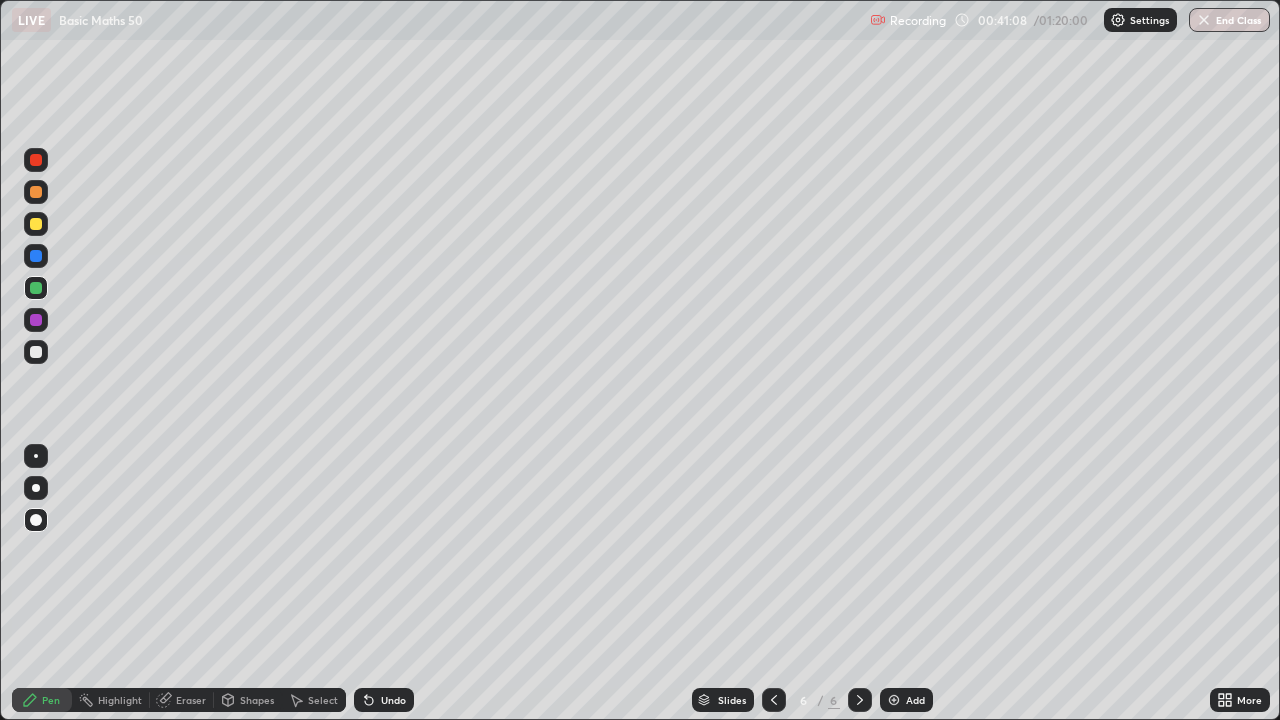 click 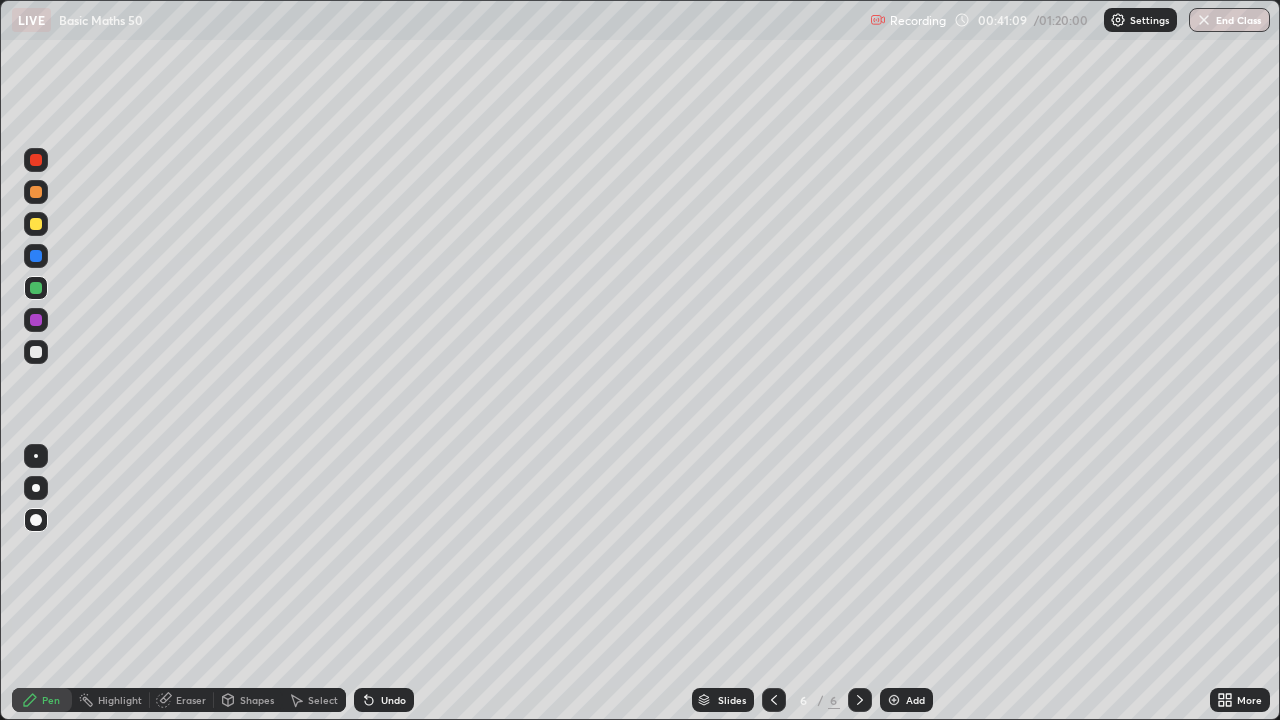 click on "Add" at bounding box center (915, 700) 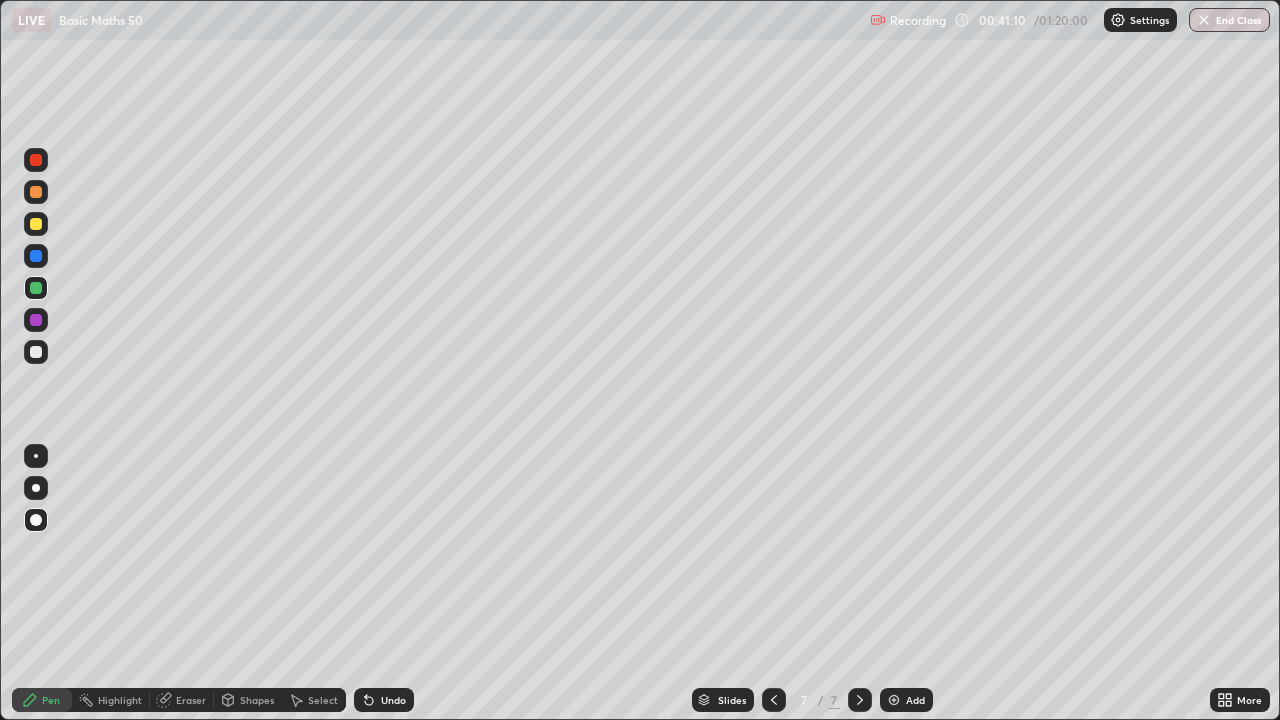 click at bounding box center [36, 352] 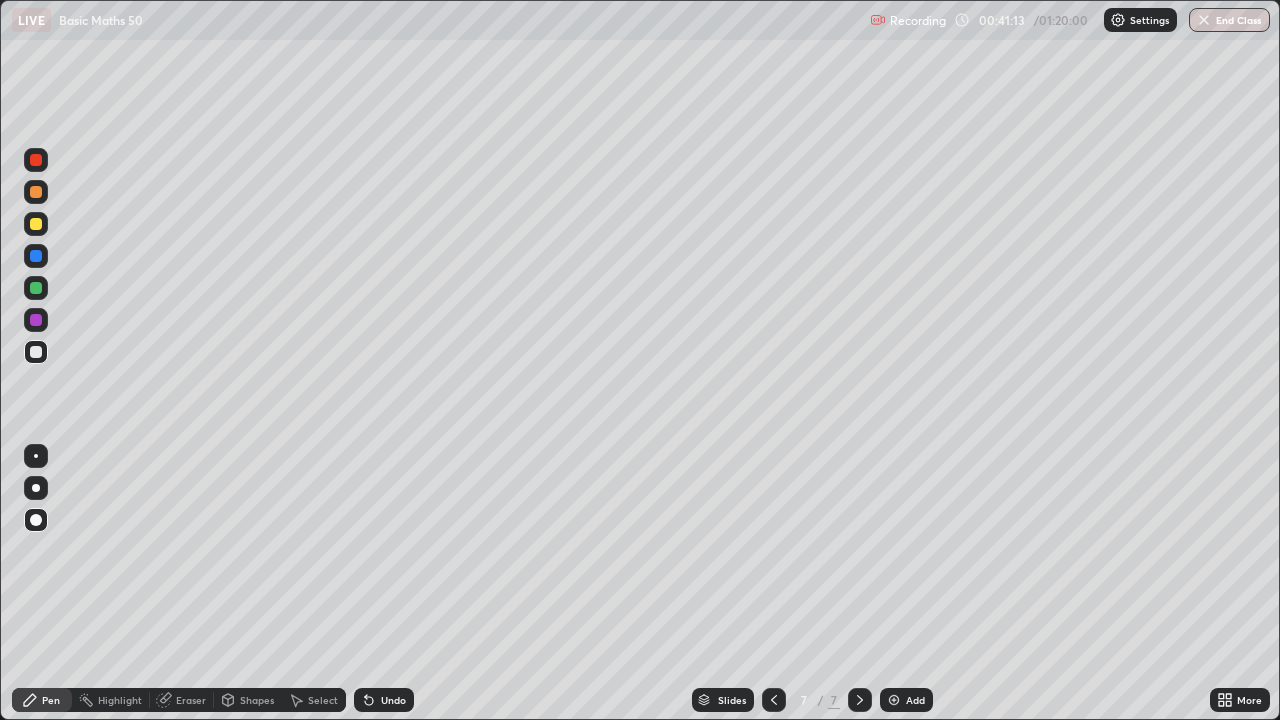 click on "Shapes" at bounding box center [248, 700] 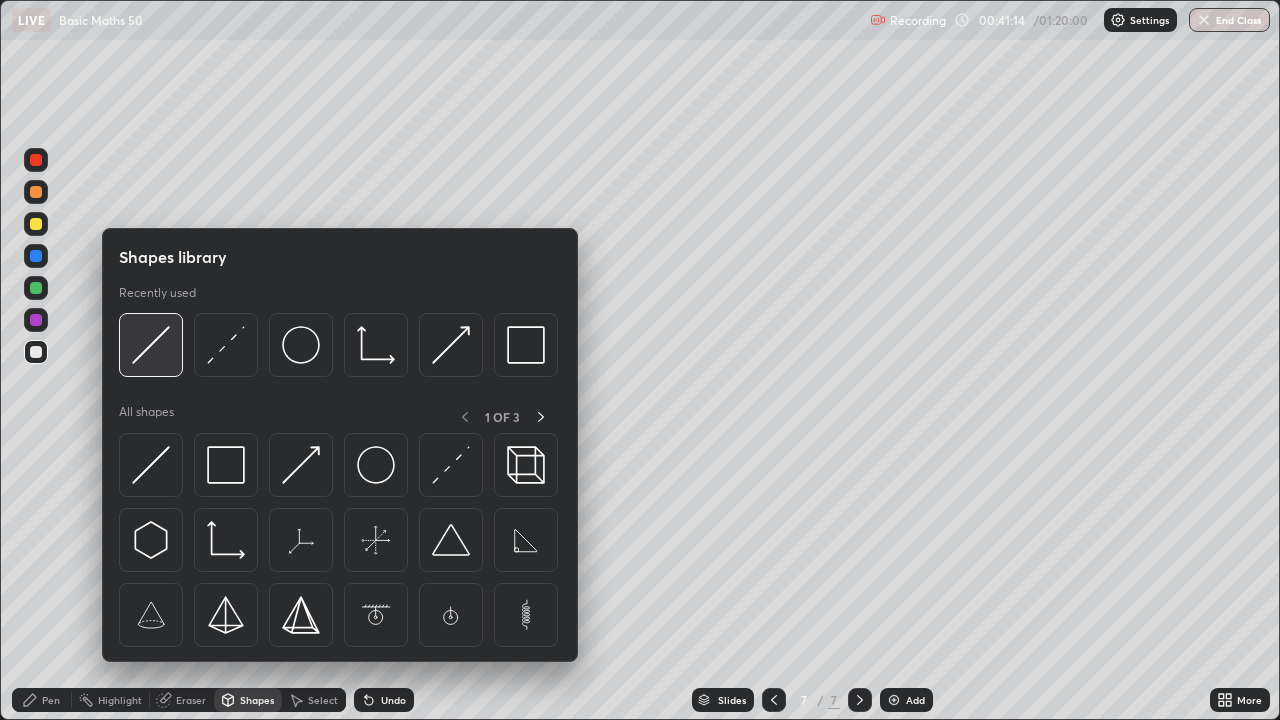 click at bounding box center [151, 345] 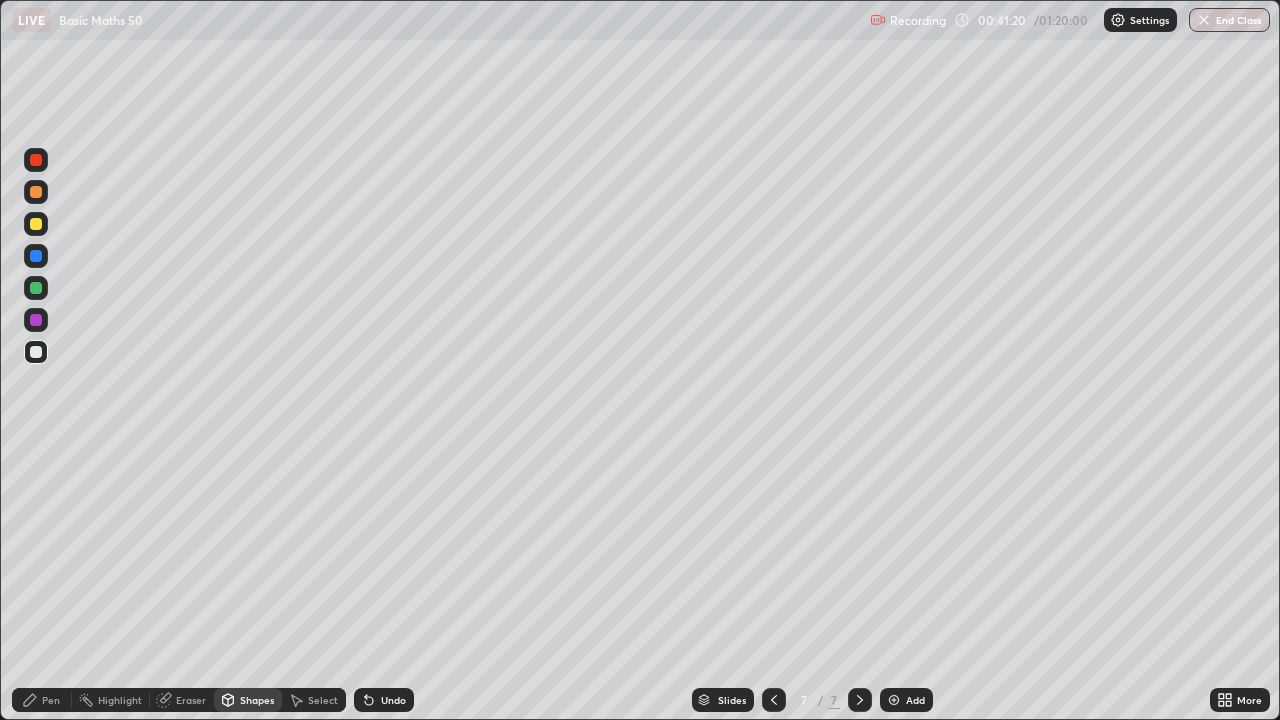 click on "Undo" at bounding box center [384, 700] 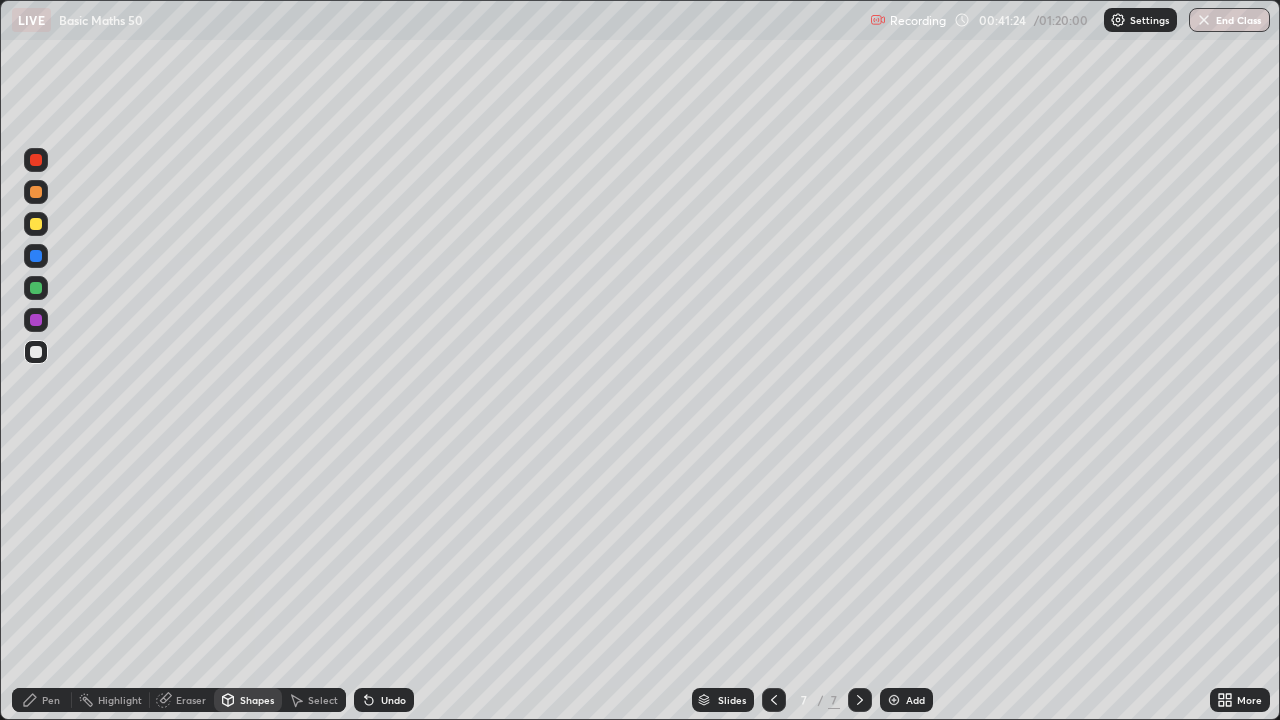 click on "Pen" at bounding box center (51, 700) 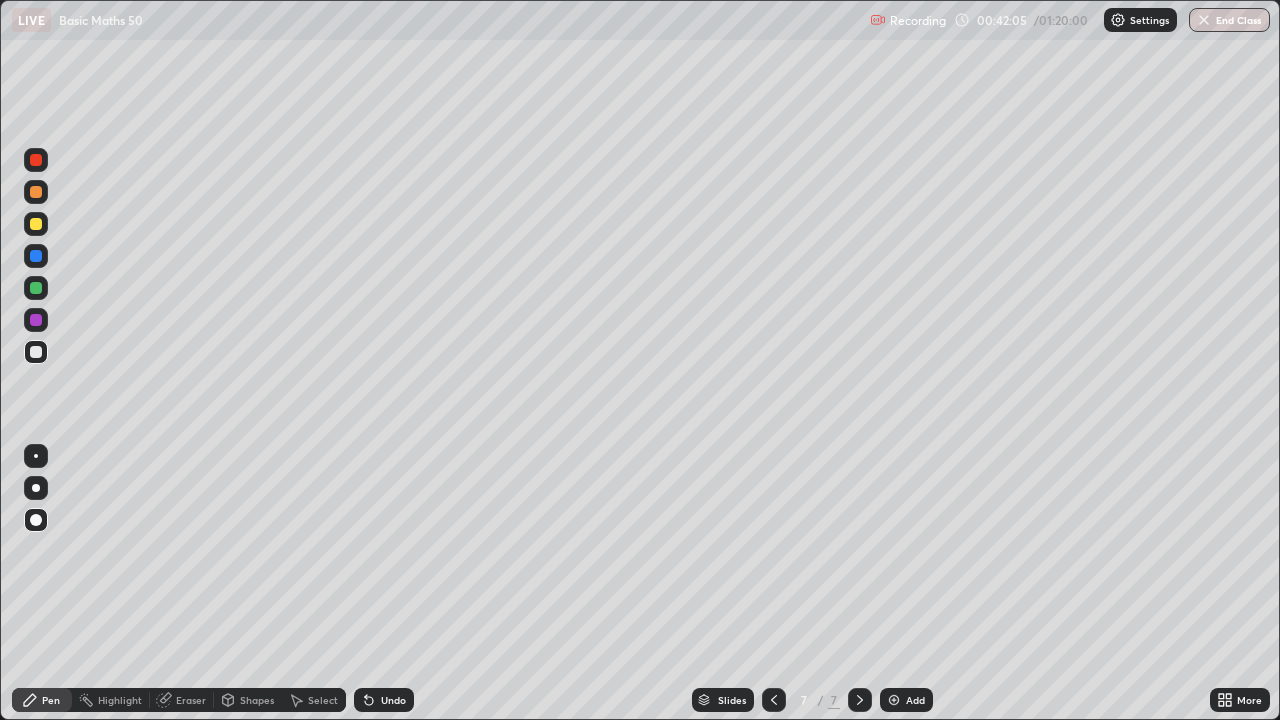 click on "Eraser" at bounding box center [182, 700] 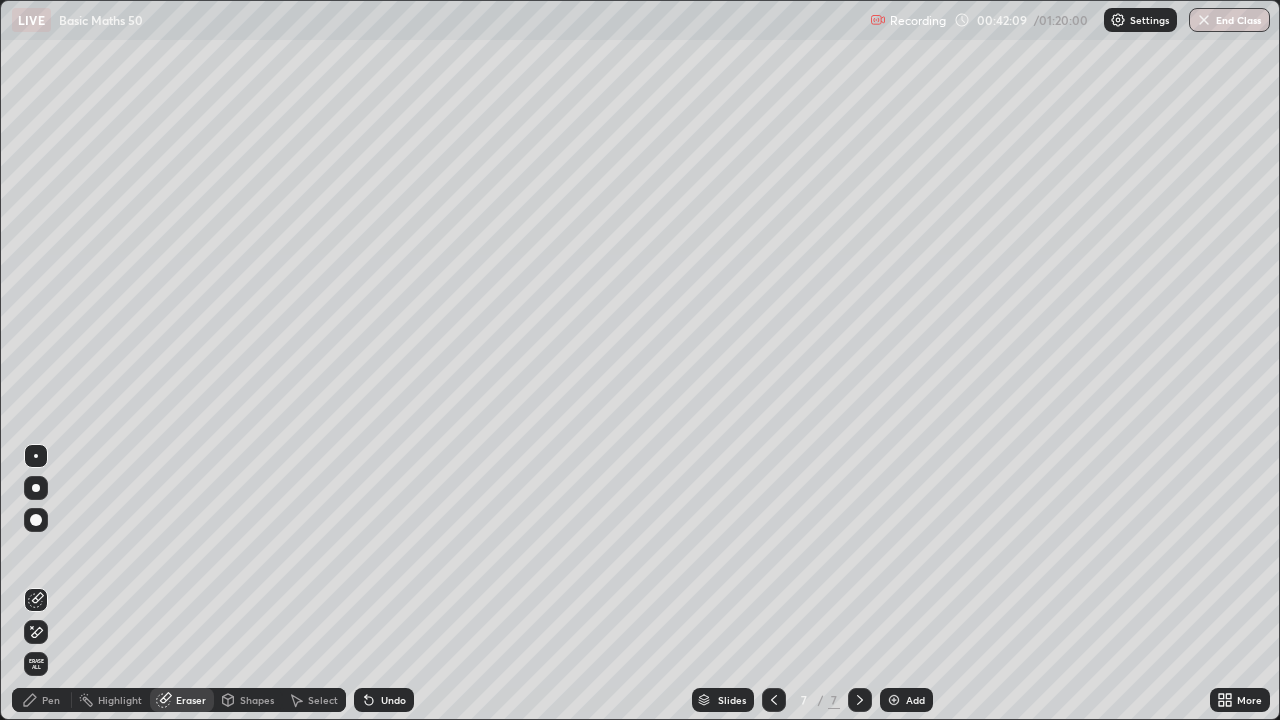 click on "Pen" at bounding box center (51, 700) 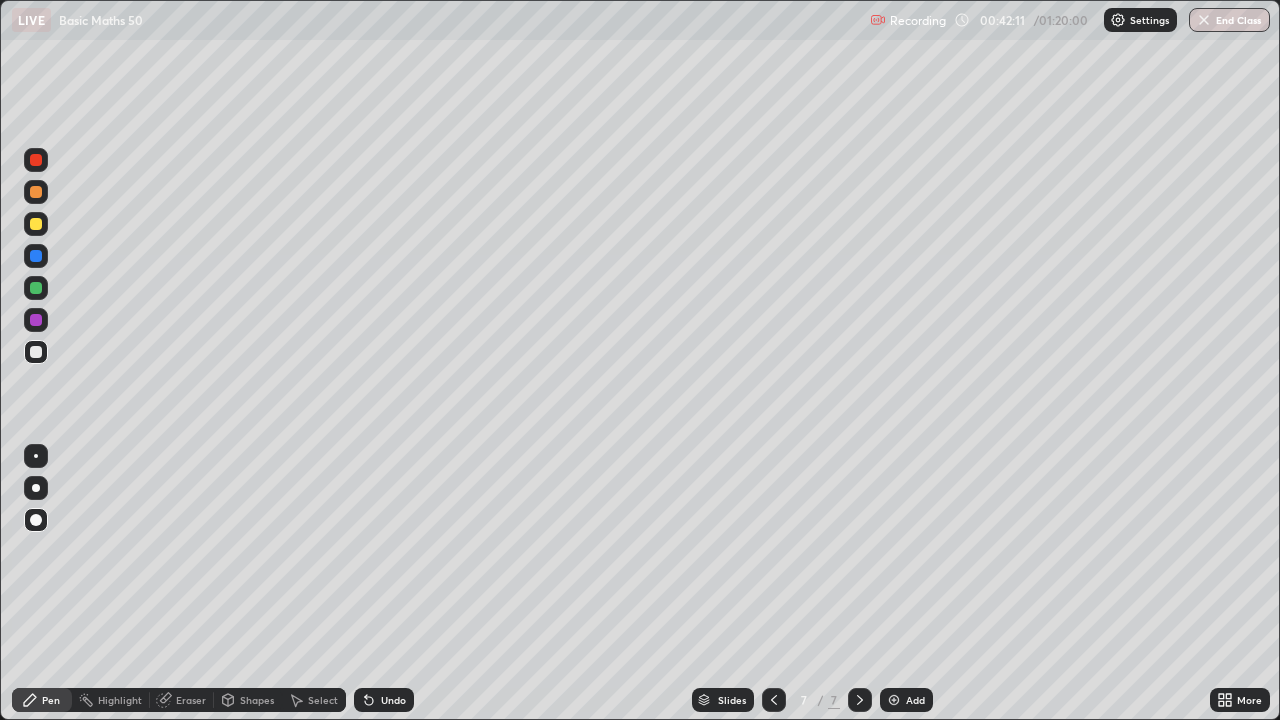 click on "Select" at bounding box center (323, 700) 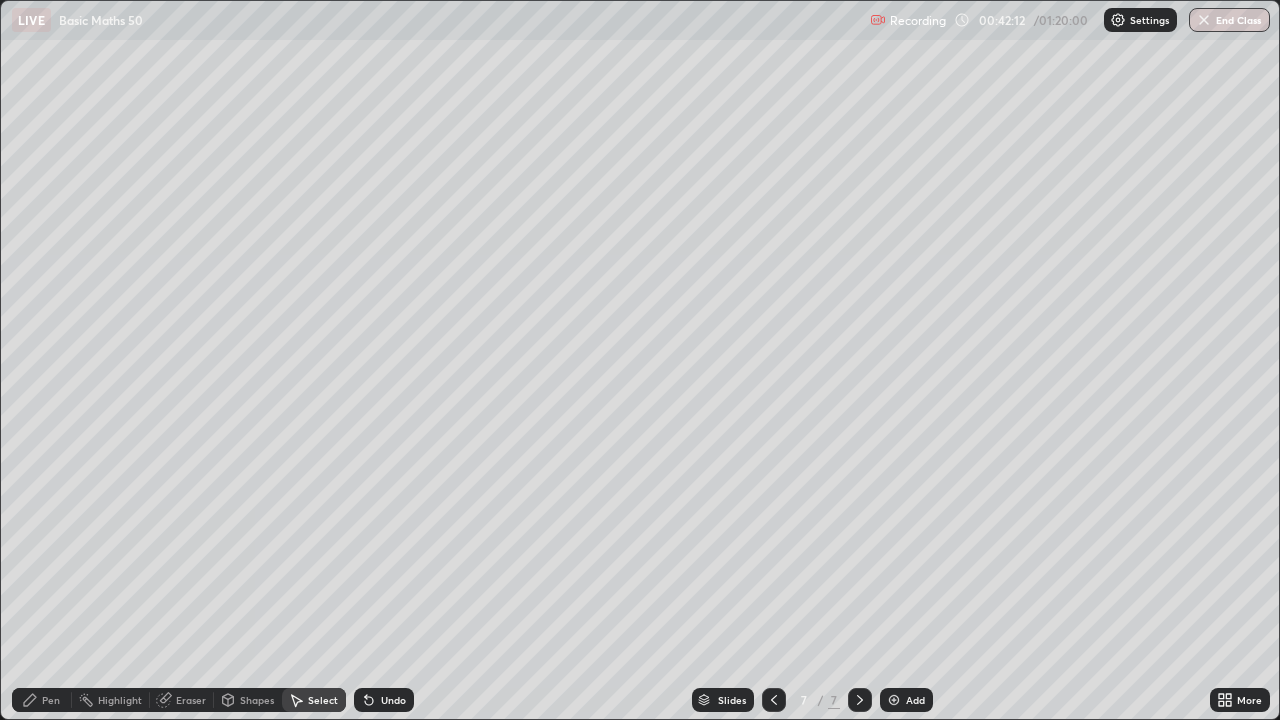 click on "Pen" at bounding box center [51, 700] 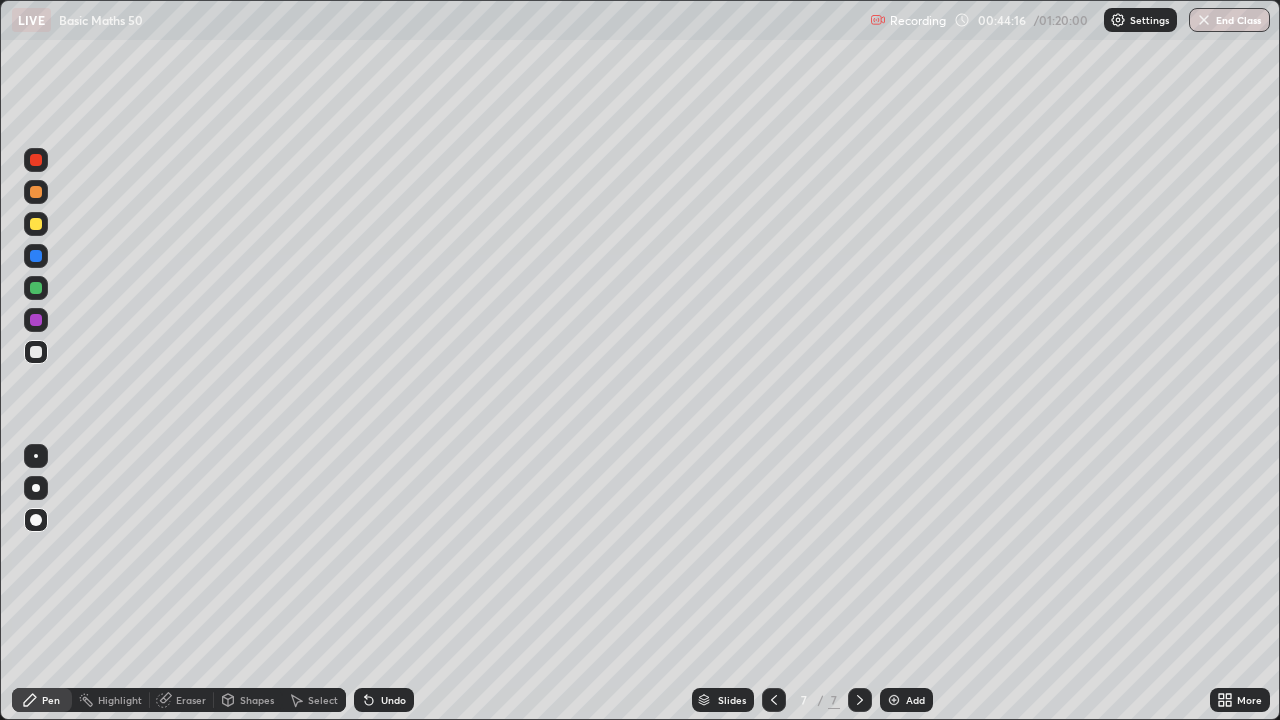 click at bounding box center (36, 160) 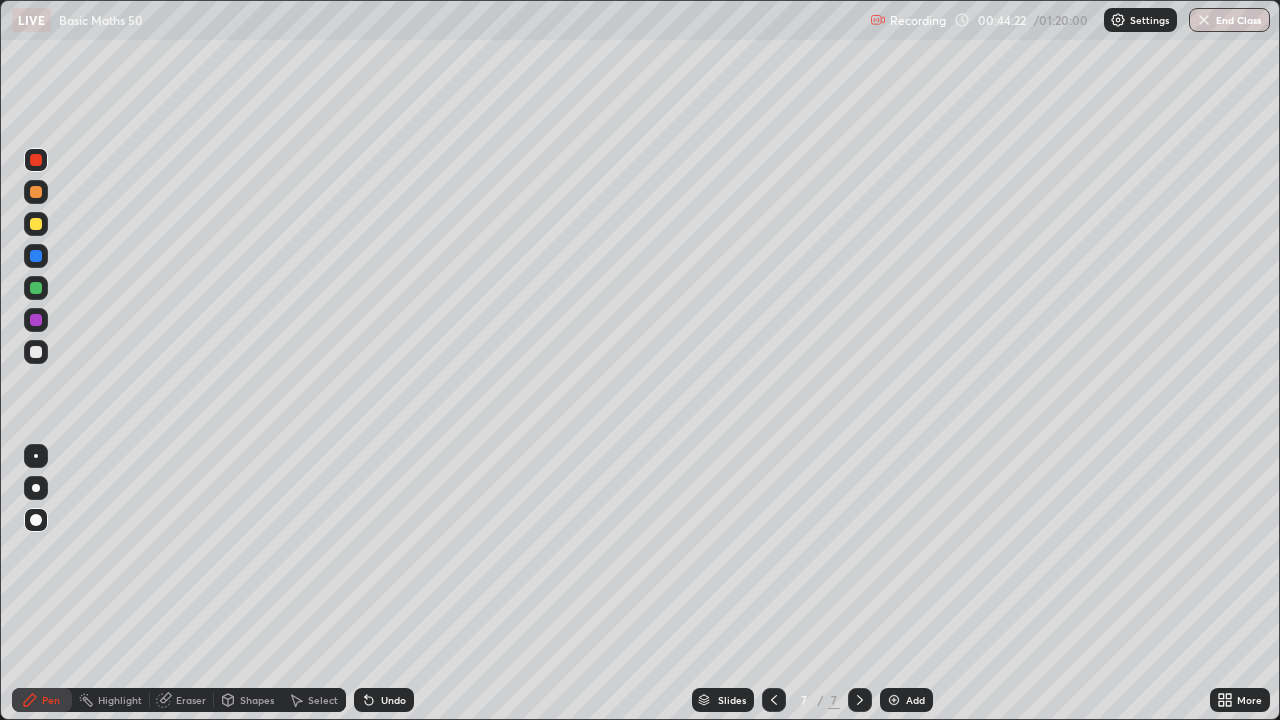click at bounding box center (36, 224) 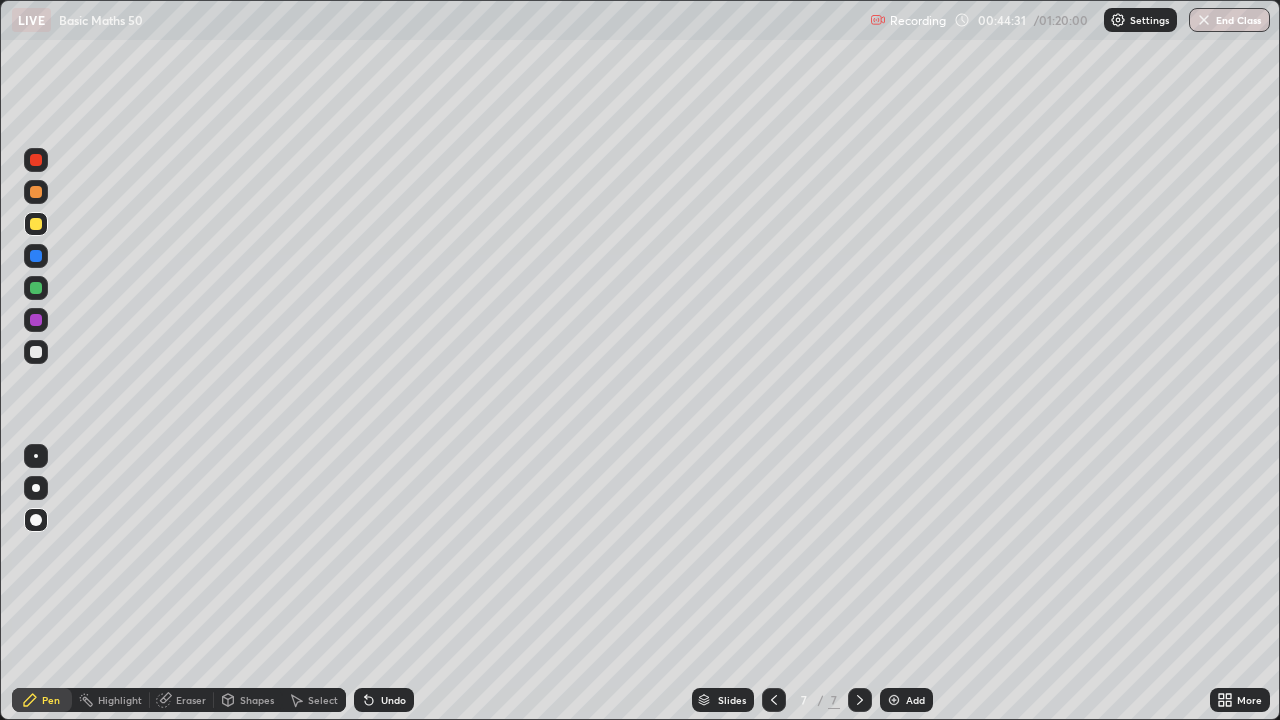 click at bounding box center (36, 256) 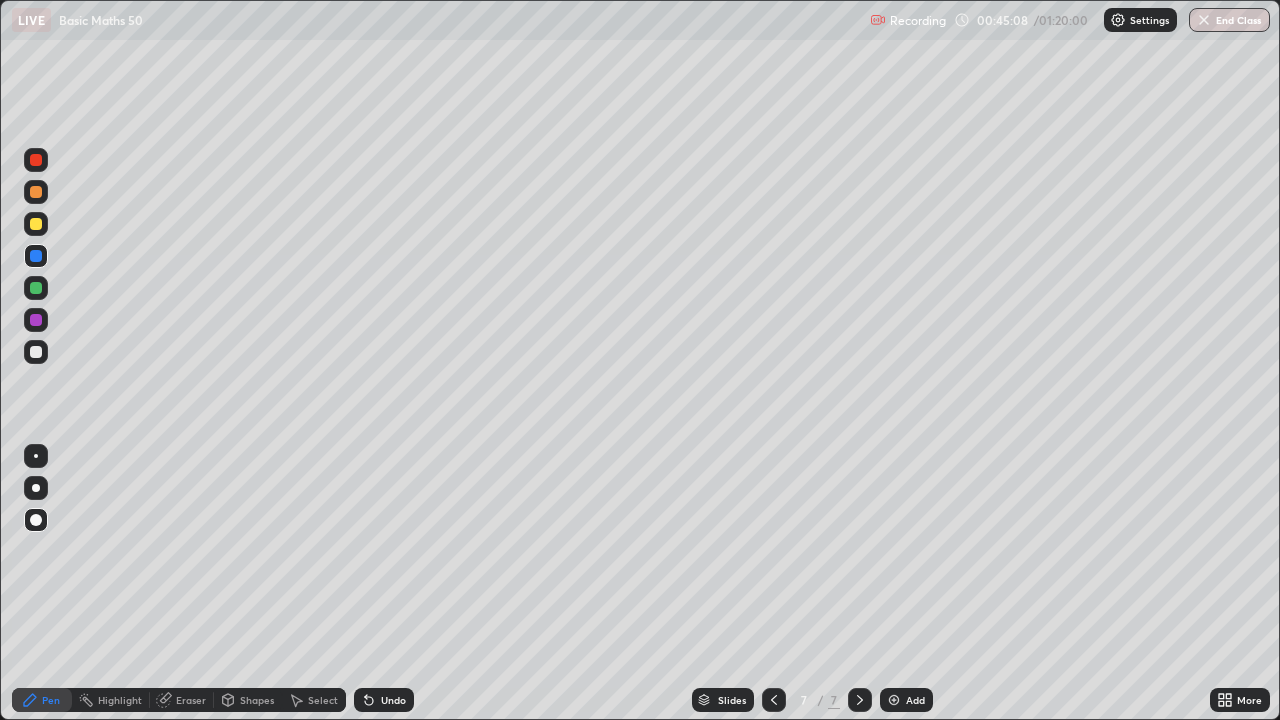 click at bounding box center [36, 352] 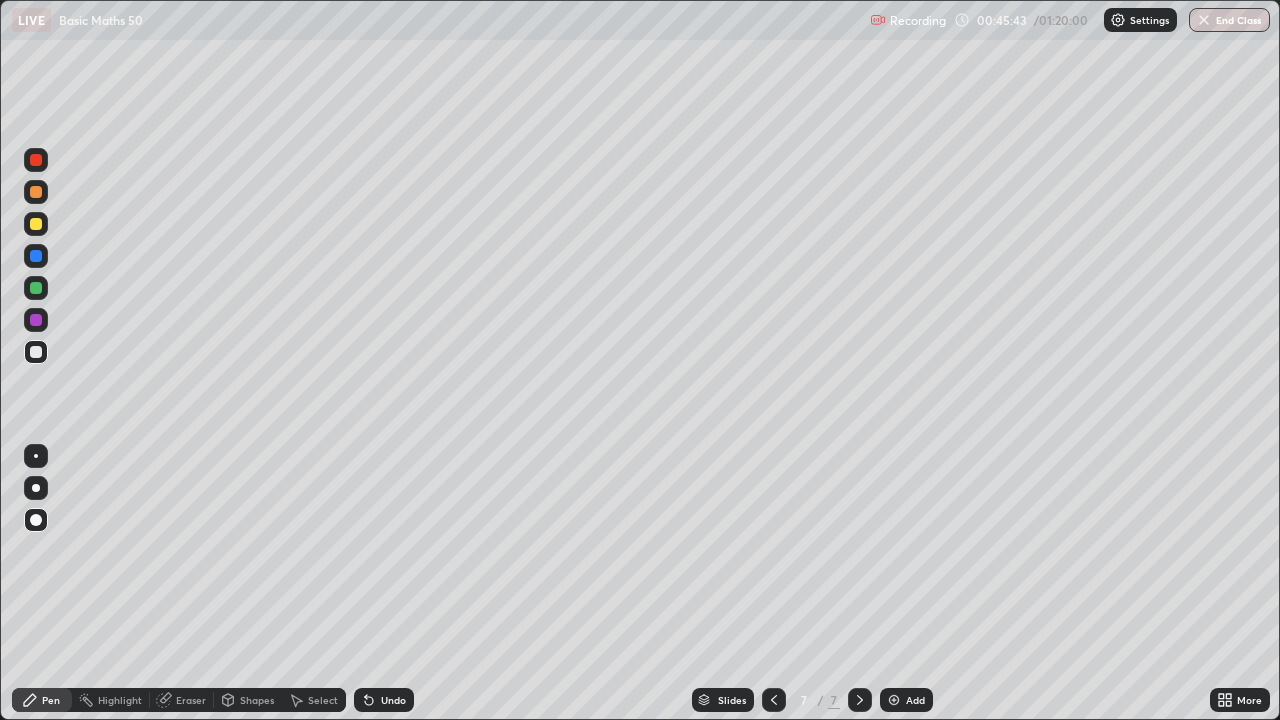 click at bounding box center (36, 352) 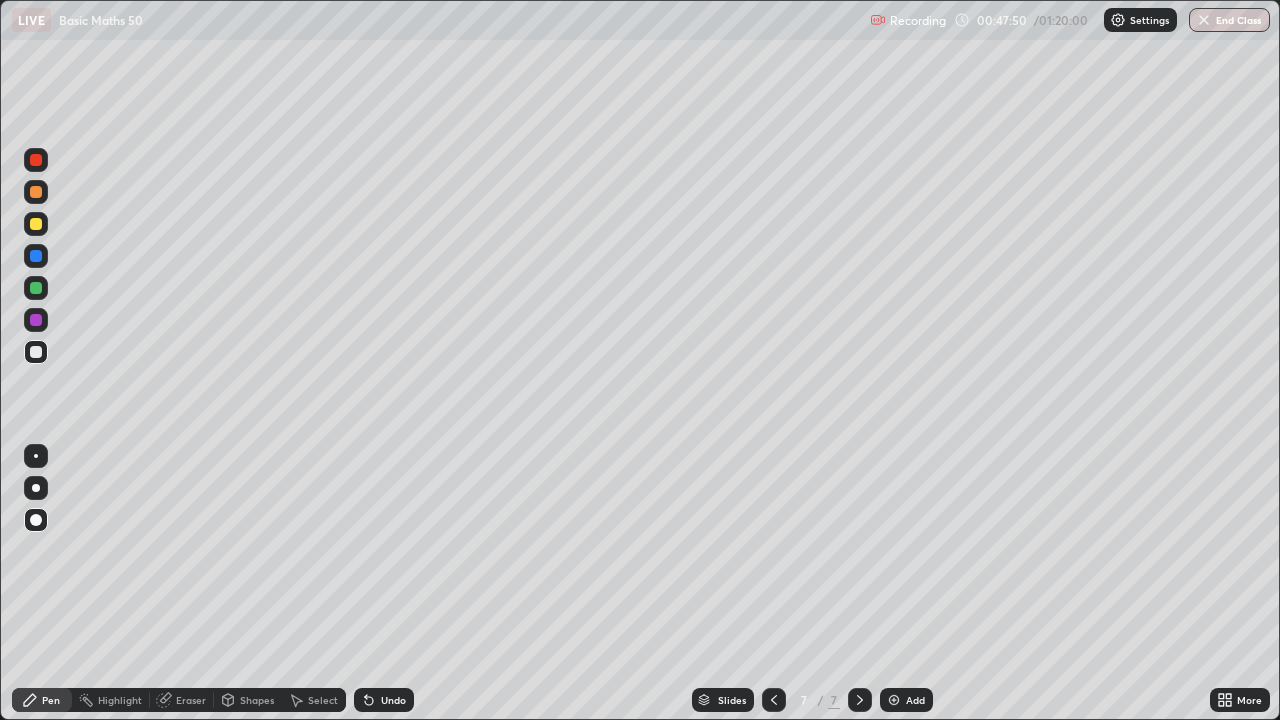 click at bounding box center [36, 256] 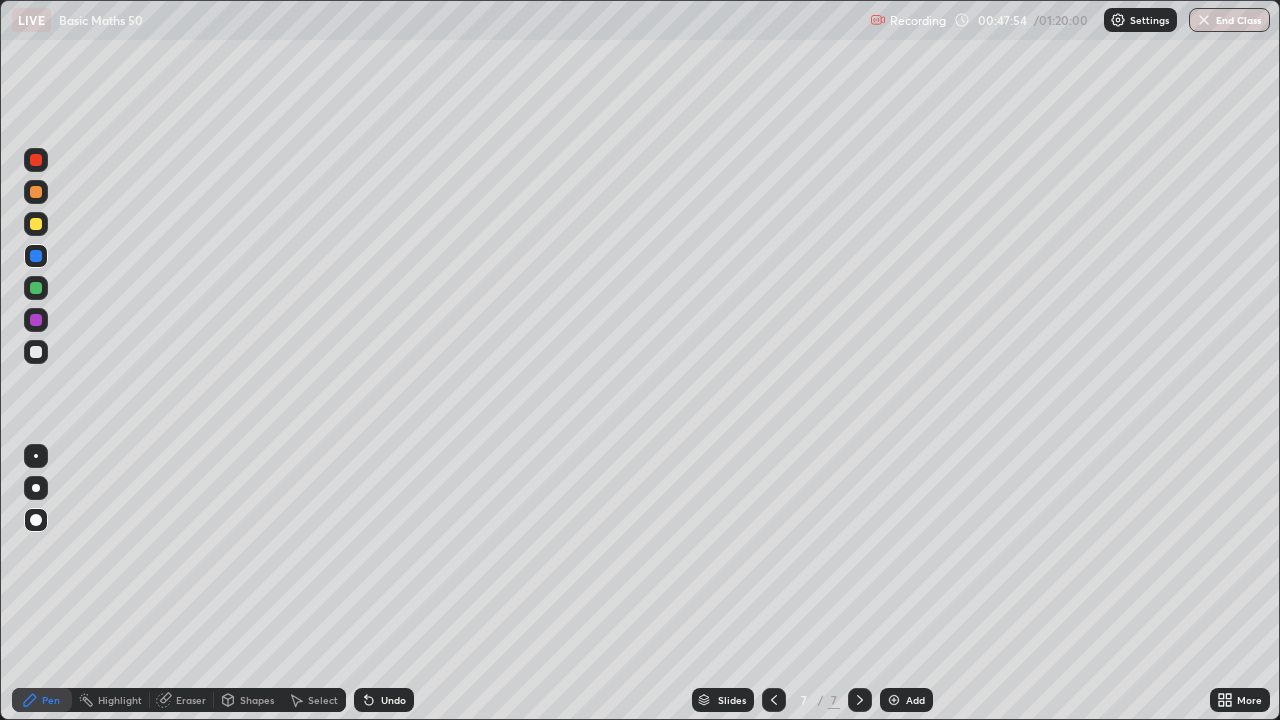 click at bounding box center [36, 352] 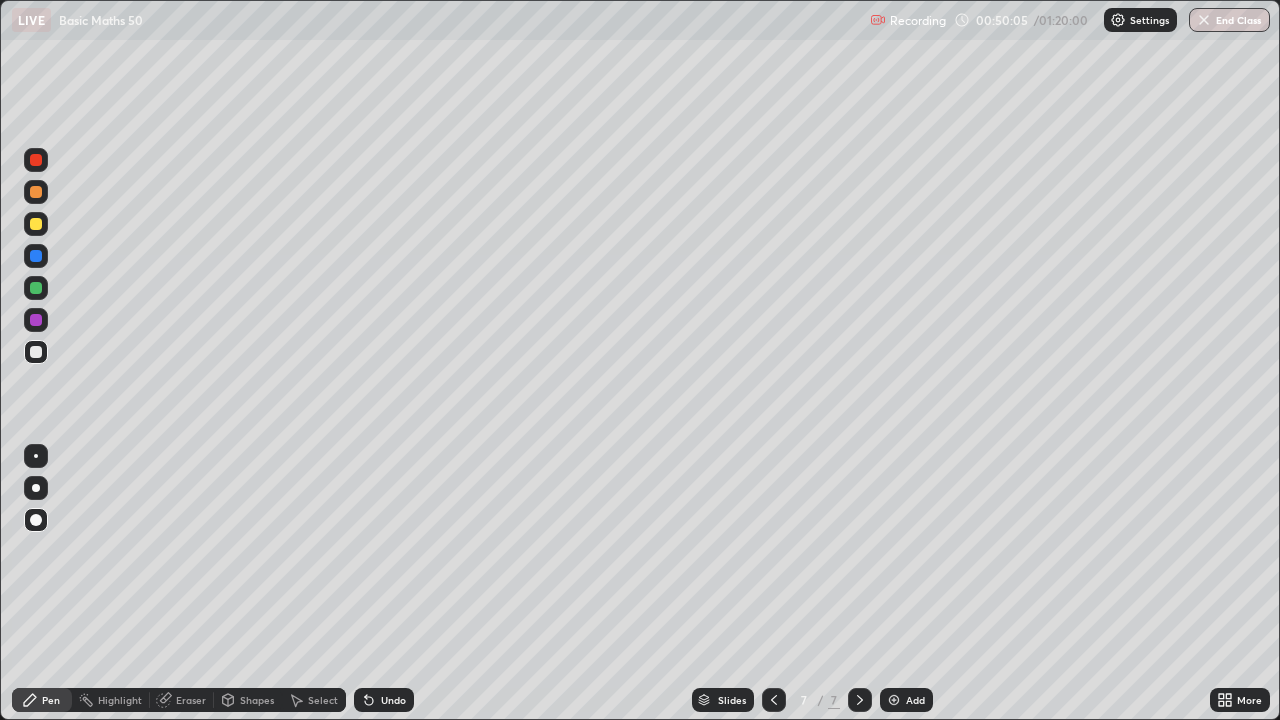 click on "Undo" at bounding box center [384, 700] 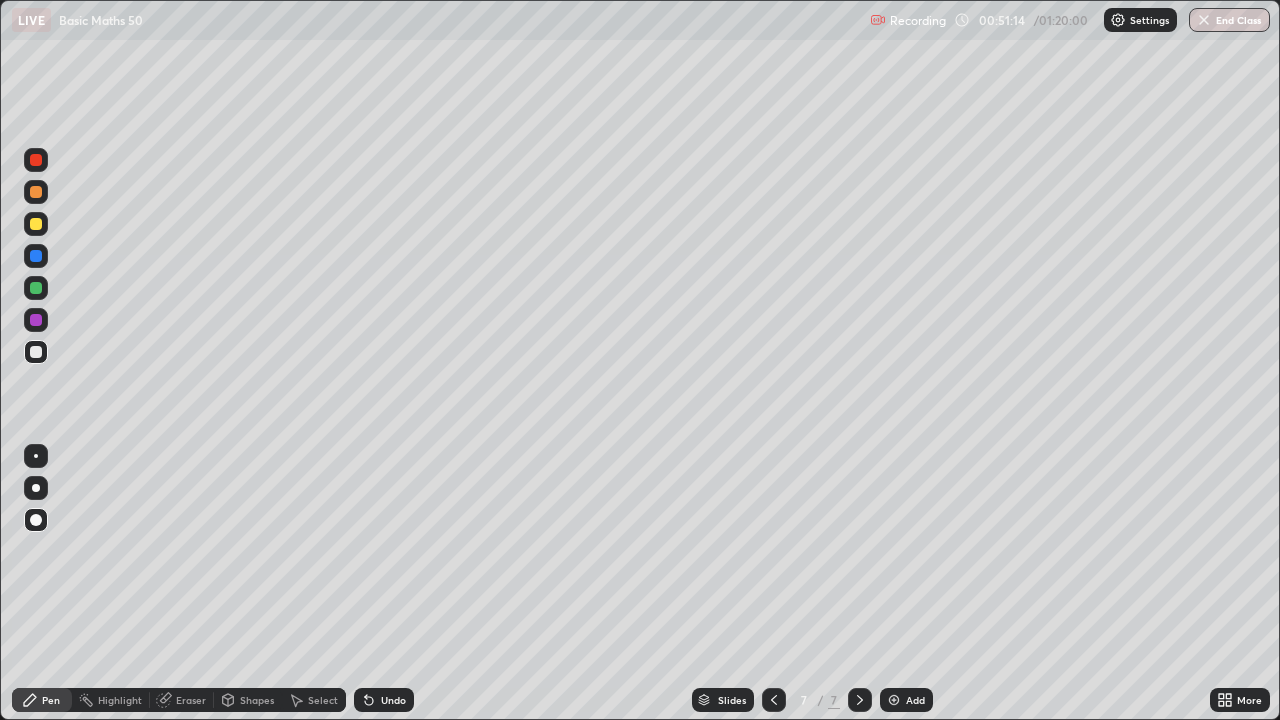 click at bounding box center (860, 700) 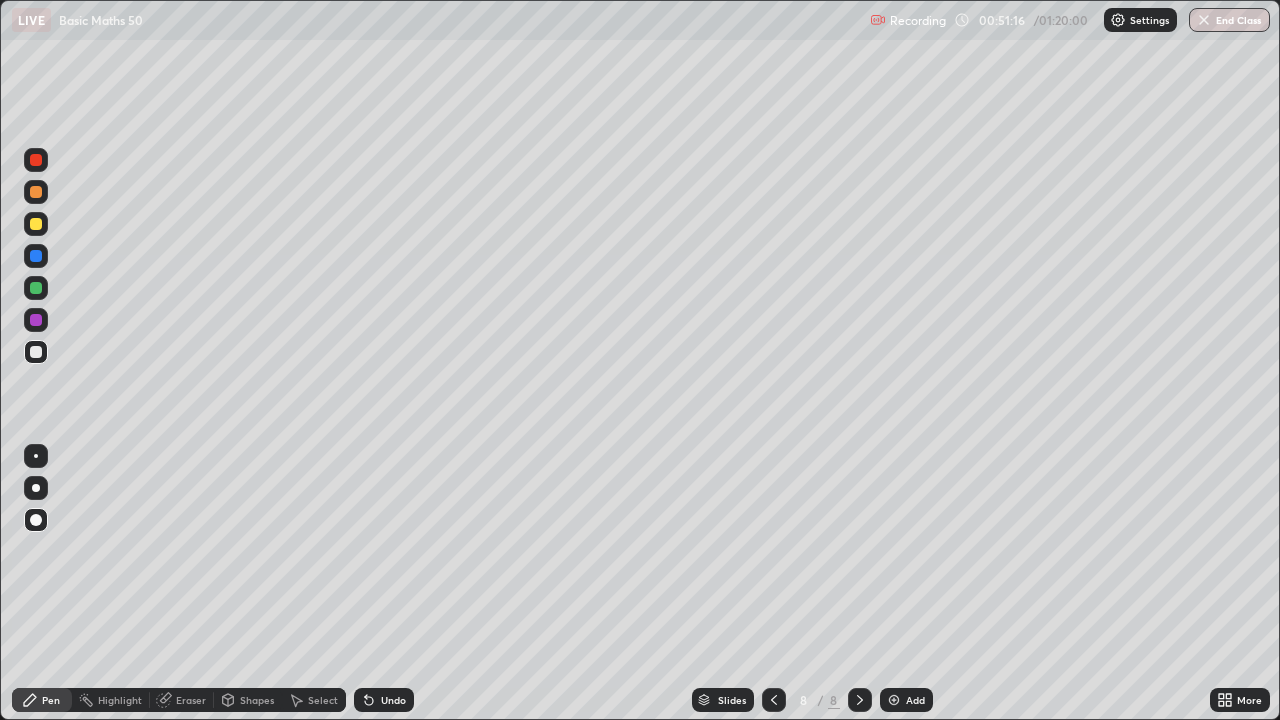 click at bounding box center [36, 224] 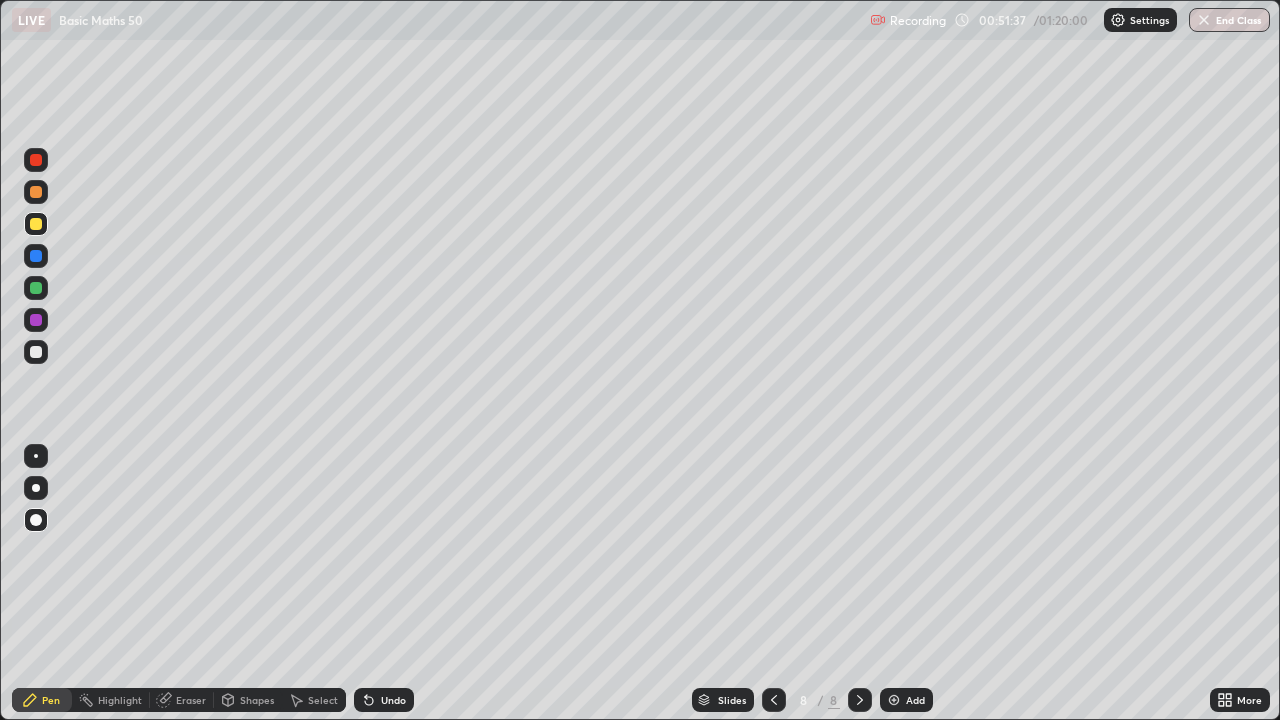 click at bounding box center [36, 352] 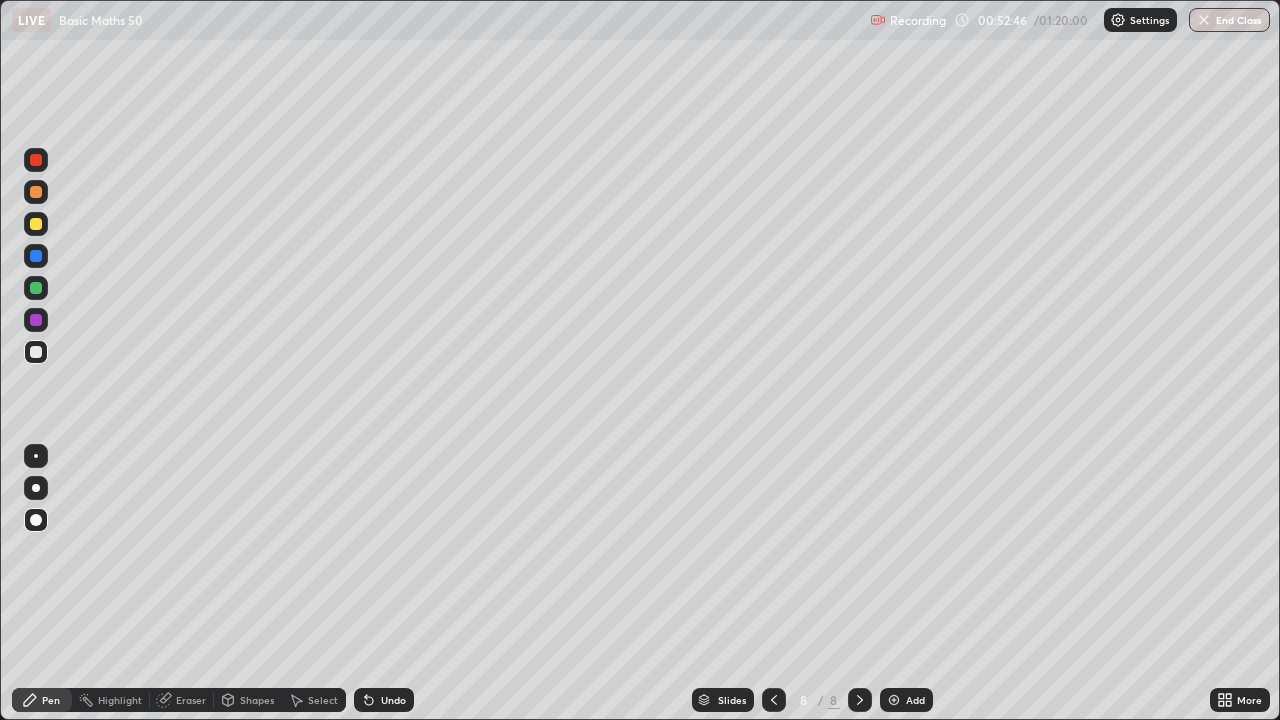 click at bounding box center (36, 288) 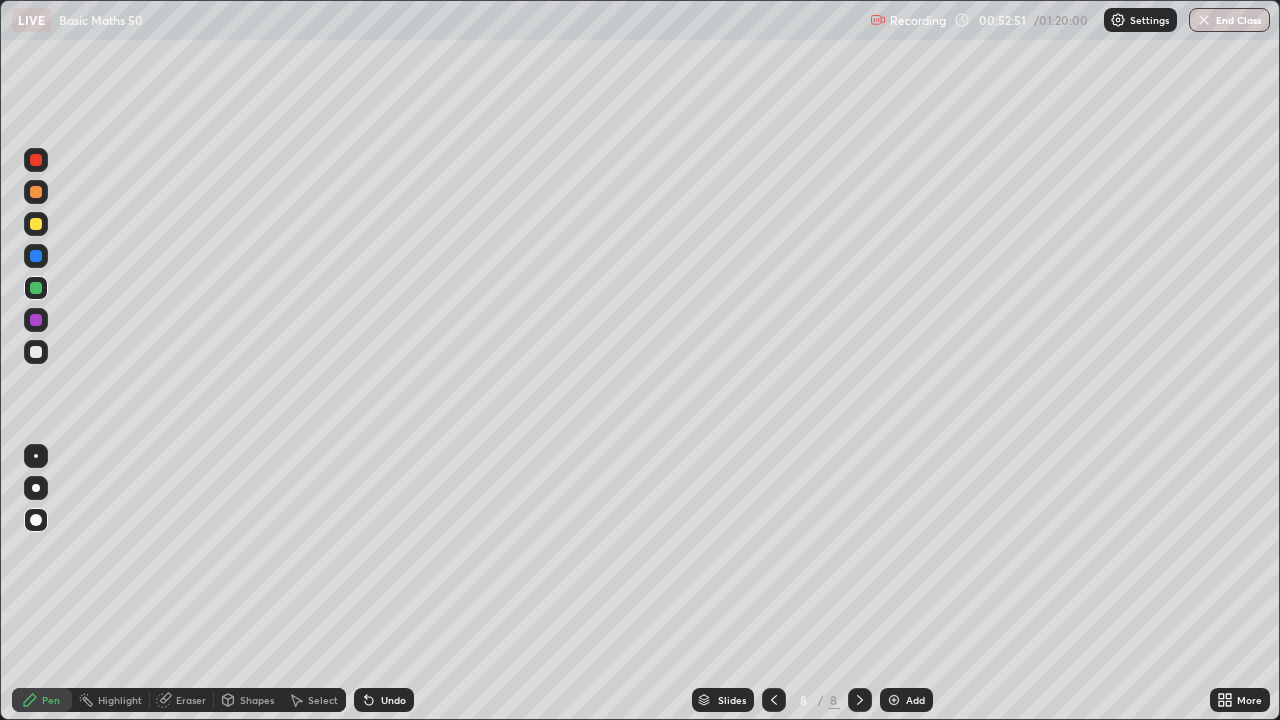 click on "Undo" at bounding box center (393, 700) 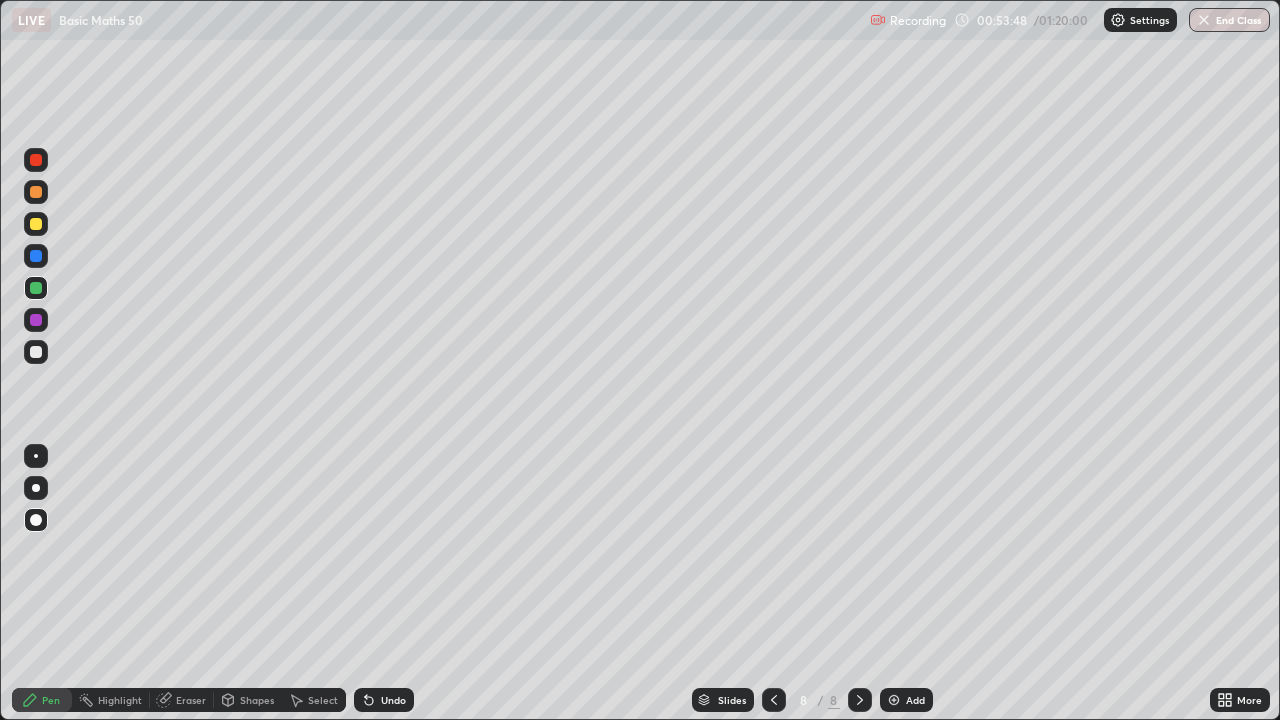 click at bounding box center [36, 352] 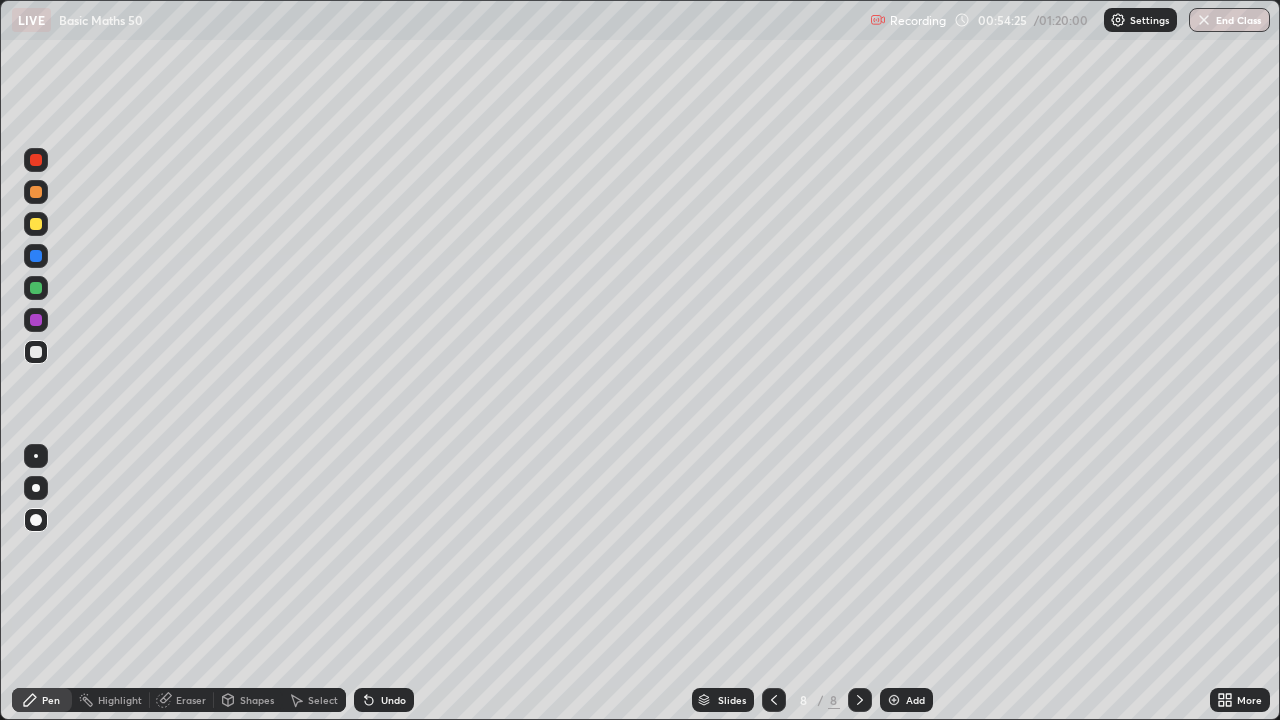 click on "Eraser" at bounding box center [191, 700] 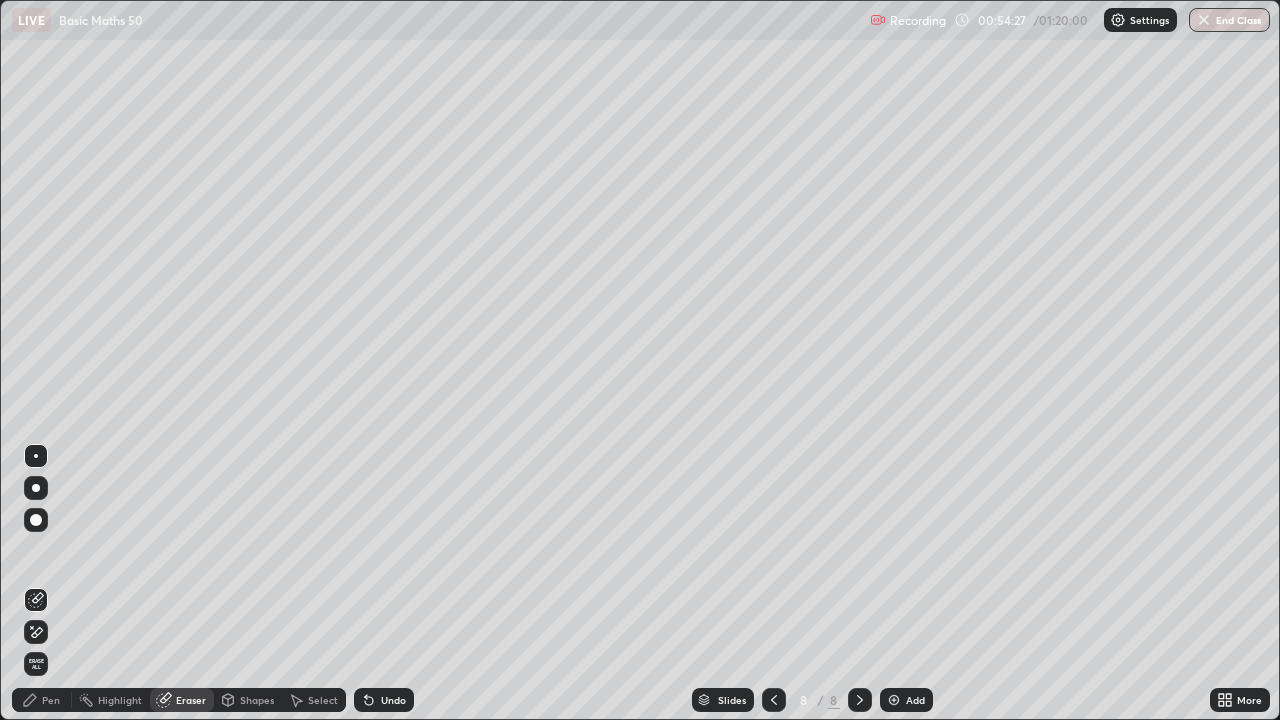 click on "Pen" at bounding box center (51, 700) 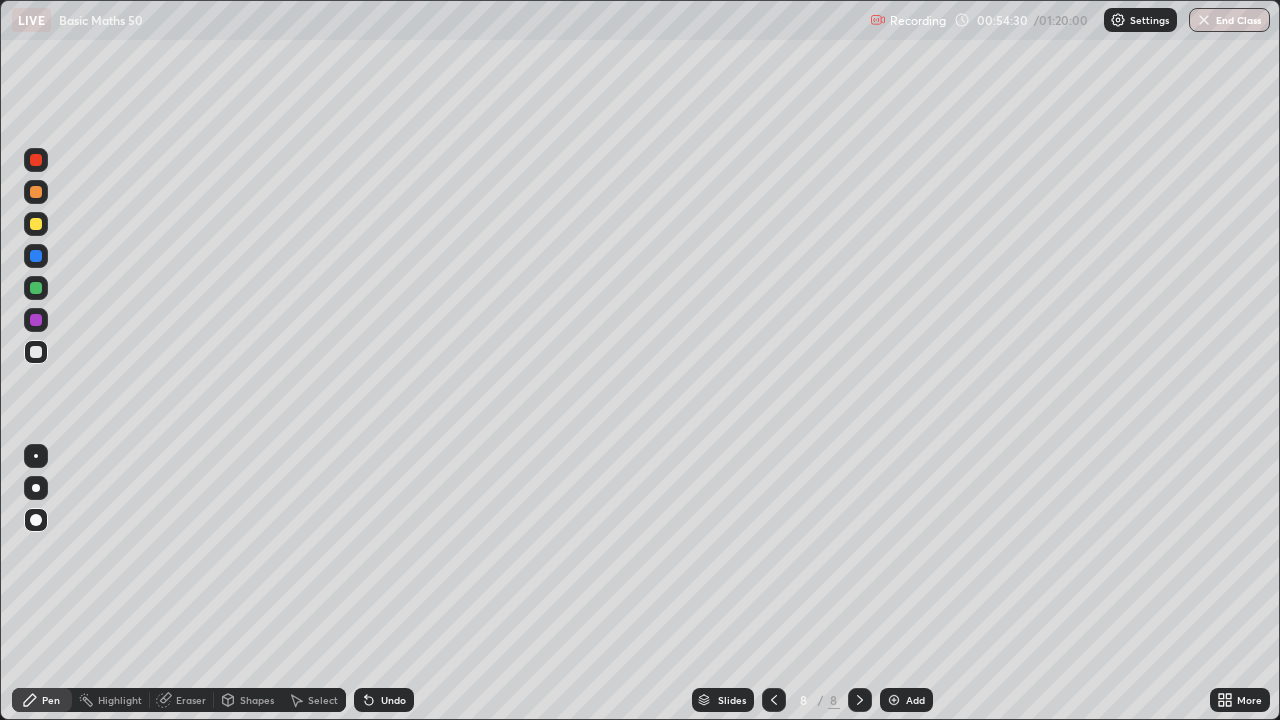 click on "Eraser" at bounding box center [191, 700] 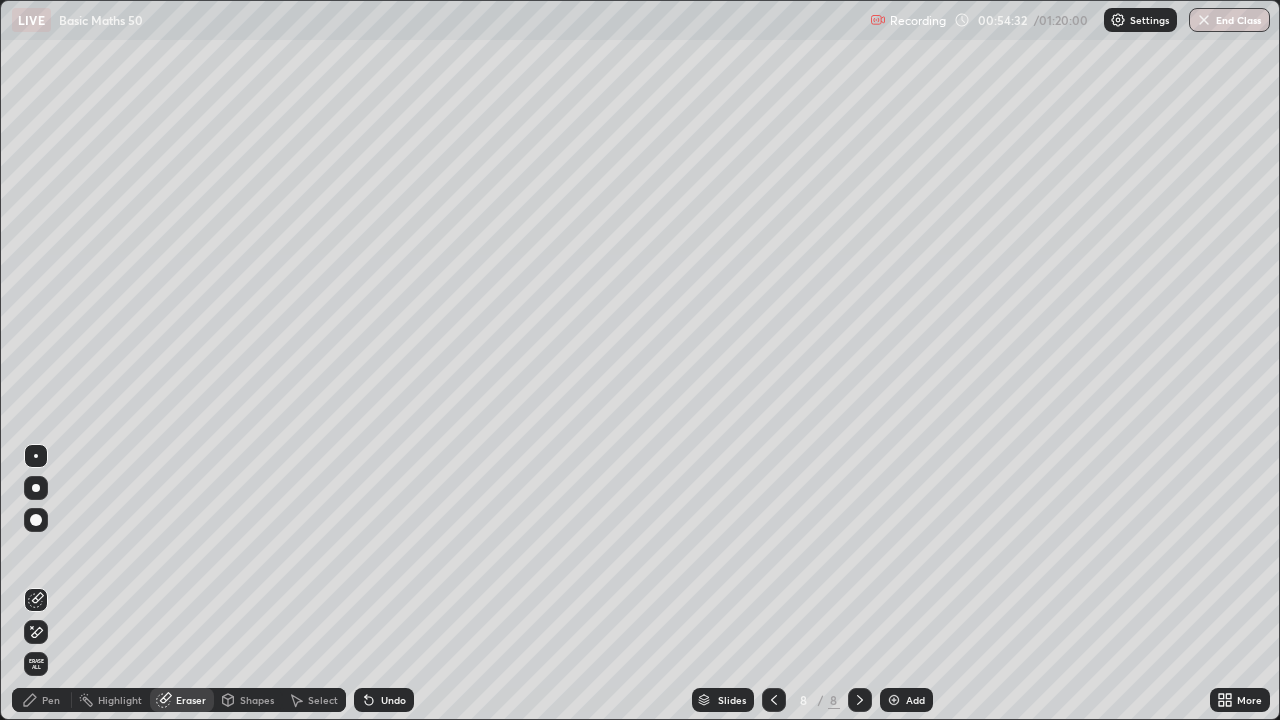 click 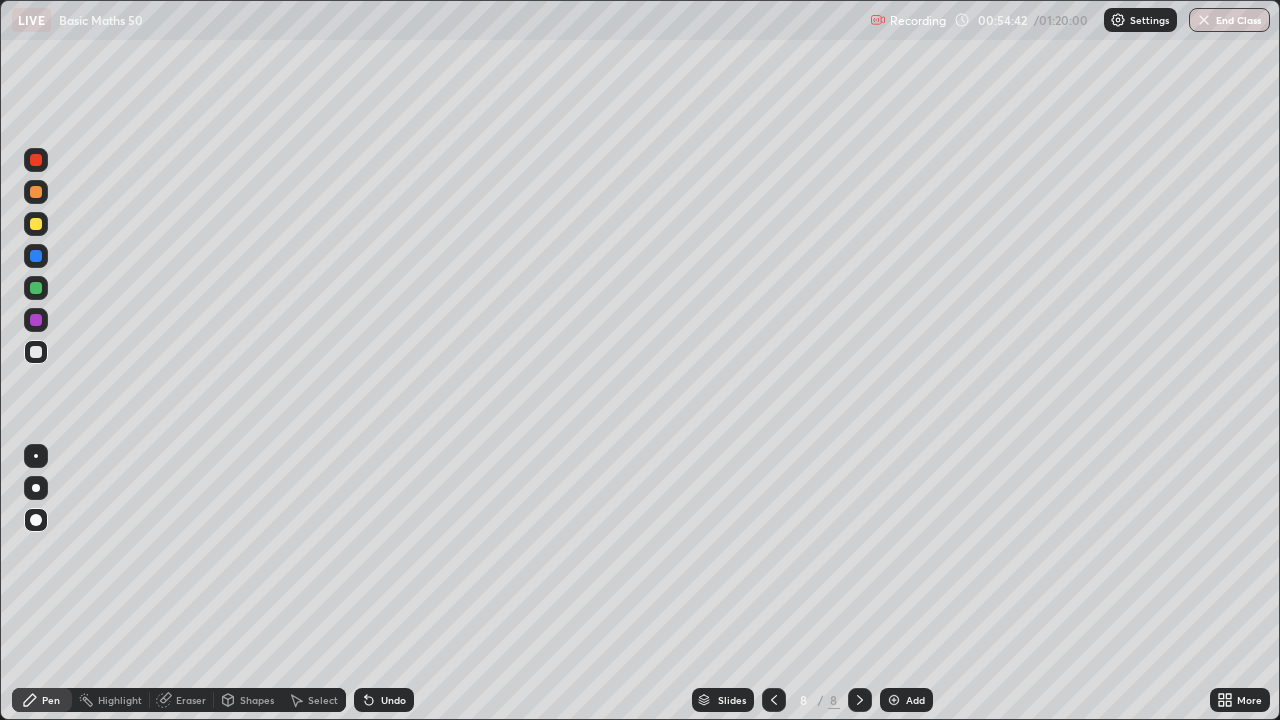 click at bounding box center [36, 256] 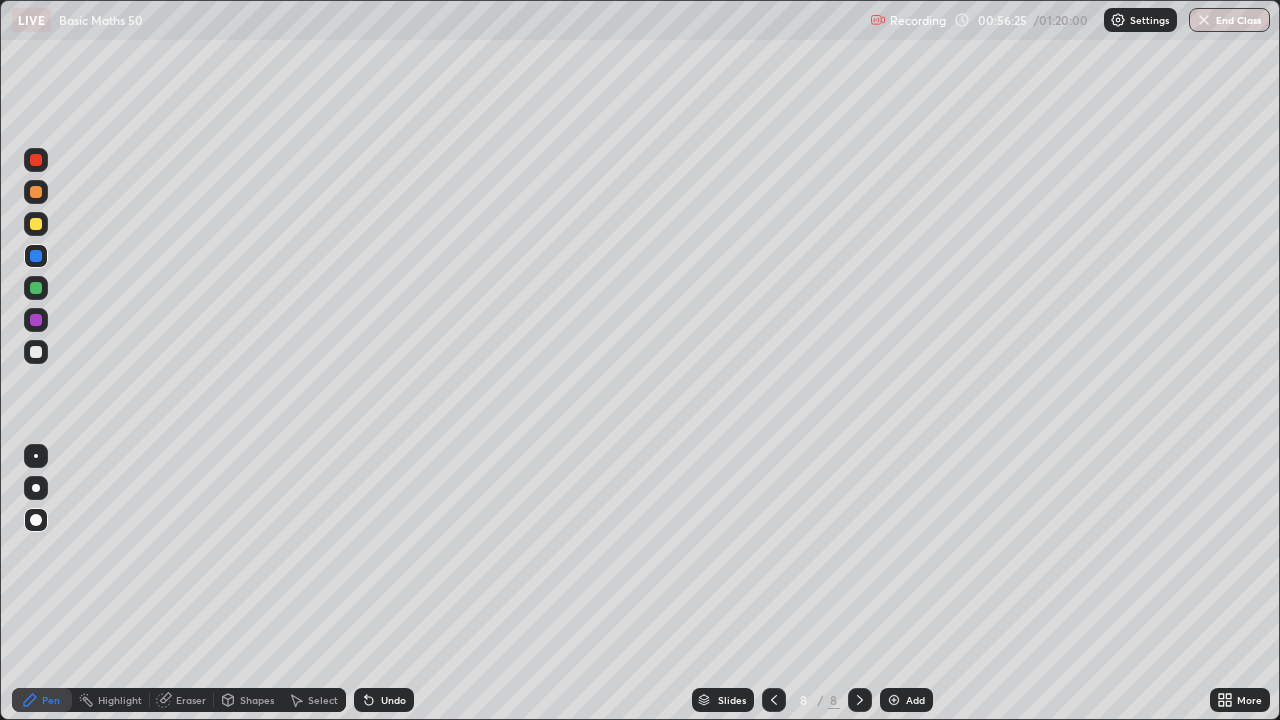 click at bounding box center (860, 700) 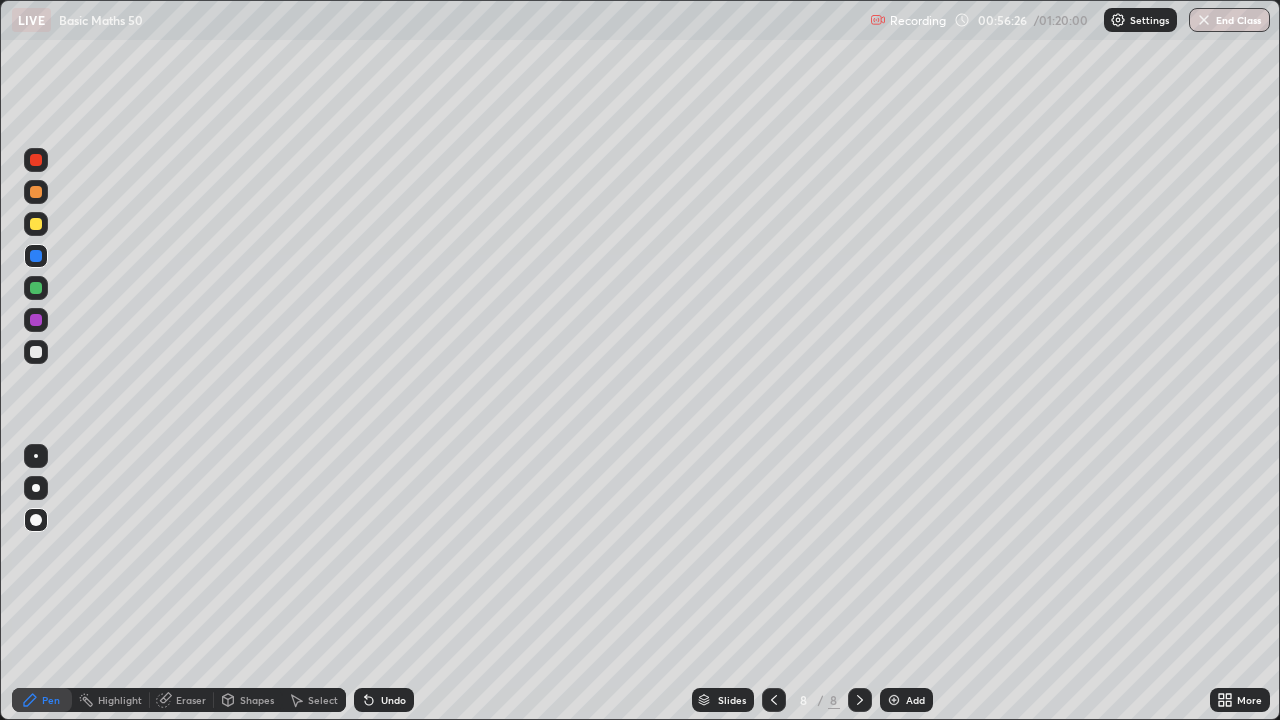 click on "Add" at bounding box center (906, 700) 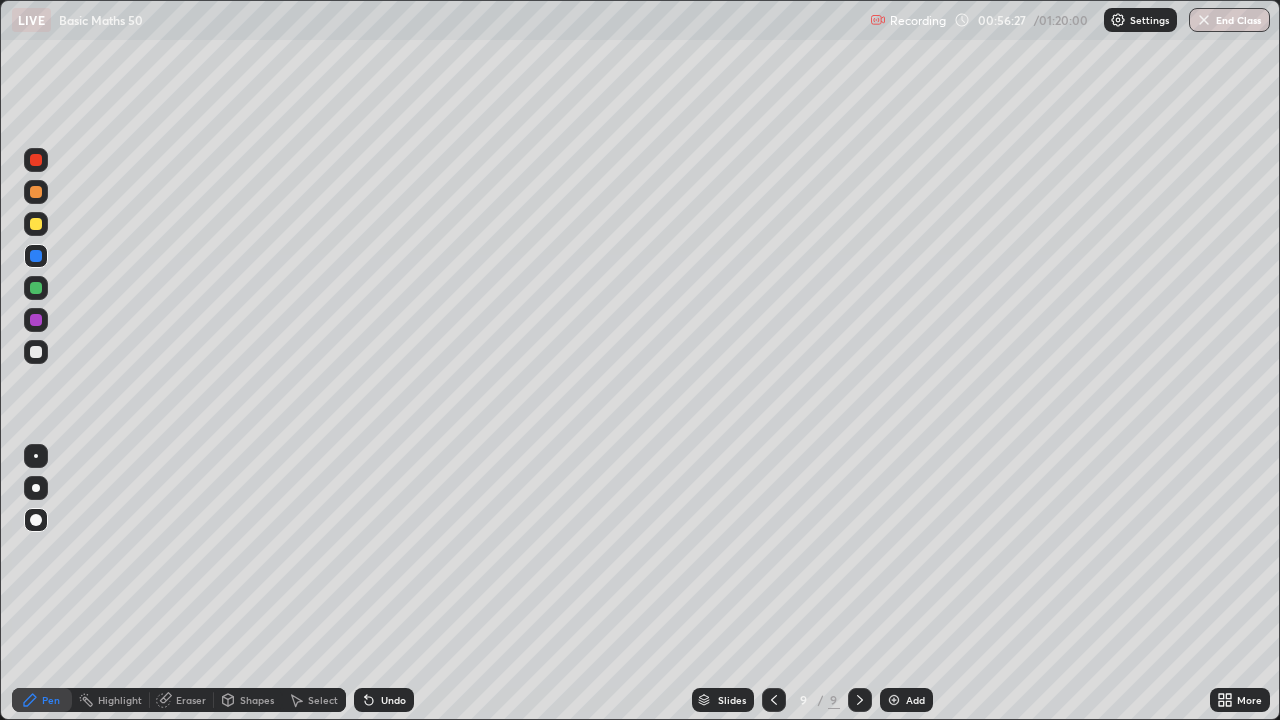 click at bounding box center (36, 352) 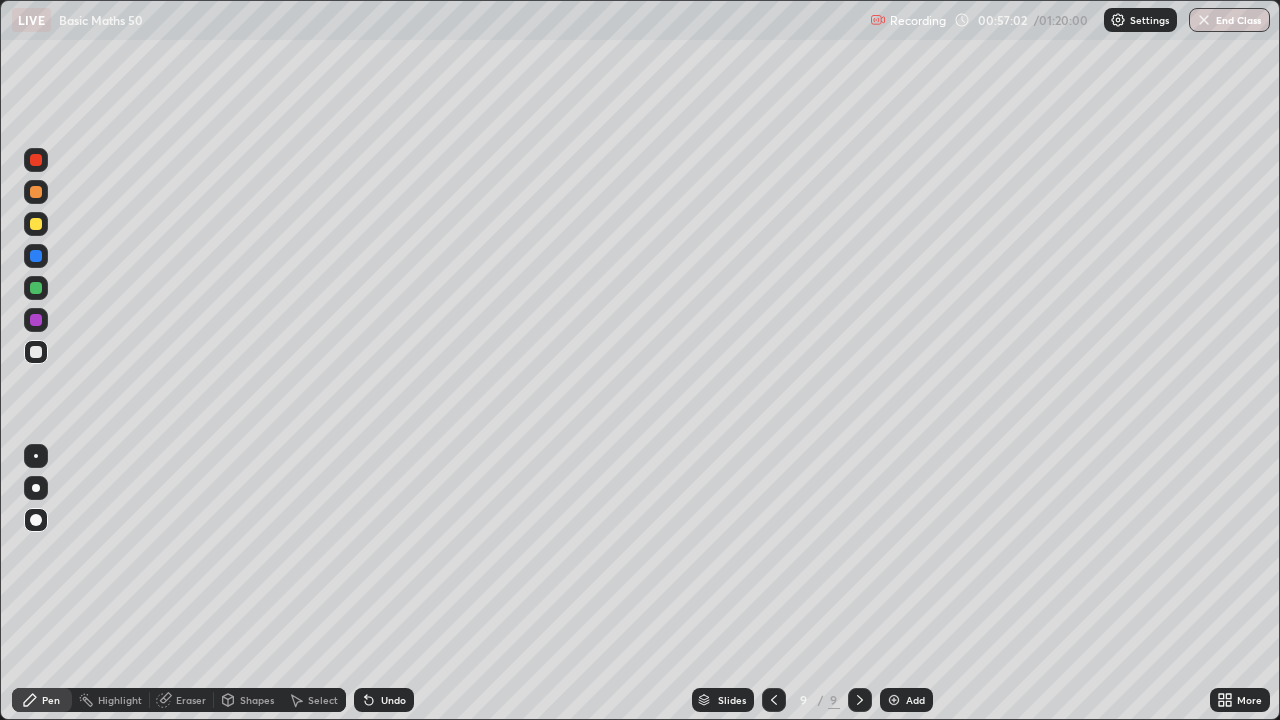 click on "Eraser" at bounding box center (191, 700) 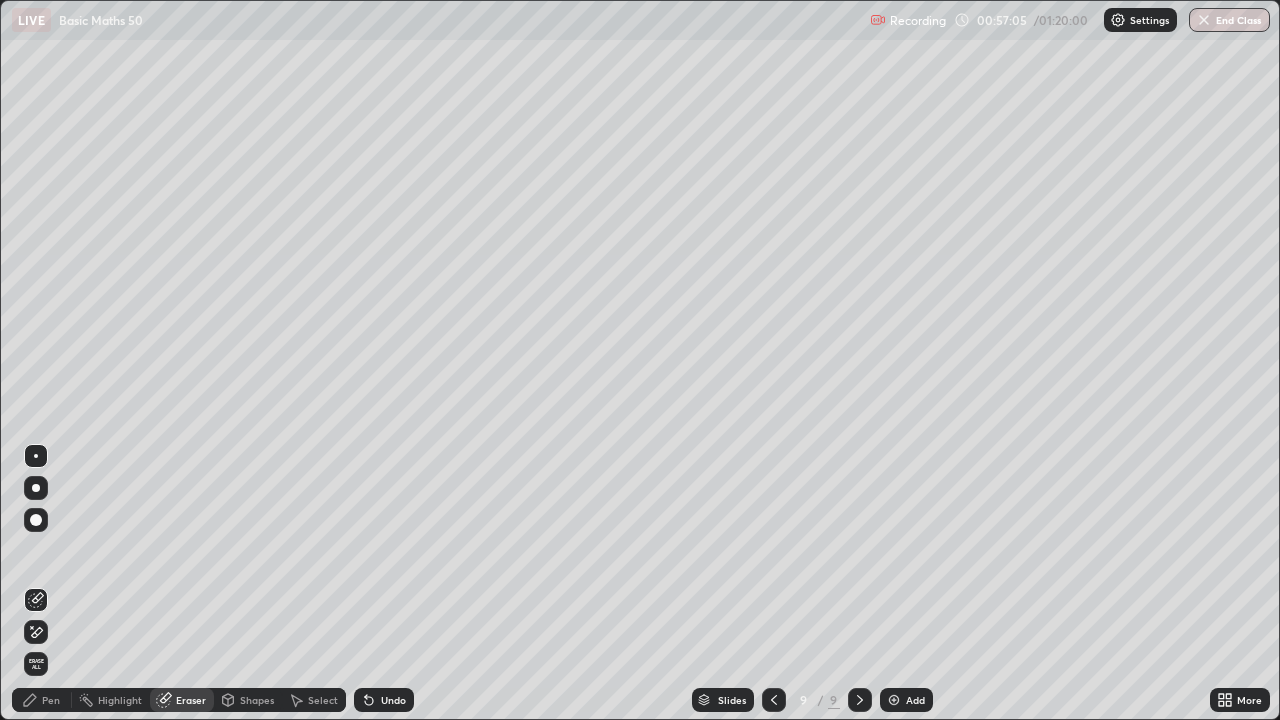 click on "Pen" at bounding box center [42, 700] 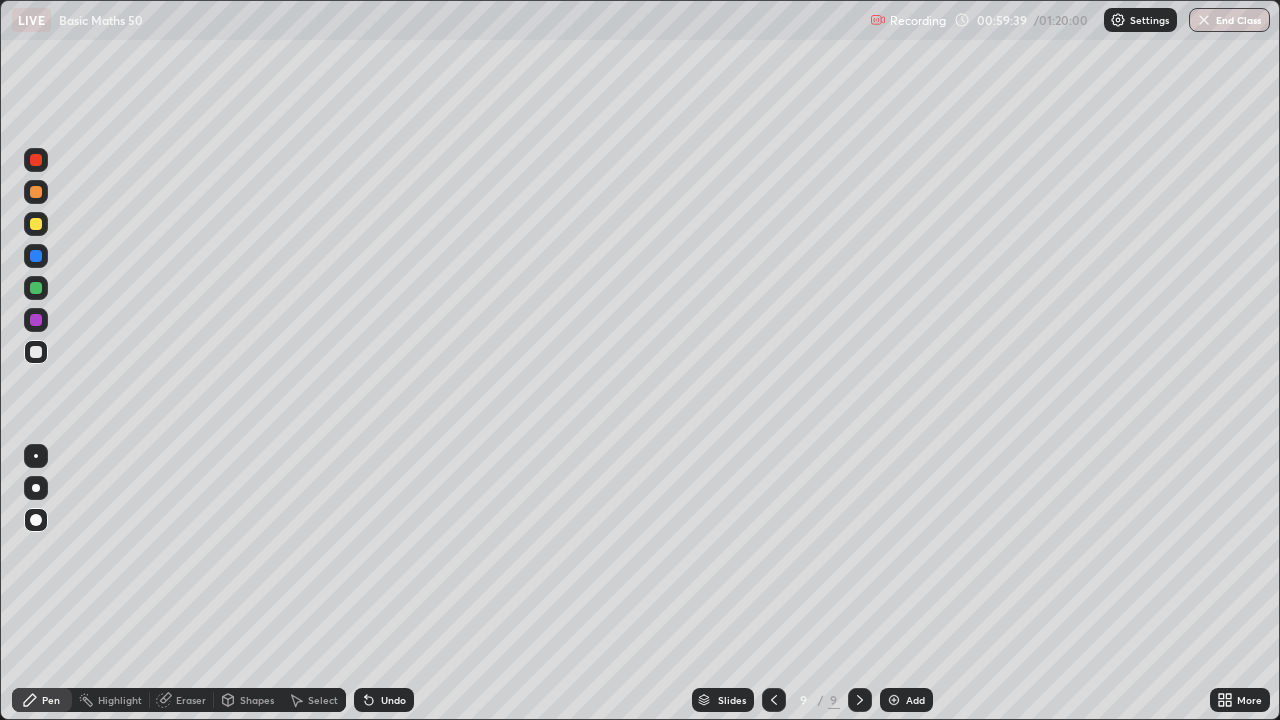 click at bounding box center [36, 224] 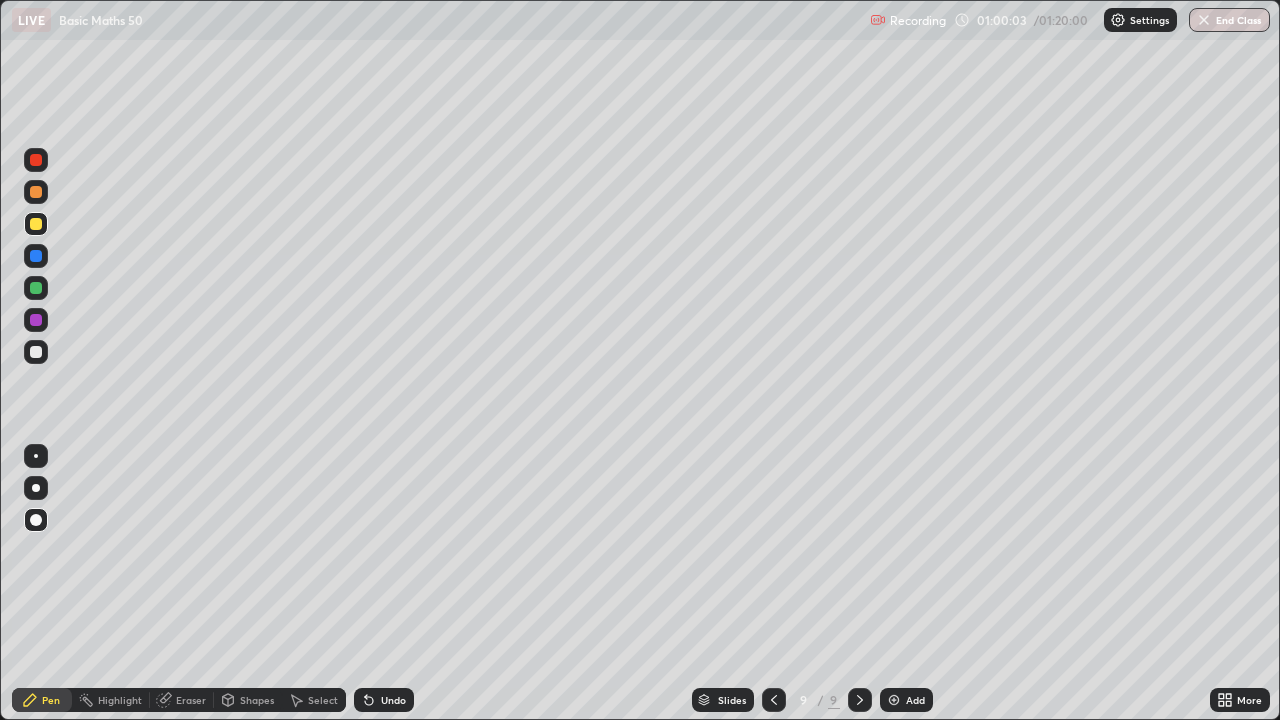 click at bounding box center (36, 256) 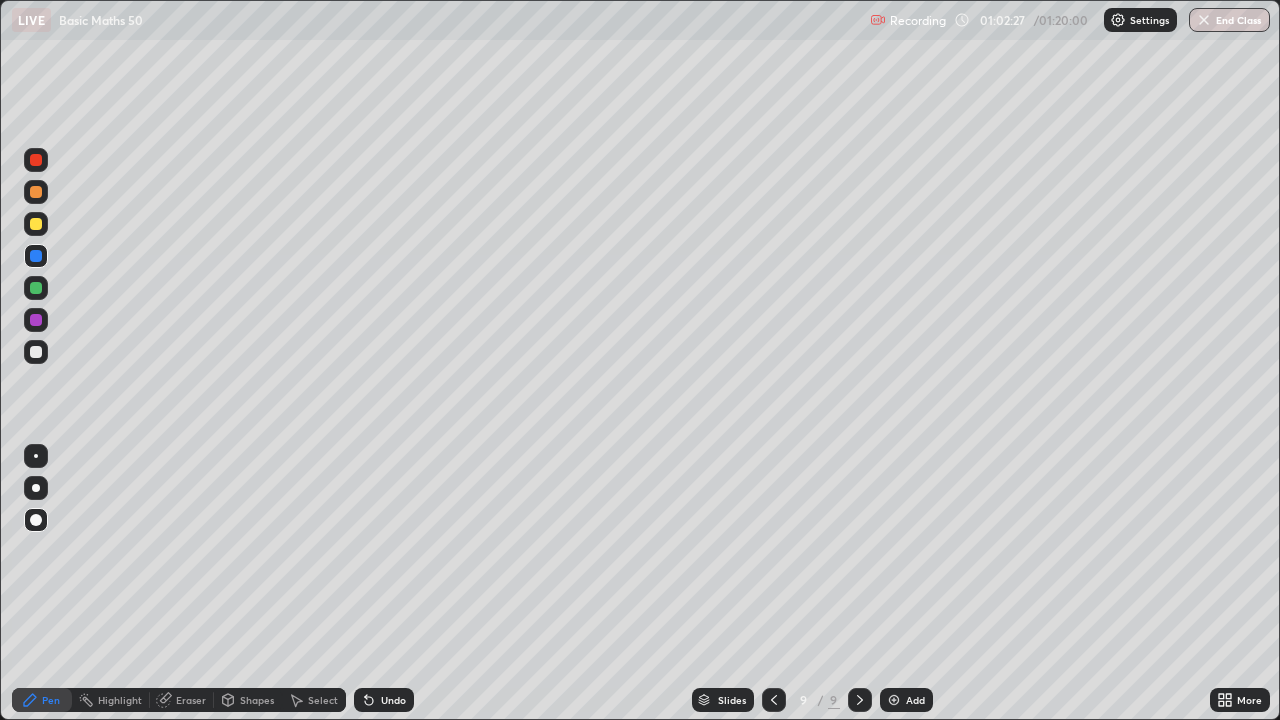 click at bounding box center [36, 352] 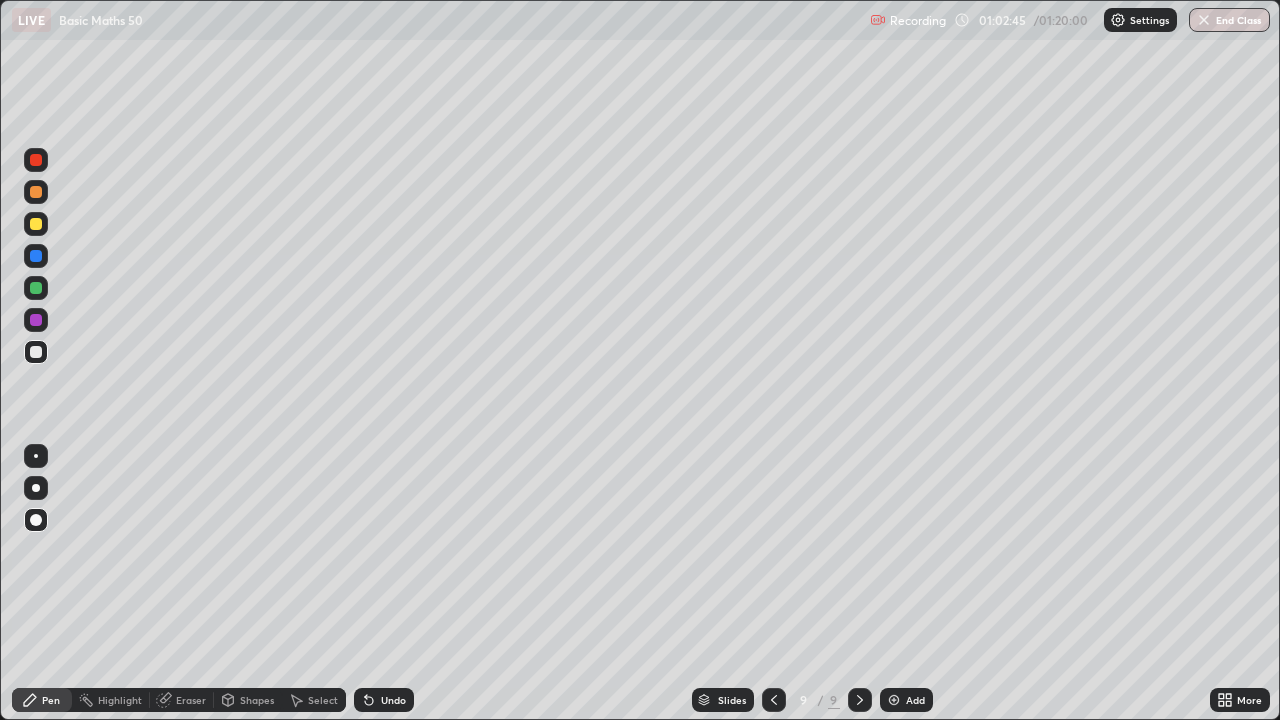 click on "Eraser" at bounding box center [191, 700] 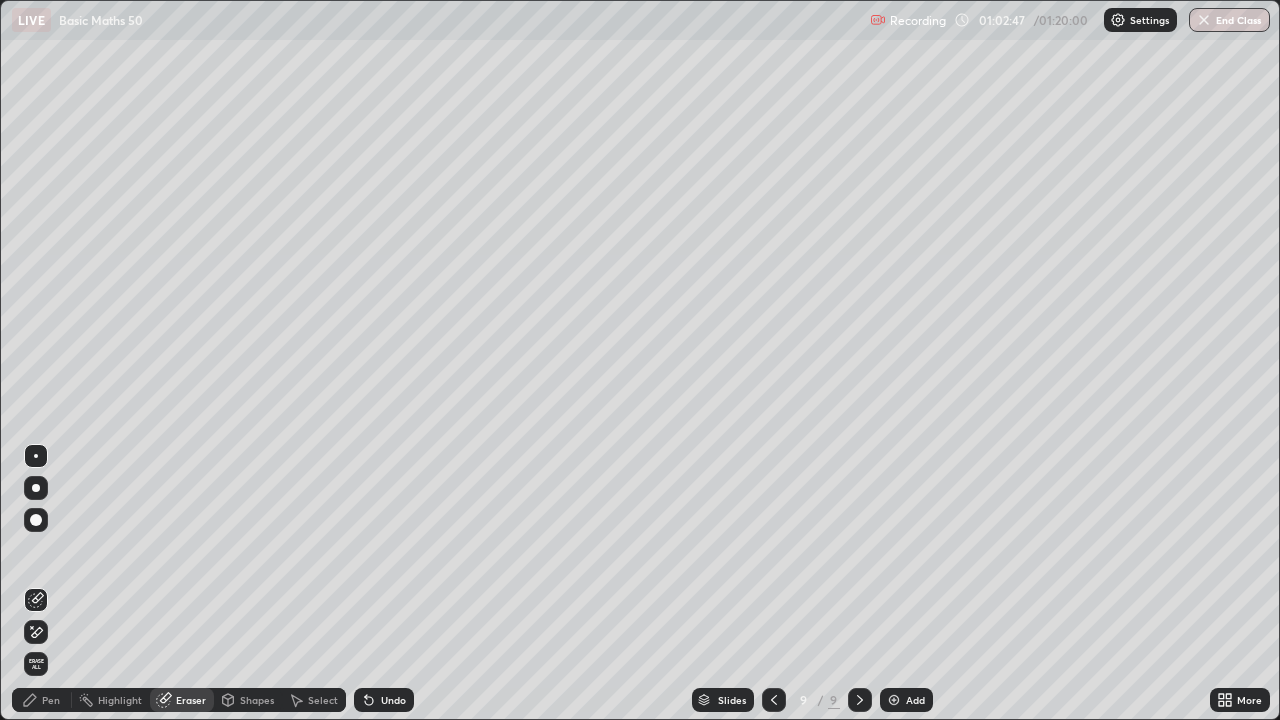 click on "Pen" at bounding box center (51, 700) 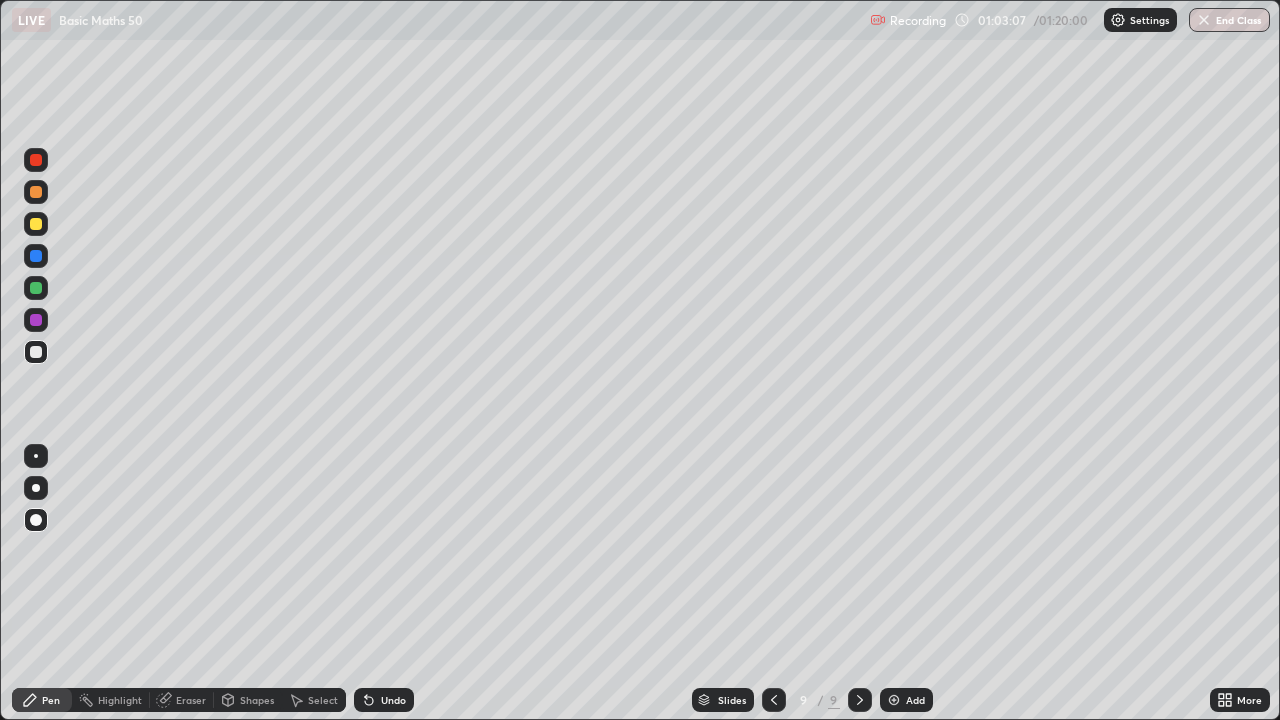click at bounding box center [36, 320] 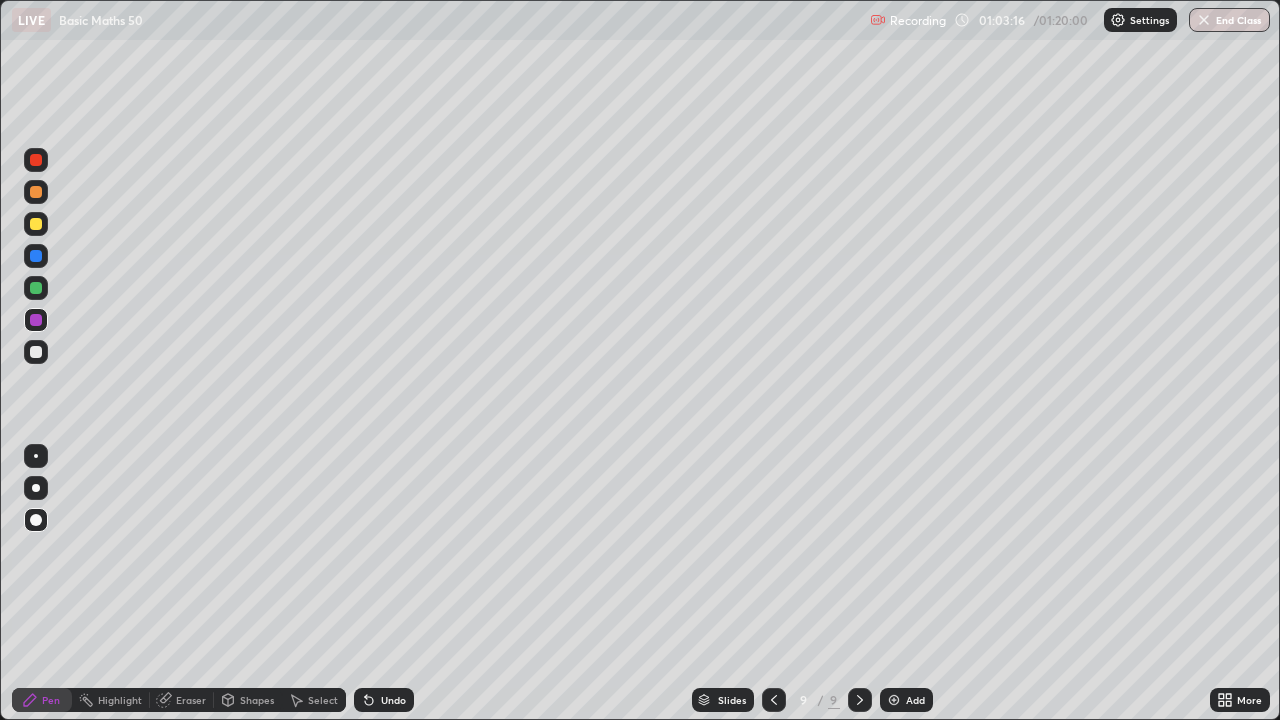 click at bounding box center (36, 352) 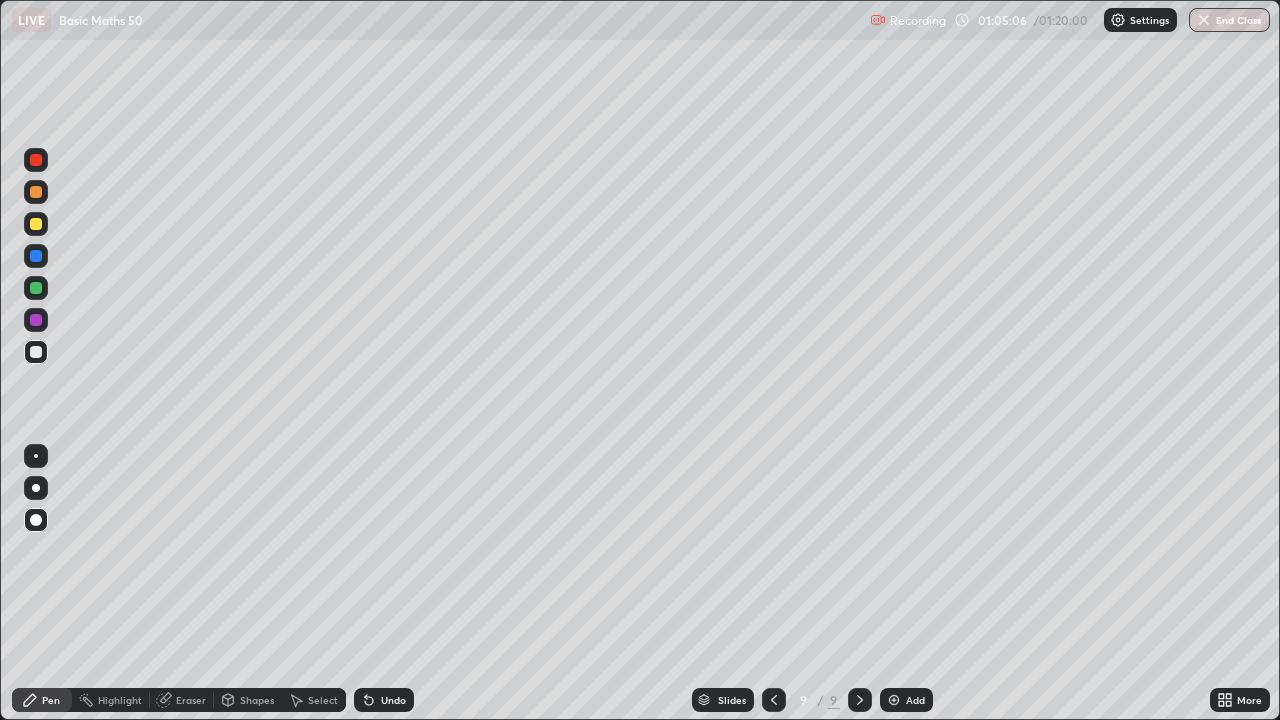 click on "Select" at bounding box center [323, 700] 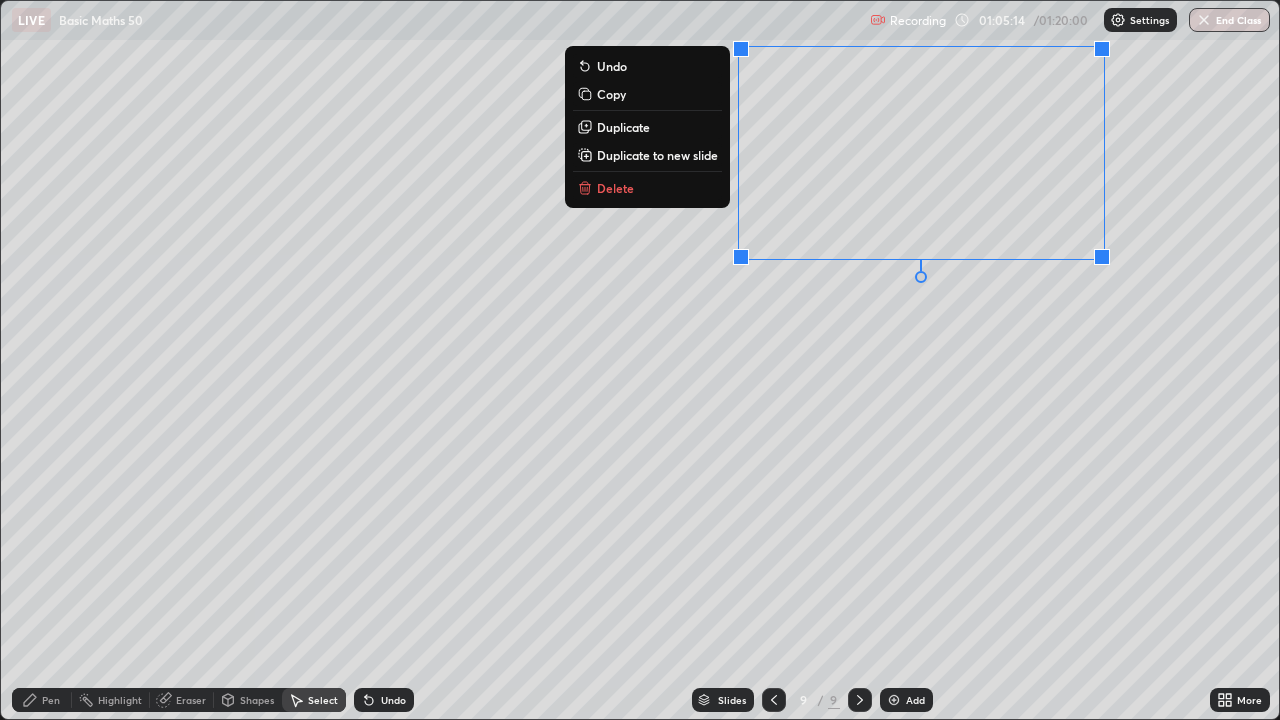 click on "0 ° Undo Copy Duplicate Duplicate to new slide Delete" at bounding box center [640, 360] 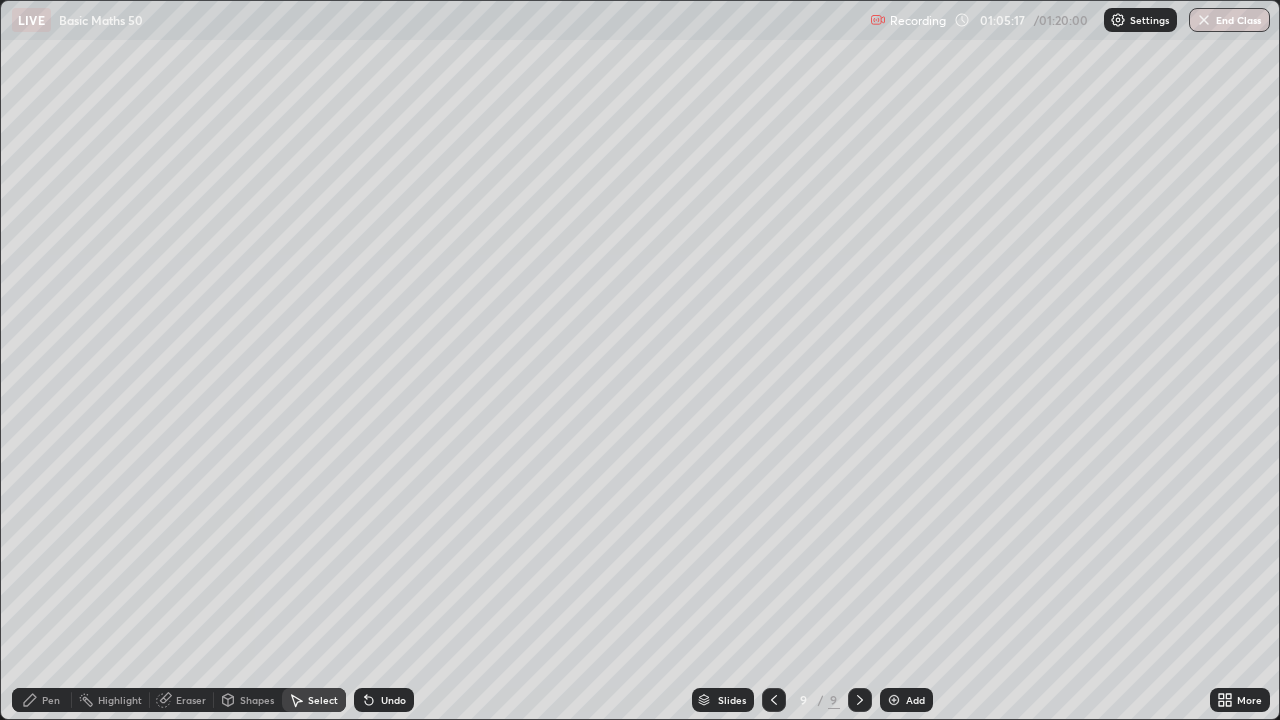 click on "Pen" at bounding box center [42, 700] 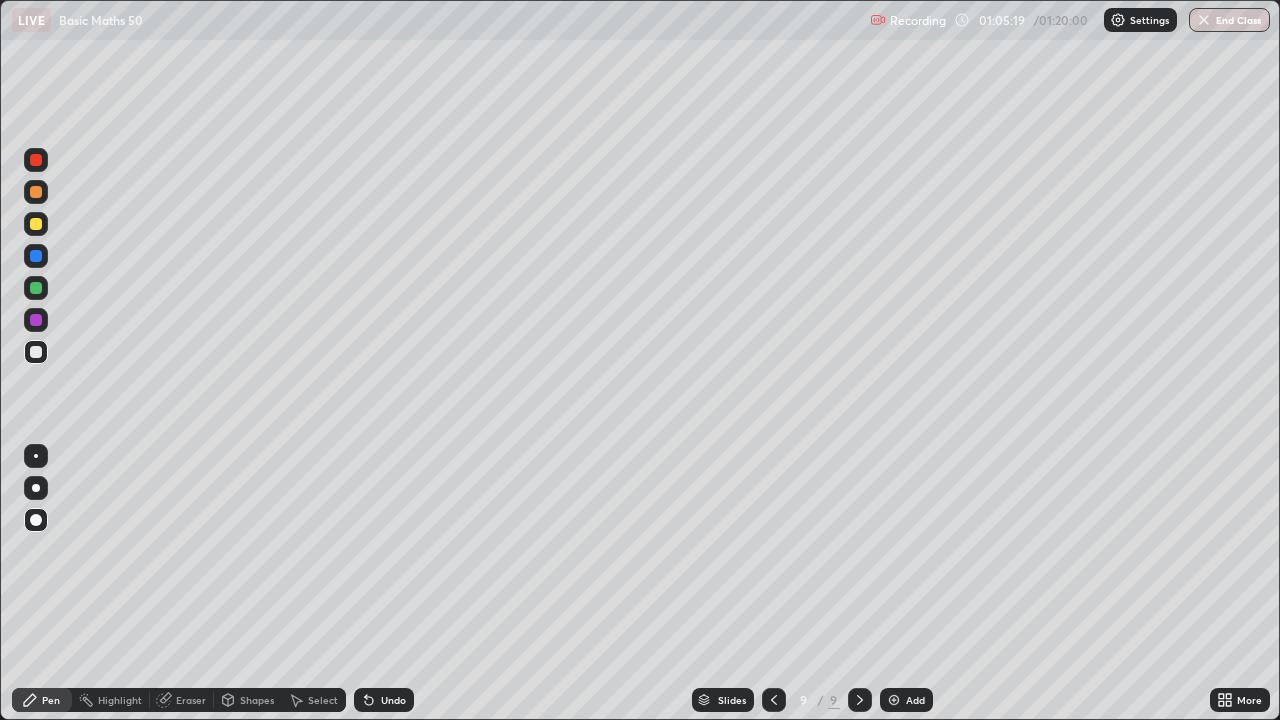 click at bounding box center (36, 320) 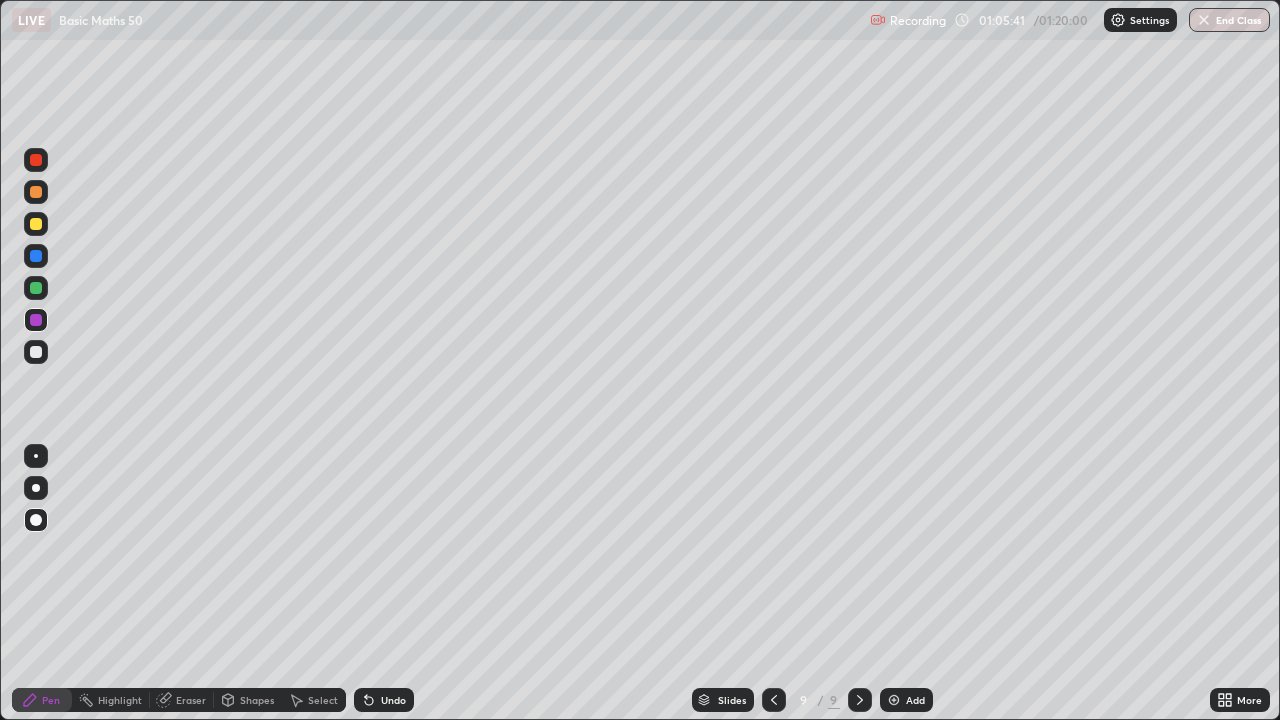 click at bounding box center (36, 352) 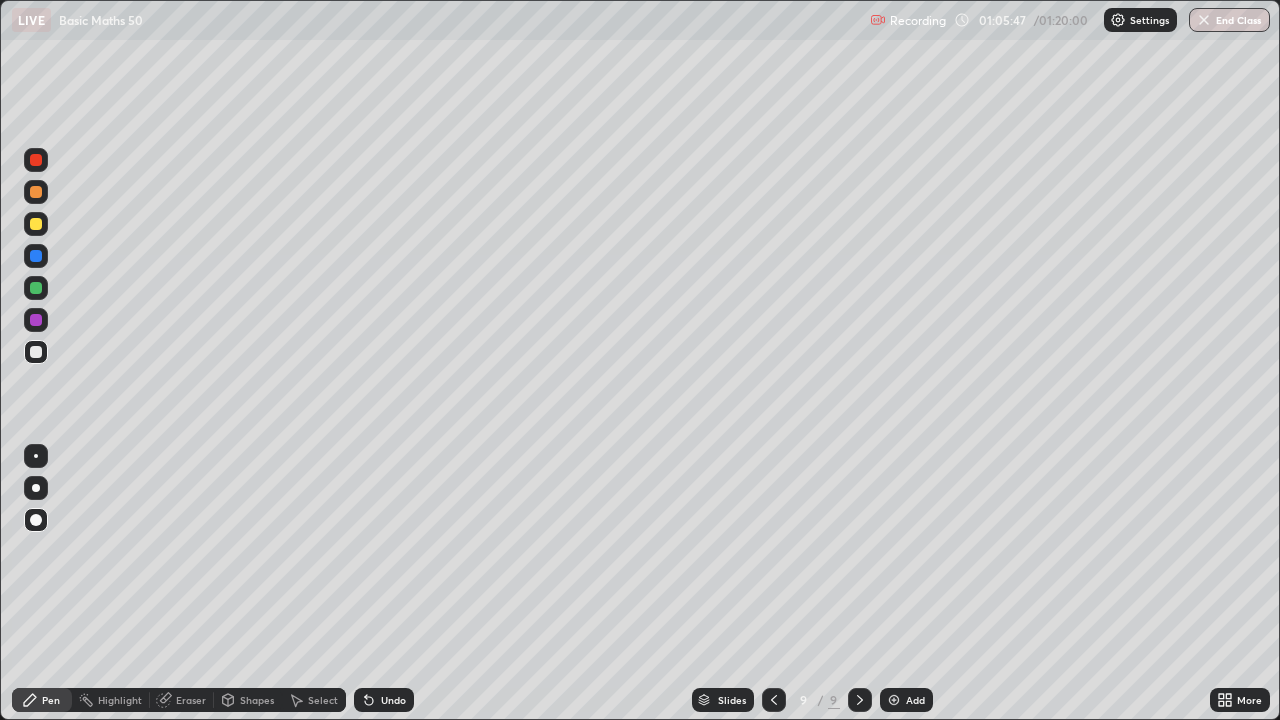click at bounding box center (36, 256) 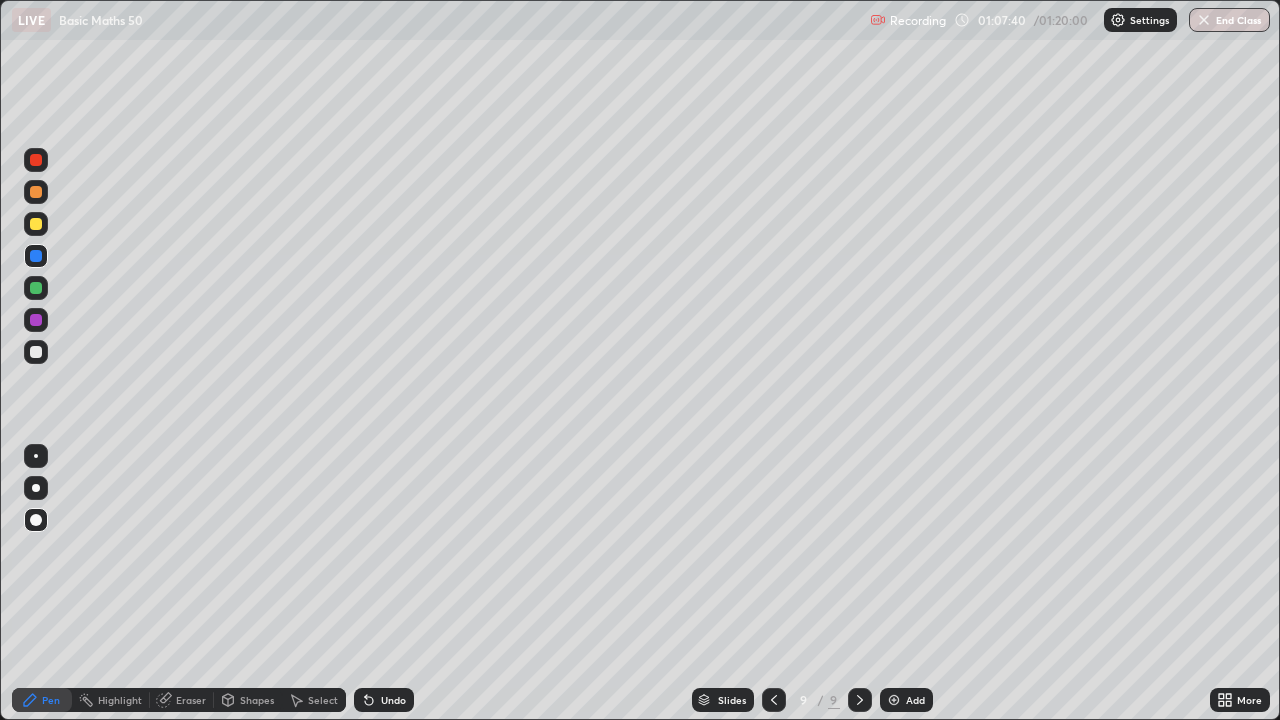 click on "Select" at bounding box center (323, 700) 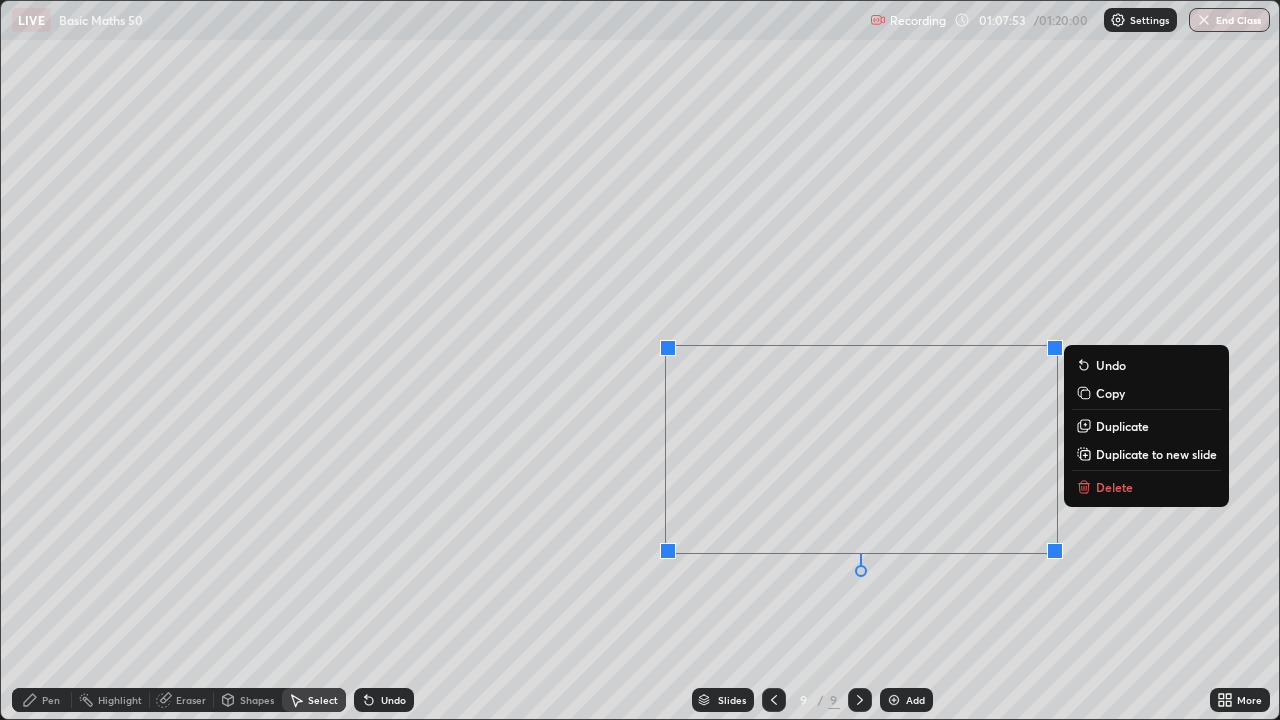 click on "0 ° Undo Copy Duplicate Duplicate to new slide Delete" at bounding box center (640, 360) 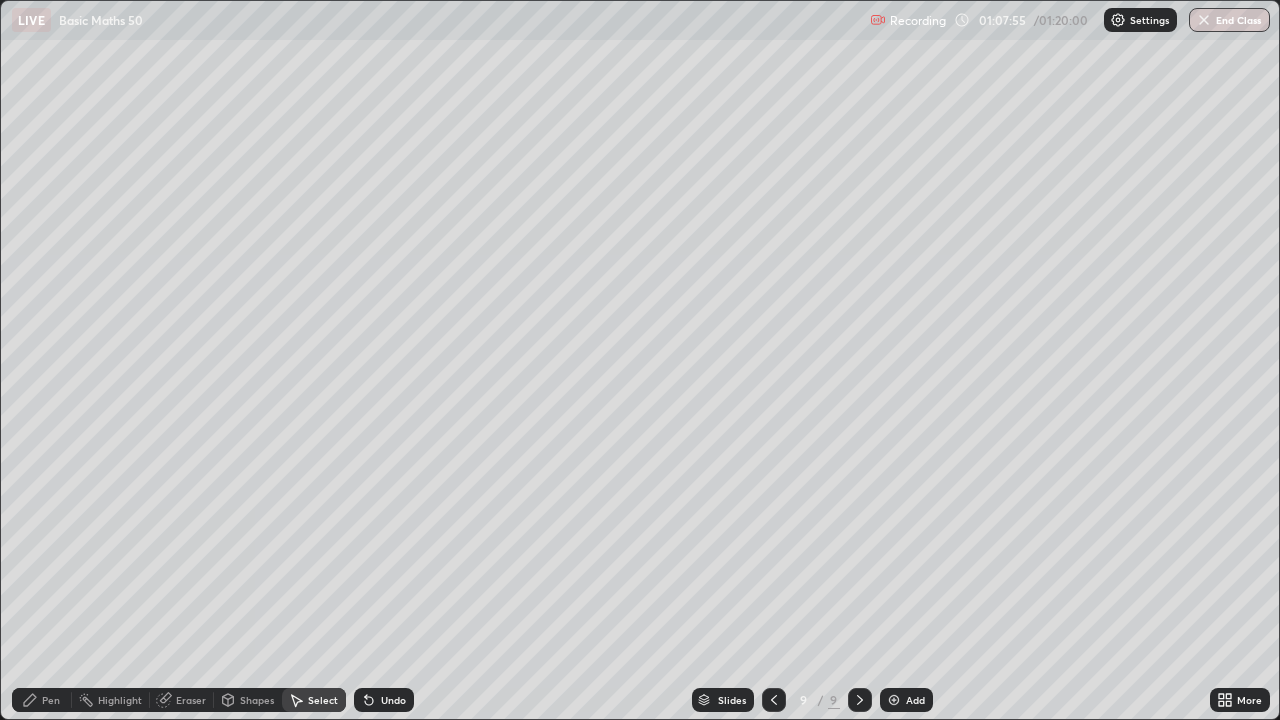 click on "Eraser" at bounding box center (191, 700) 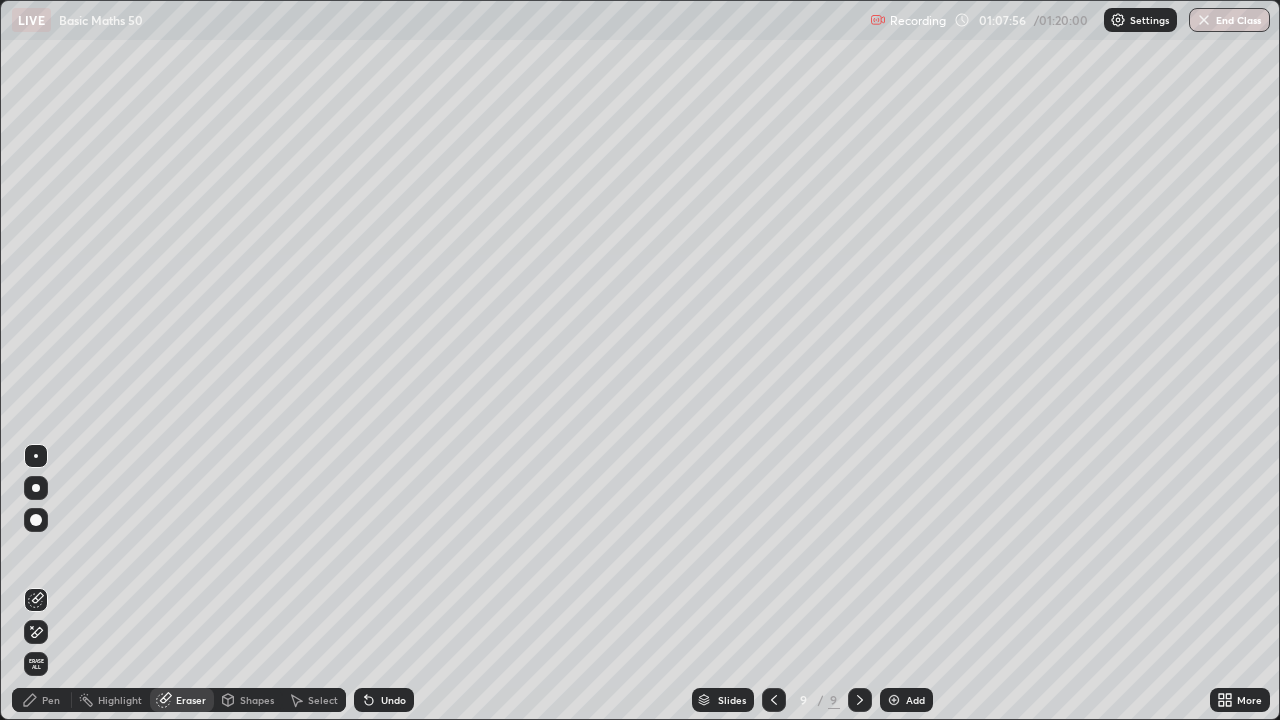 click on "Pen" at bounding box center (42, 700) 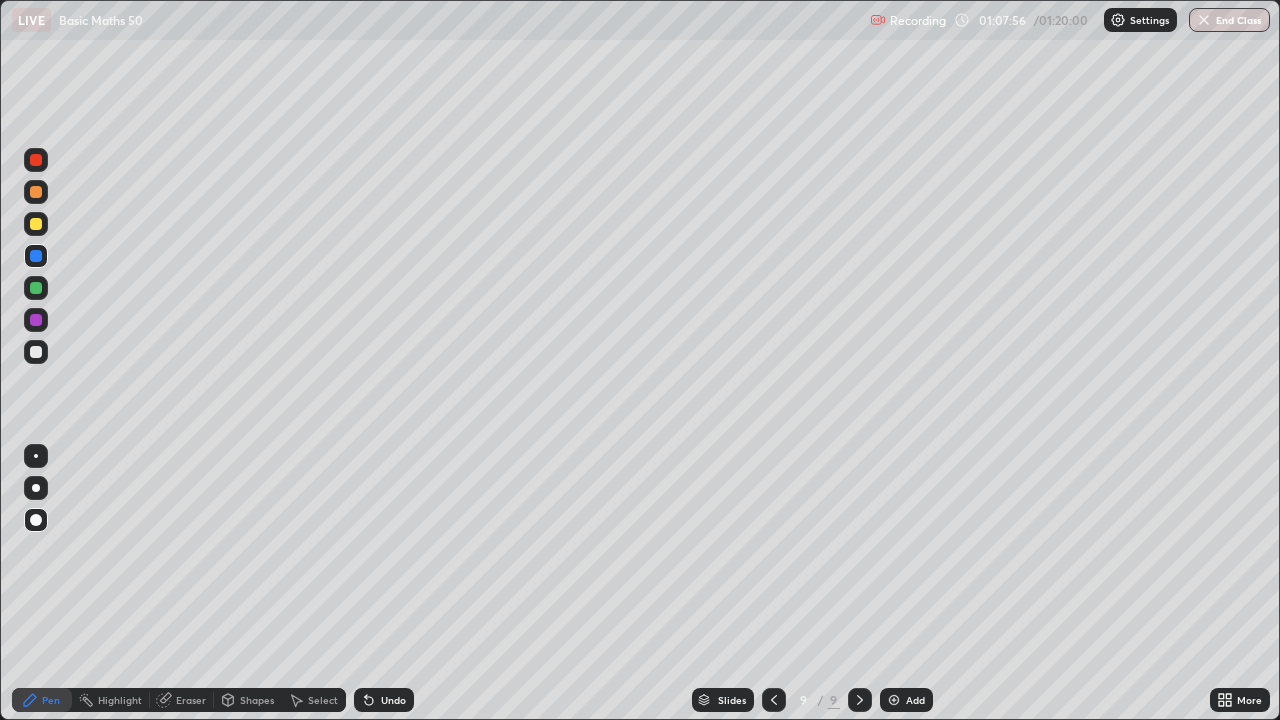 click at bounding box center [36, 288] 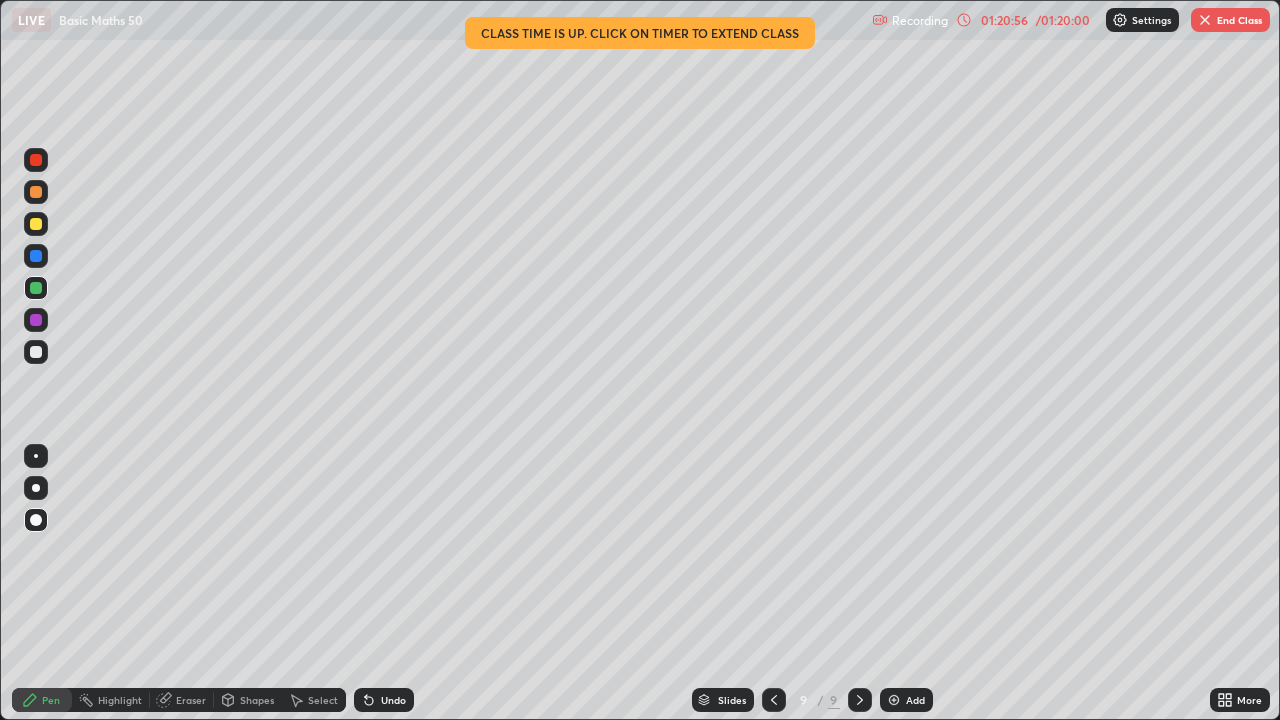 click on "End Class" at bounding box center [1230, 20] 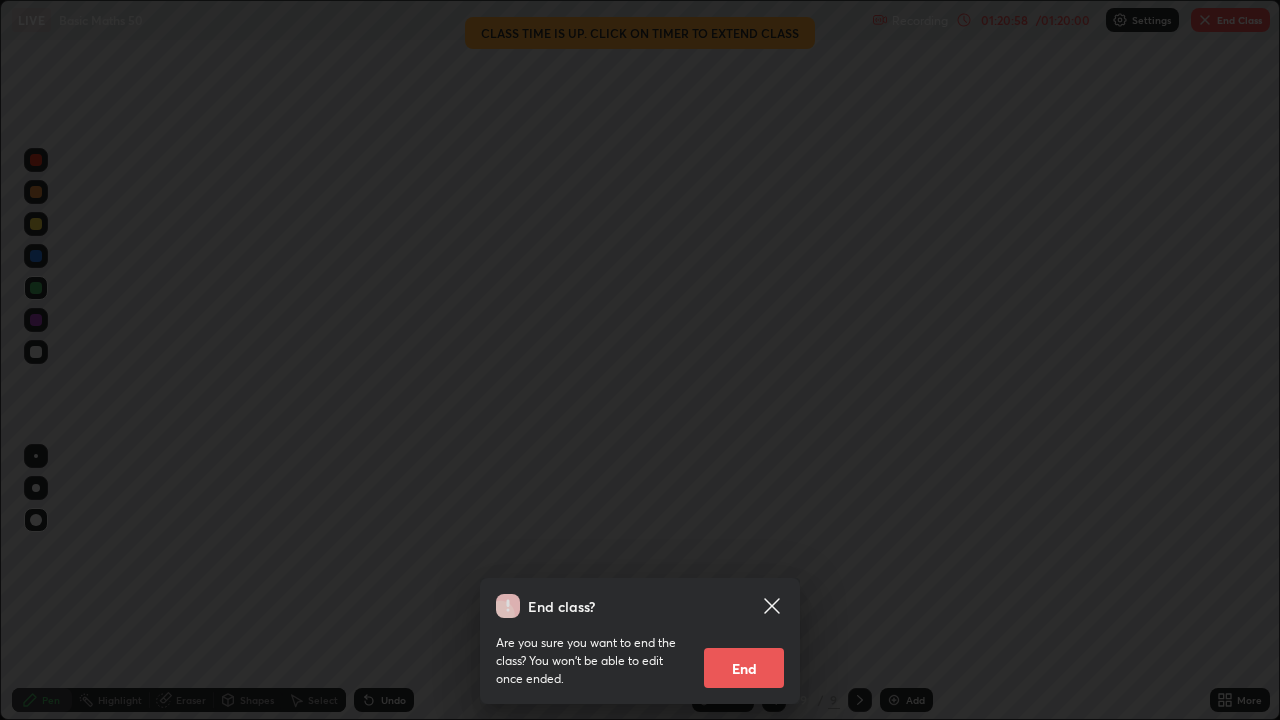 click on "End" at bounding box center [744, 668] 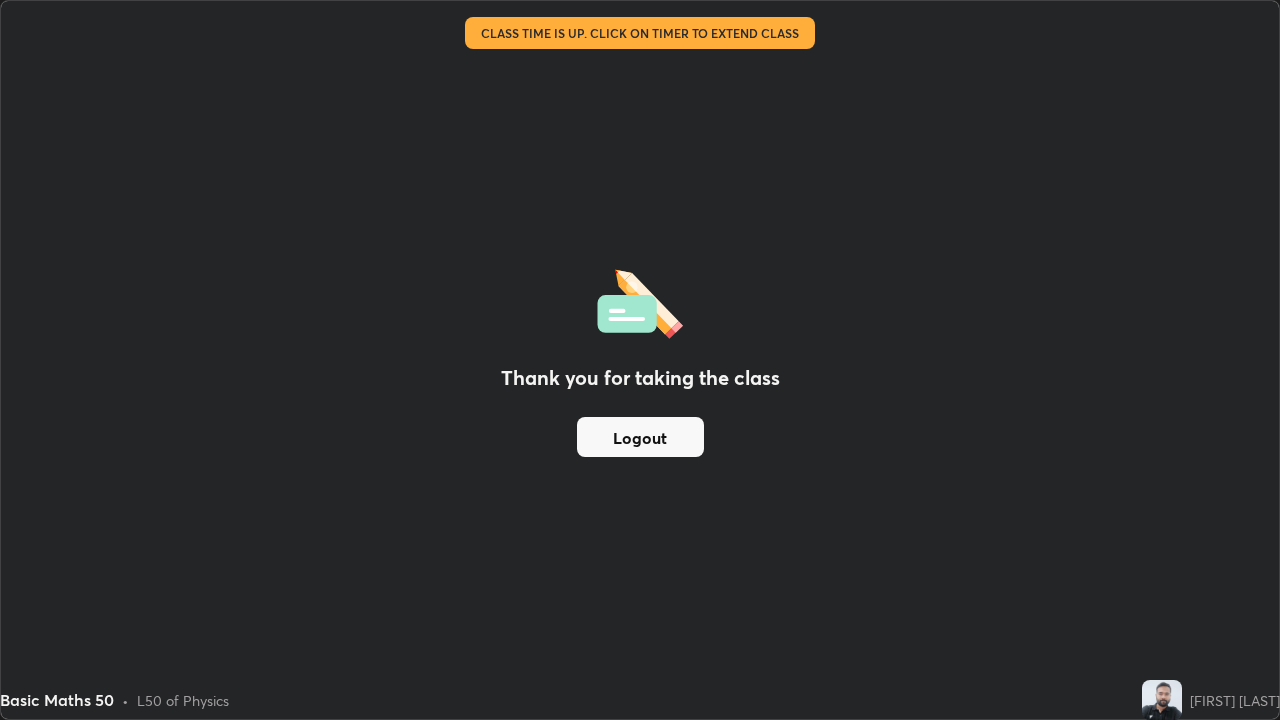 click on "Logout" at bounding box center (640, 437) 